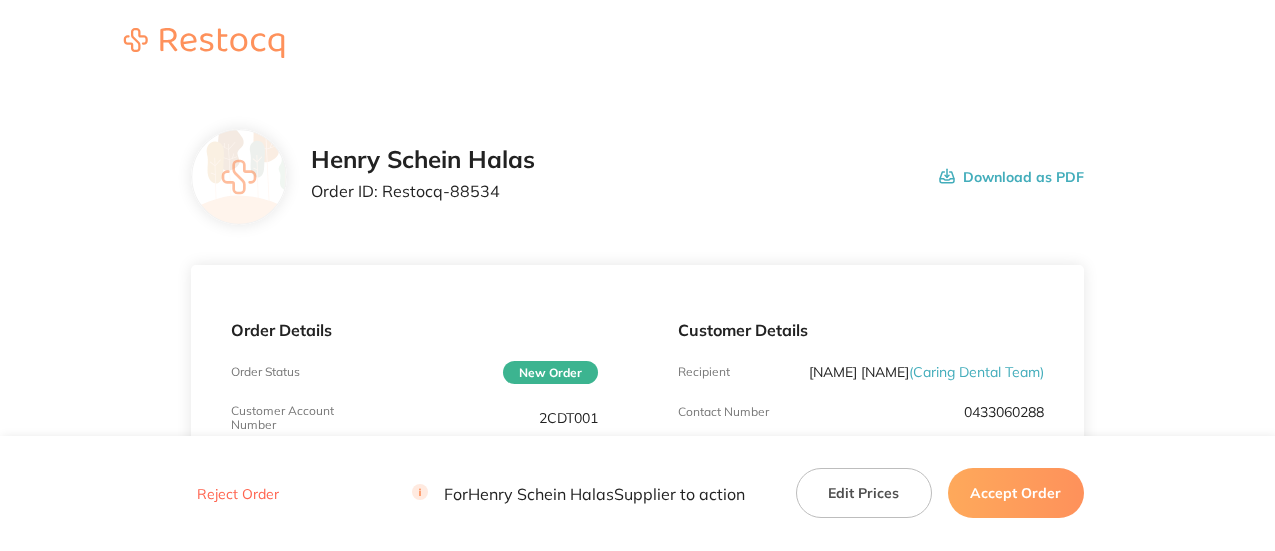 scroll, scrollTop: 0, scrollLeft: 0, axis: both 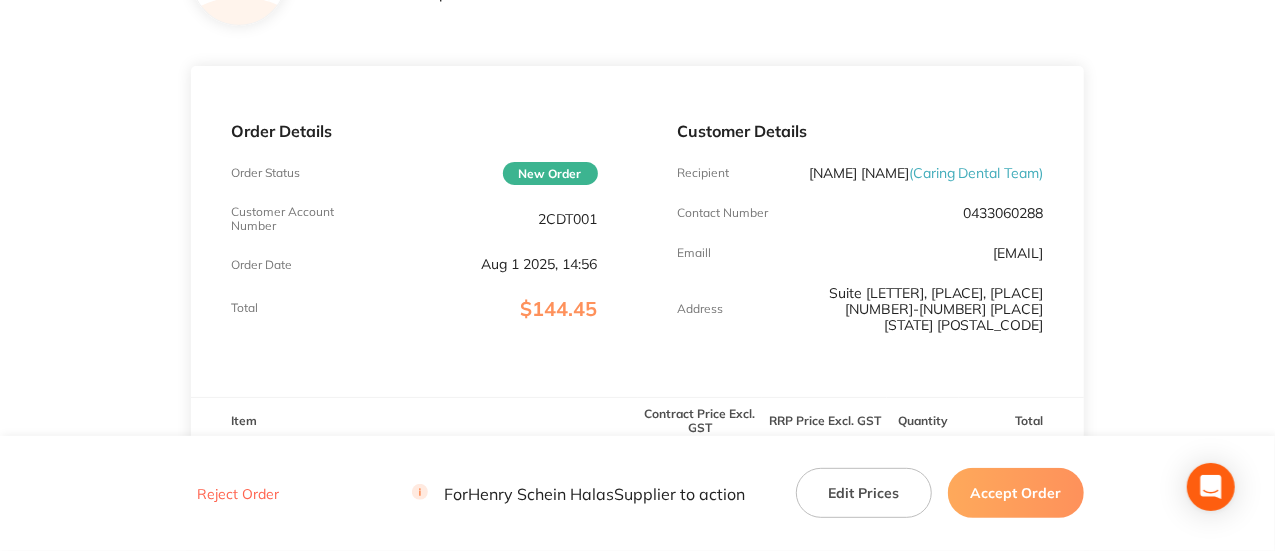 click on "2CDT001" at bounding box center [568, 219] 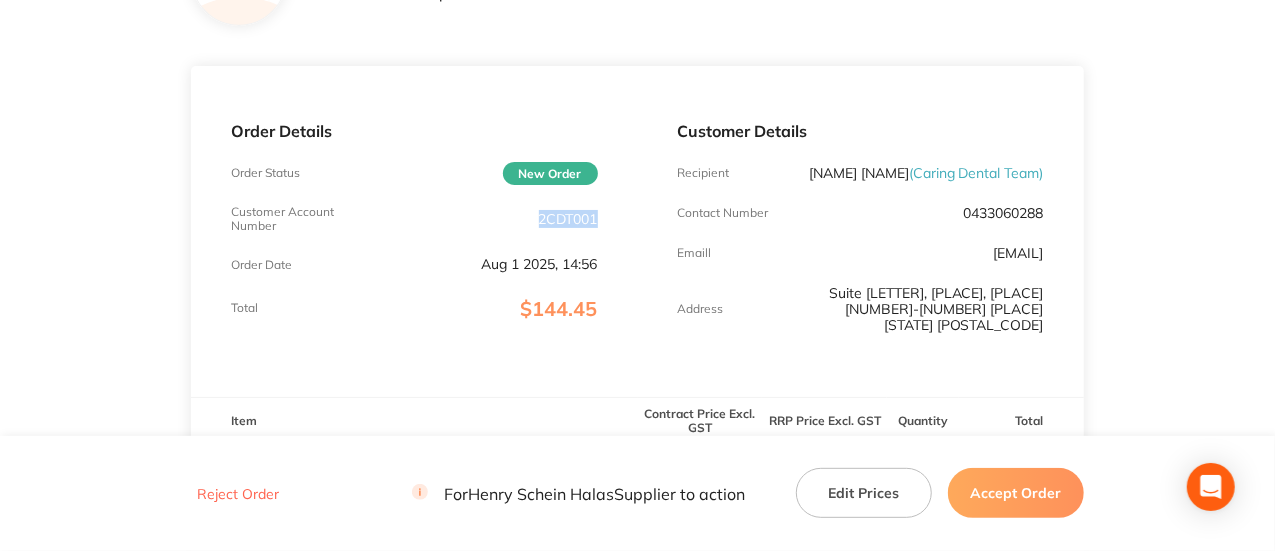 click on "2CDT001" at bounding box center [568, 219] 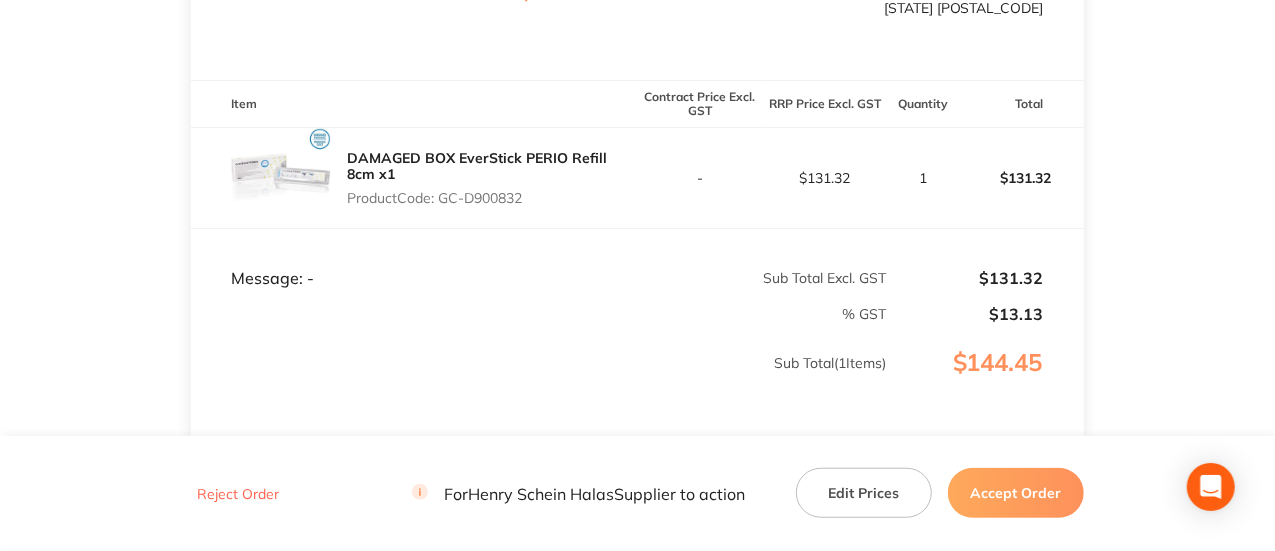 click on "DAMAGED BOX EverStick PERIO Refill 8cm x1" at bounding box center [492, 166] 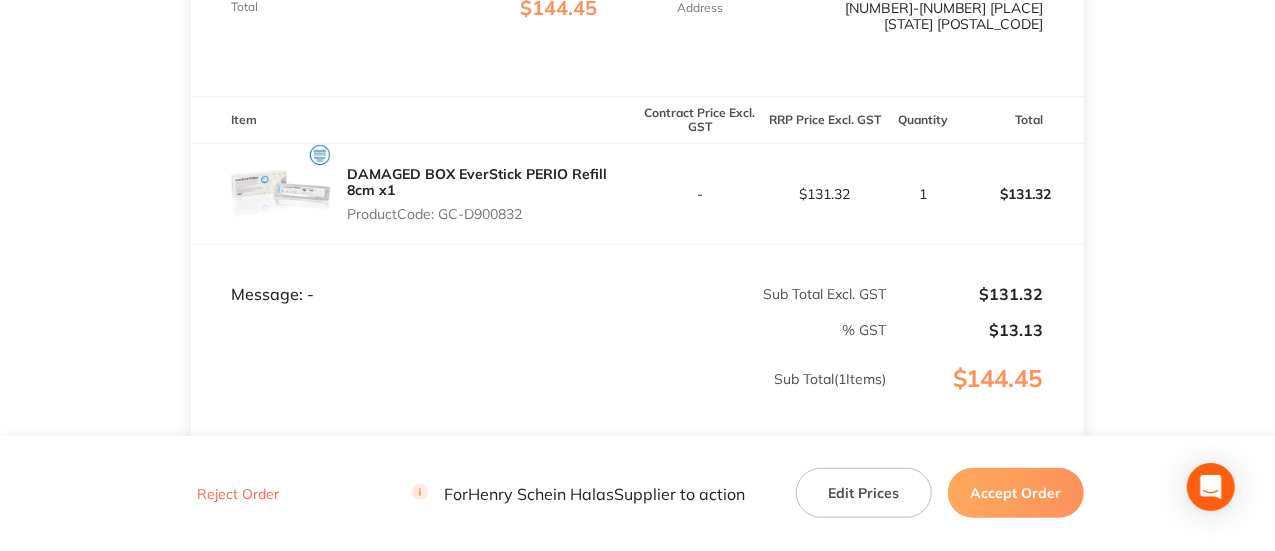 scroll, scrollTop: 500, scrollLeft: 0, axis: vertical 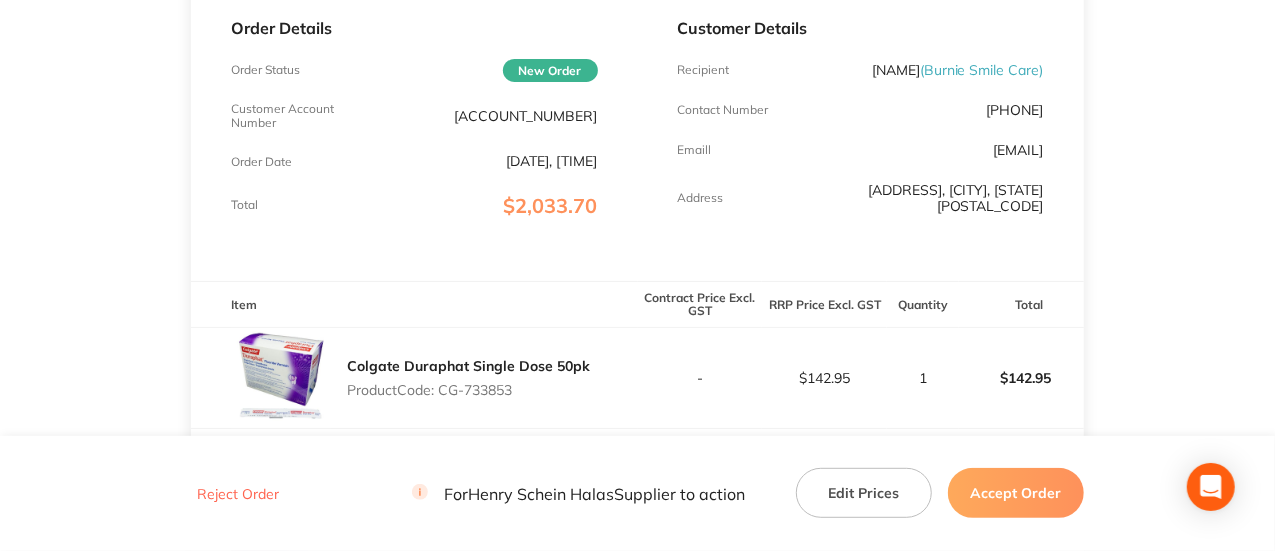 click on "[ACCOUNT_NUMBER]" at bounding box center [526, 116] 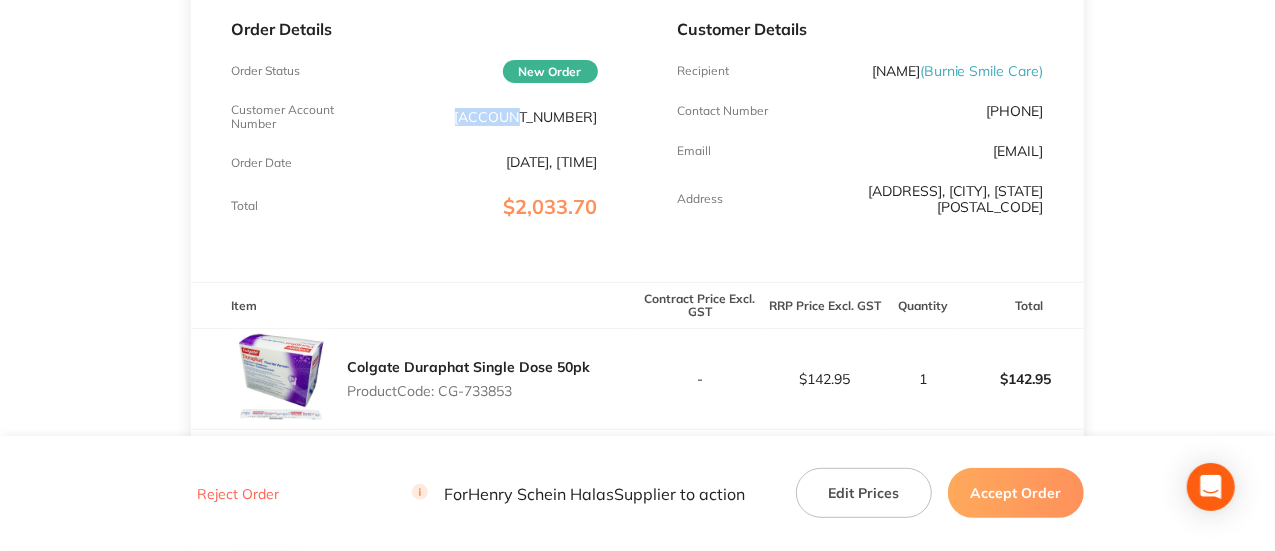 click on "[ACCOUNT_NUMBER]" at bounding box center [526, 117] 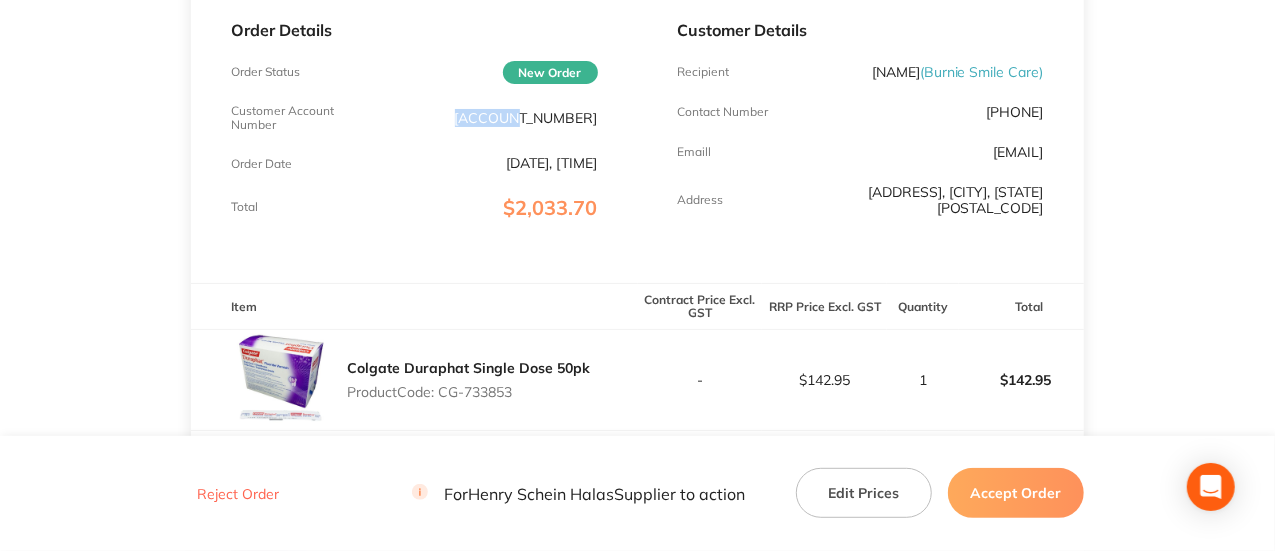 copy on "[ACCOUNT_NUMBER]" 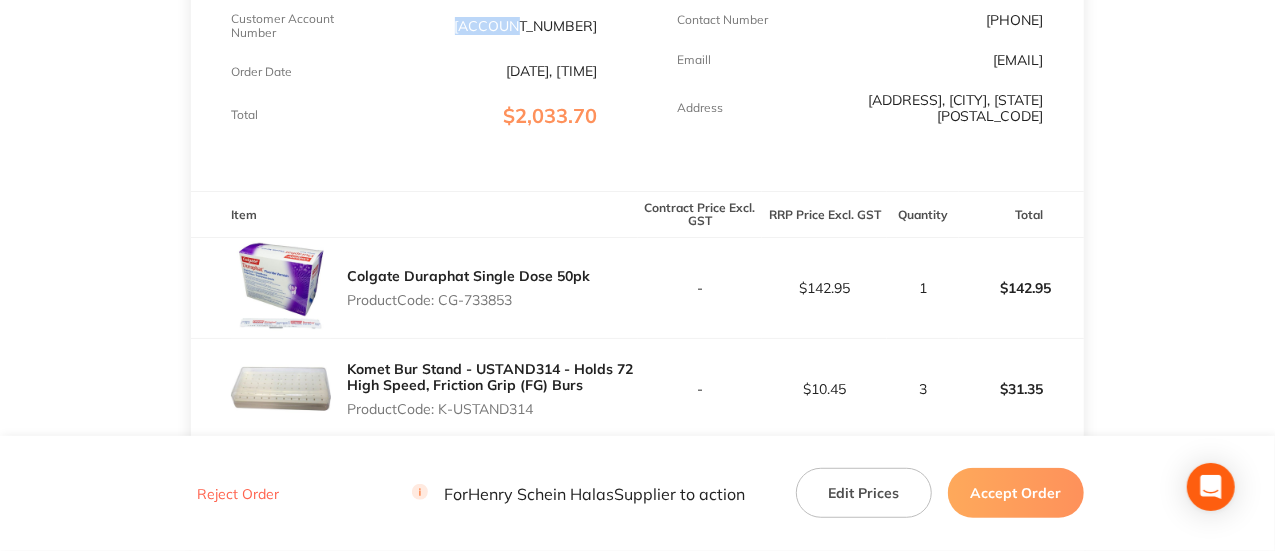 drag, startPoint x: 537, startPoint y: 297, endPoint x: 443, endPoint y: 296, distance: 94.00532 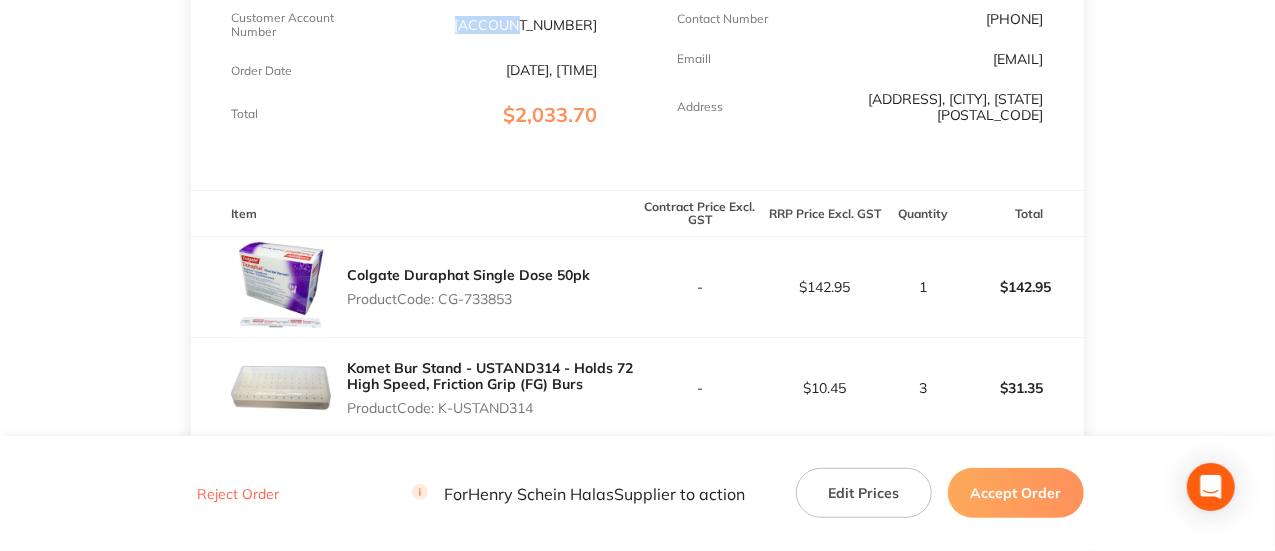 copy on "CG-733853" 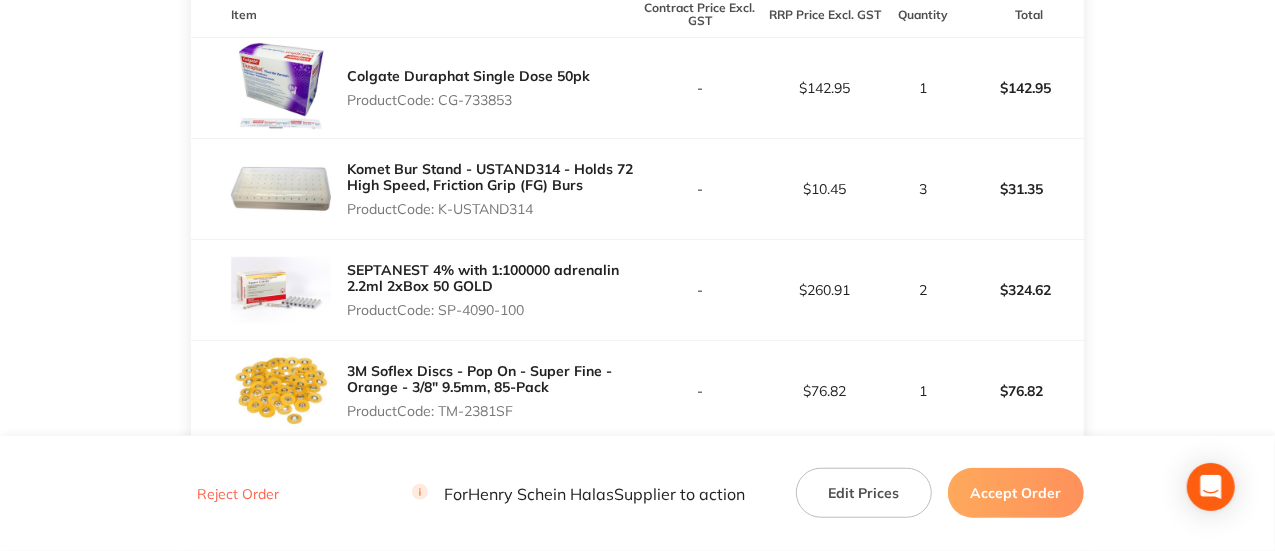 scroll, scrollTop: 593, scrollLeft: 0, axis: vertical 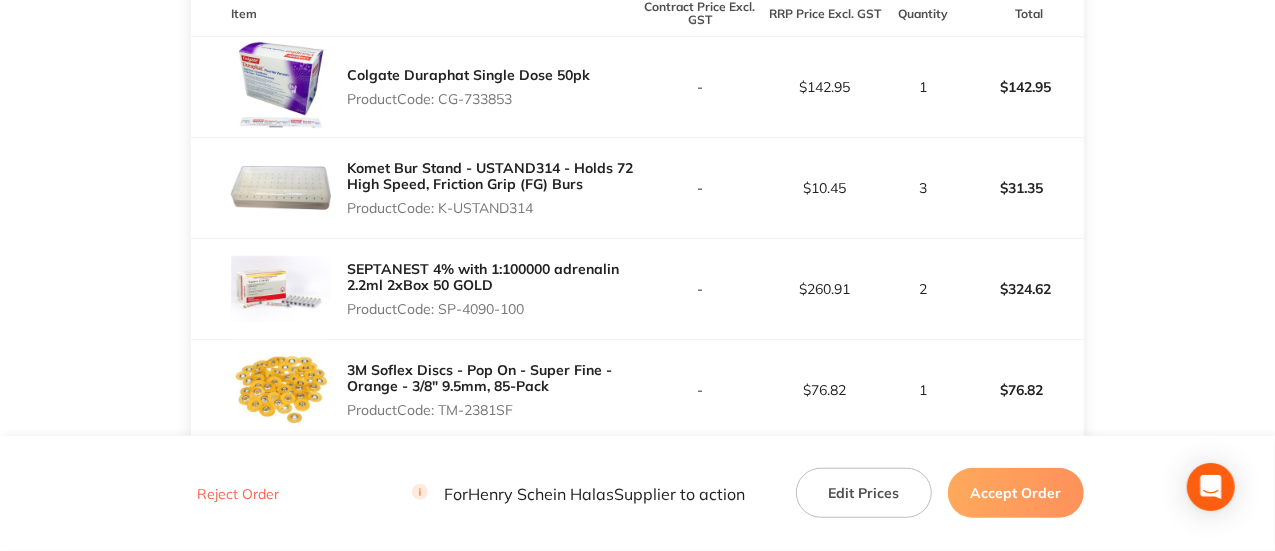 drag, startPoint x: 563, startPoint y: 206, endPoint x: 442, endPoint y: 211, distance: 121.103264 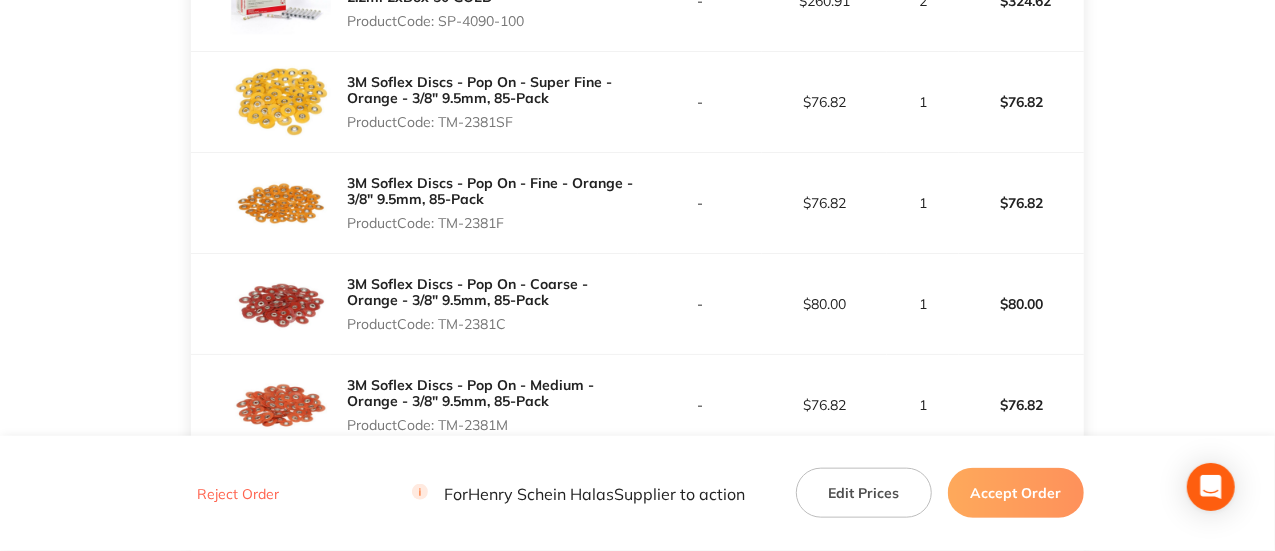 scroll, scrollTop: 882, scrollLeft: 0, axis: vertical 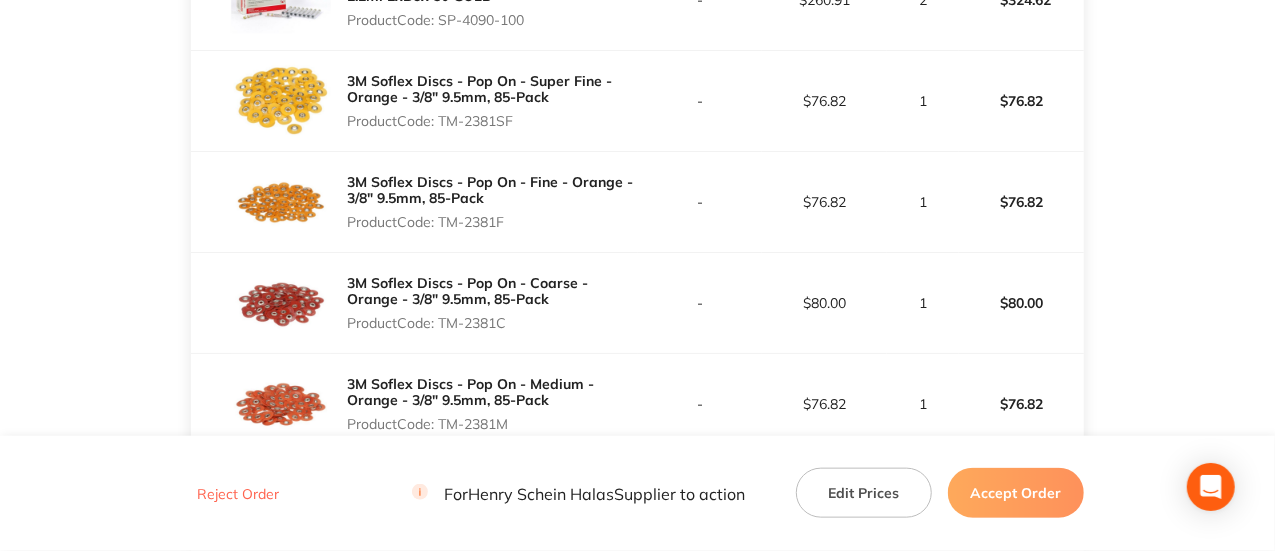 drag, startPoint x: 515, startPoint y: 218, endPoint x: 444, endPoint y: 227, distance: 71.568146 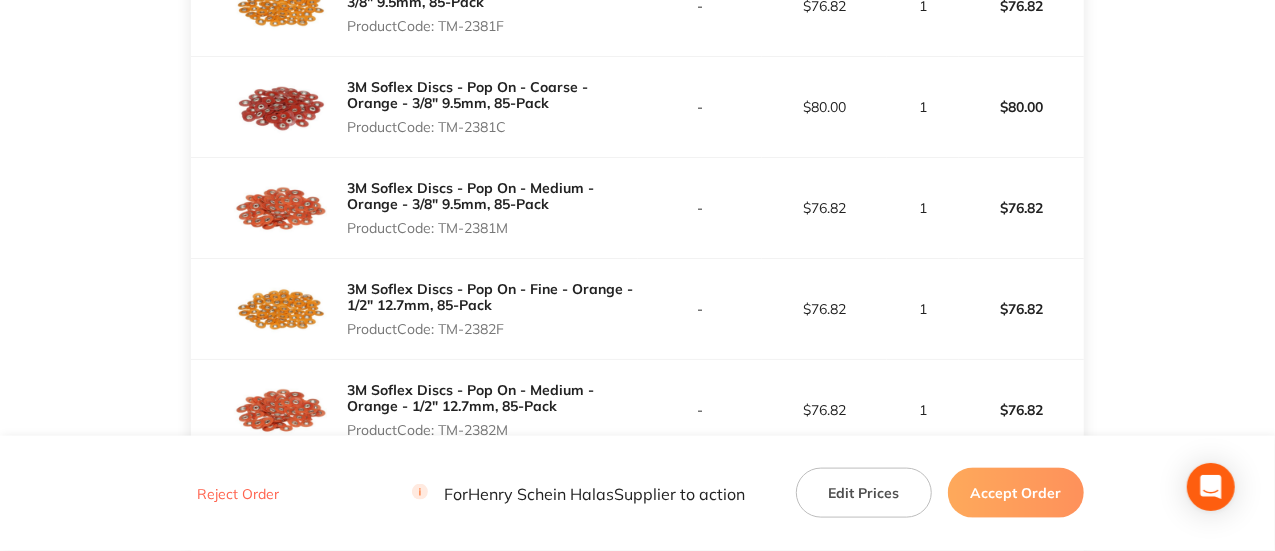 scroll, scrollTop: 1079, scrollLeft: 0, axis: vertical 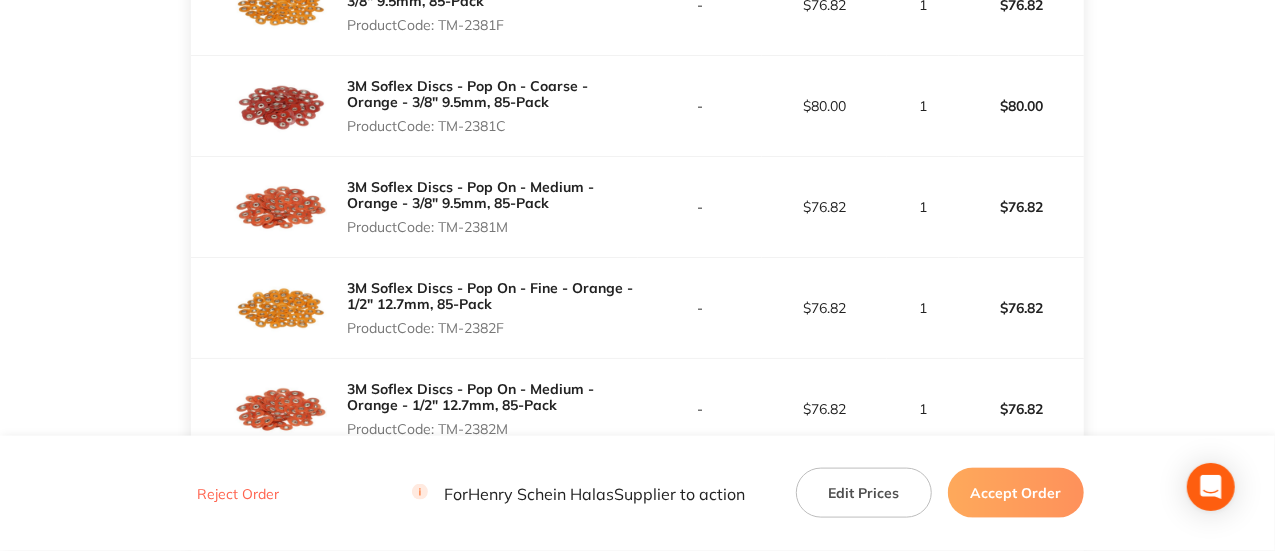 drag, startPoint x: 528, startPoint y: 333, endPoint x: 442, endPoint y: 327, distance: 86.209045 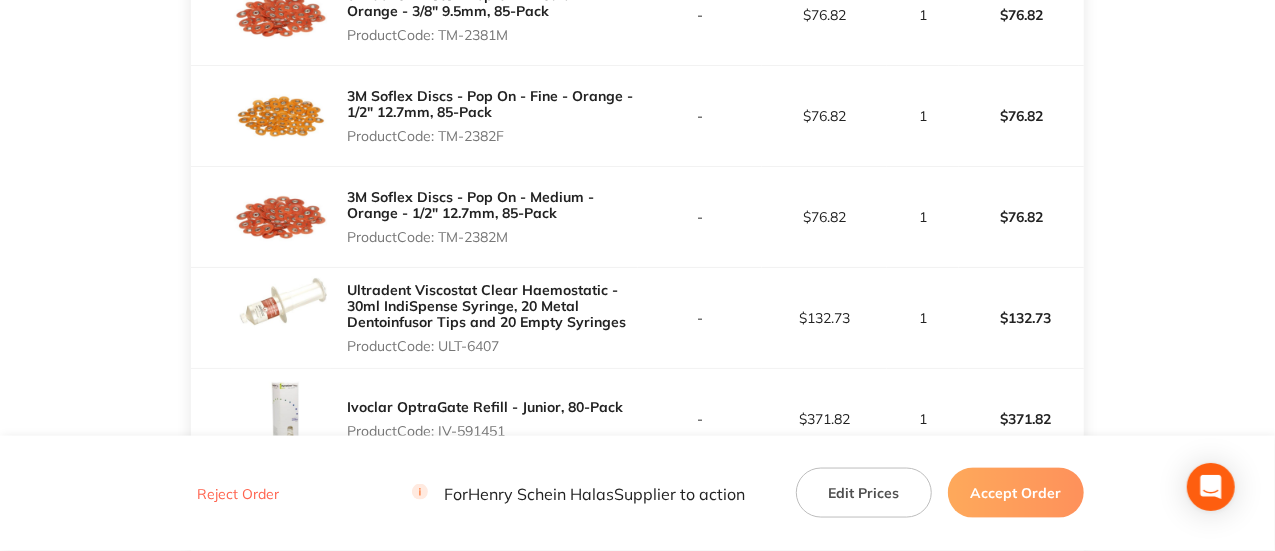scroll, scrollTop: 1272, scrollLeft: 0, axis: vertical 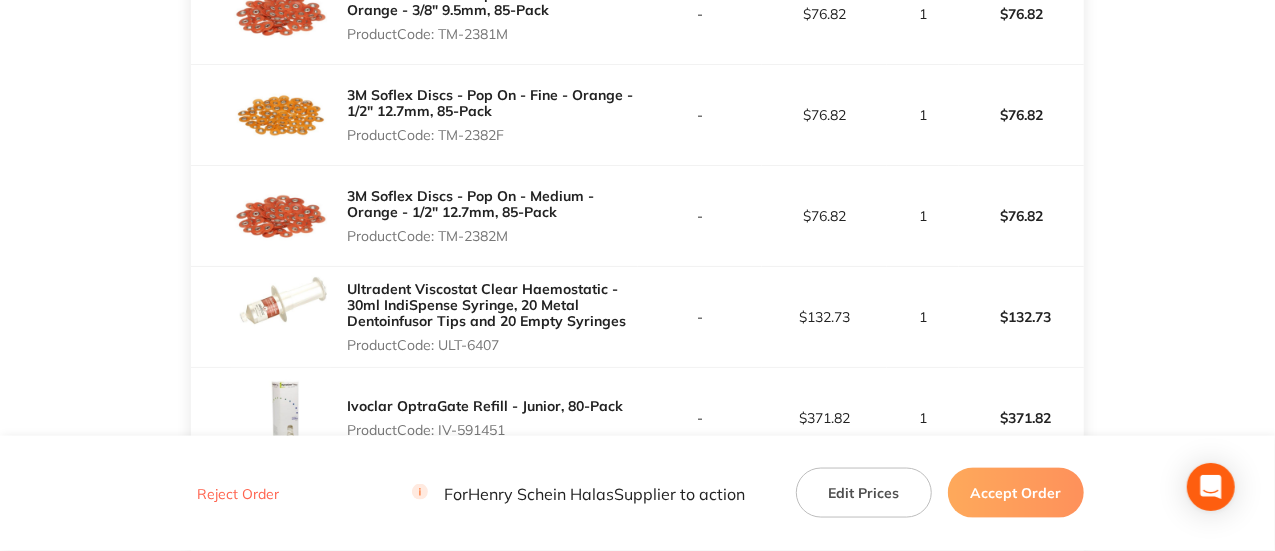 drag, startPoint x: 528, startPoint y: 244, endPoint x: 446, endPoint y: 242, distance: 82.02438 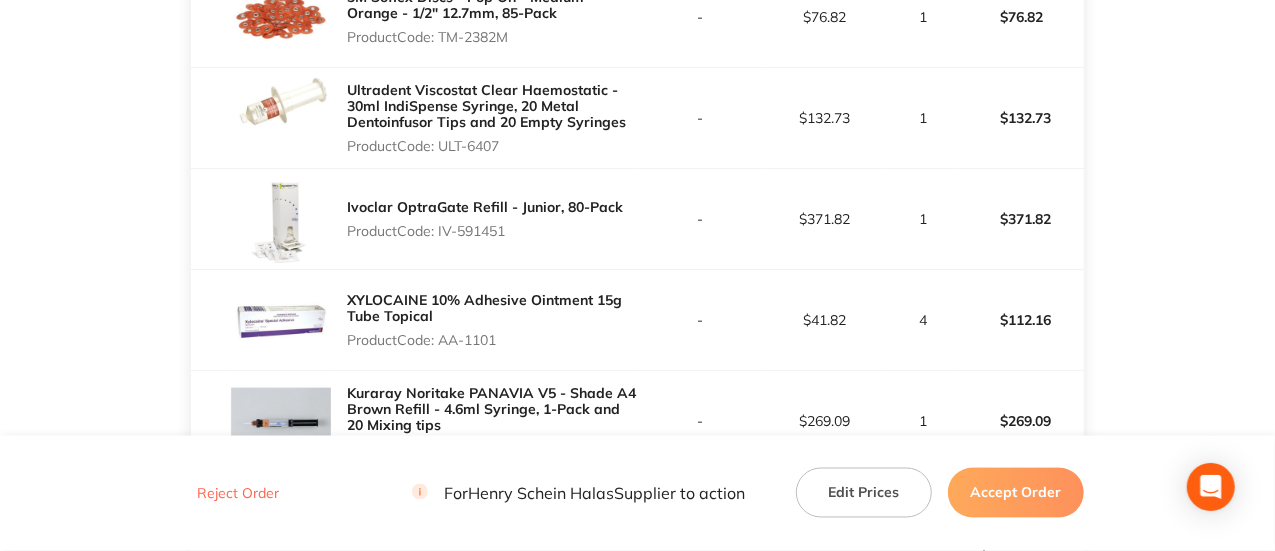scroll, scrollTop: 1472, scrollLeft: 0, axis: vertical 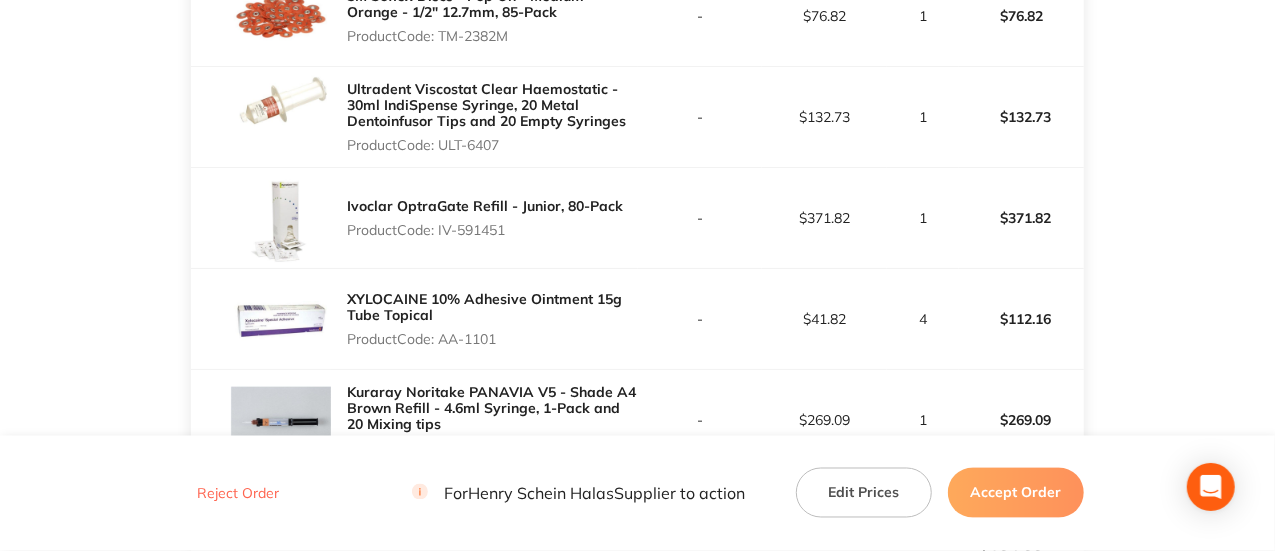 drag, startPoint x: 516, startPoint y: 233, endPoint x: 441, endPoint y: 235, distance: 75.026665 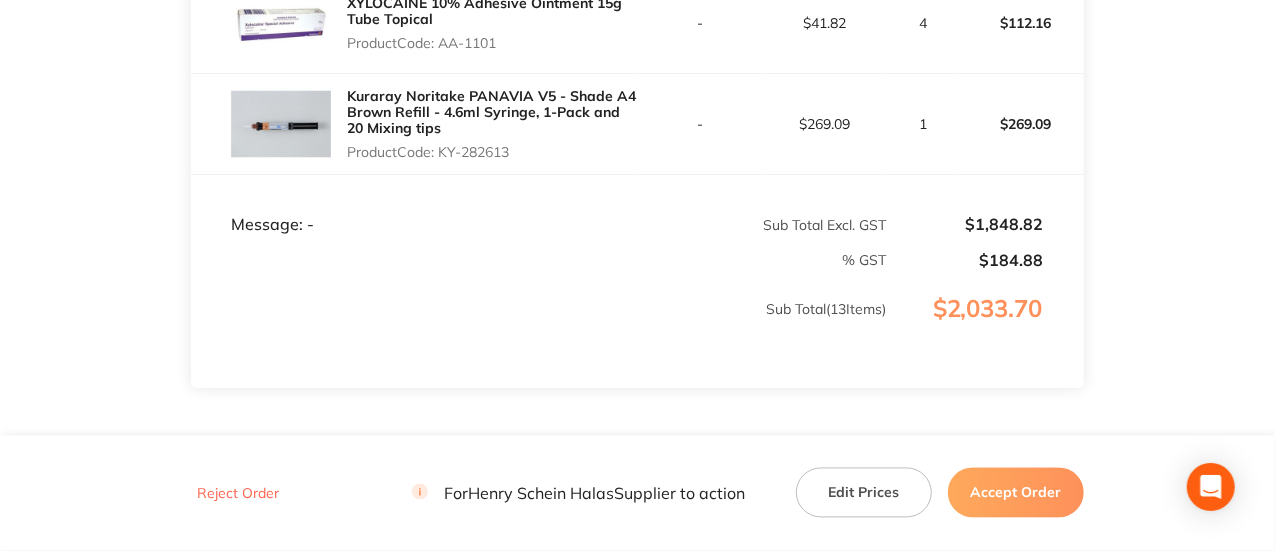 scroll, scrollTop: 1768, scrollLeft: 0, axis: vertical 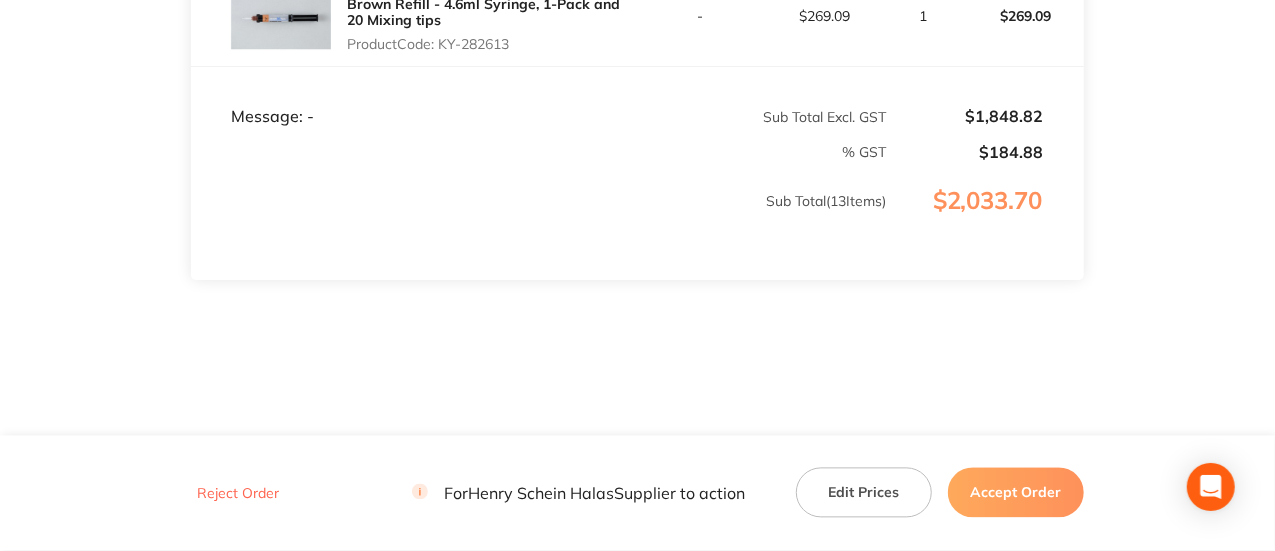 click on "Accept Order" at bounding box center [1016, 493] 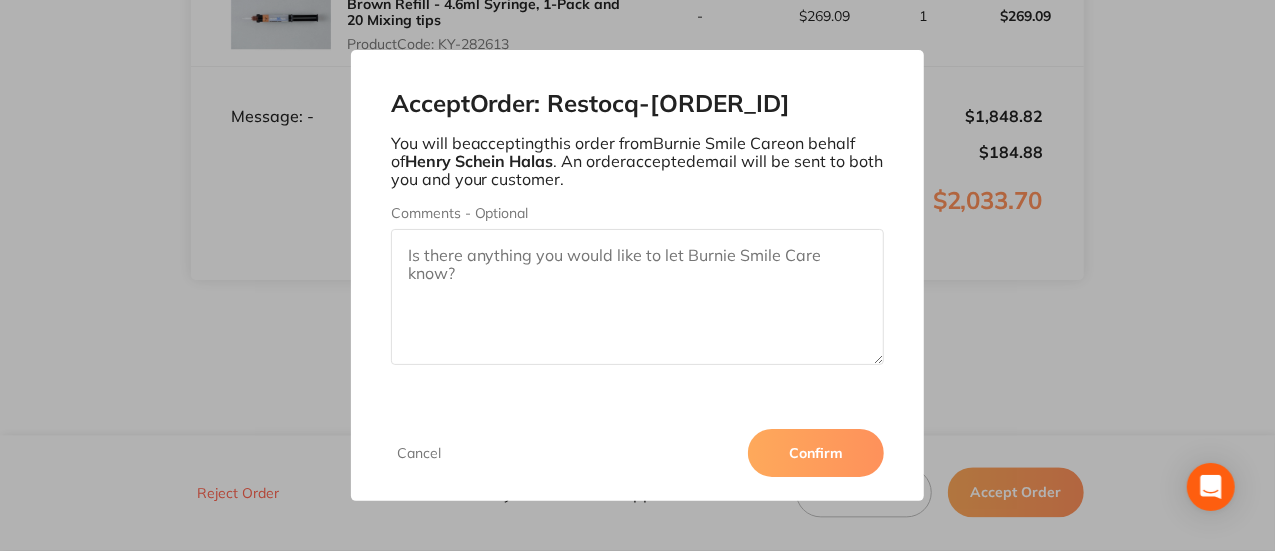 click on "Confirm" at bounding box center [816, 453] 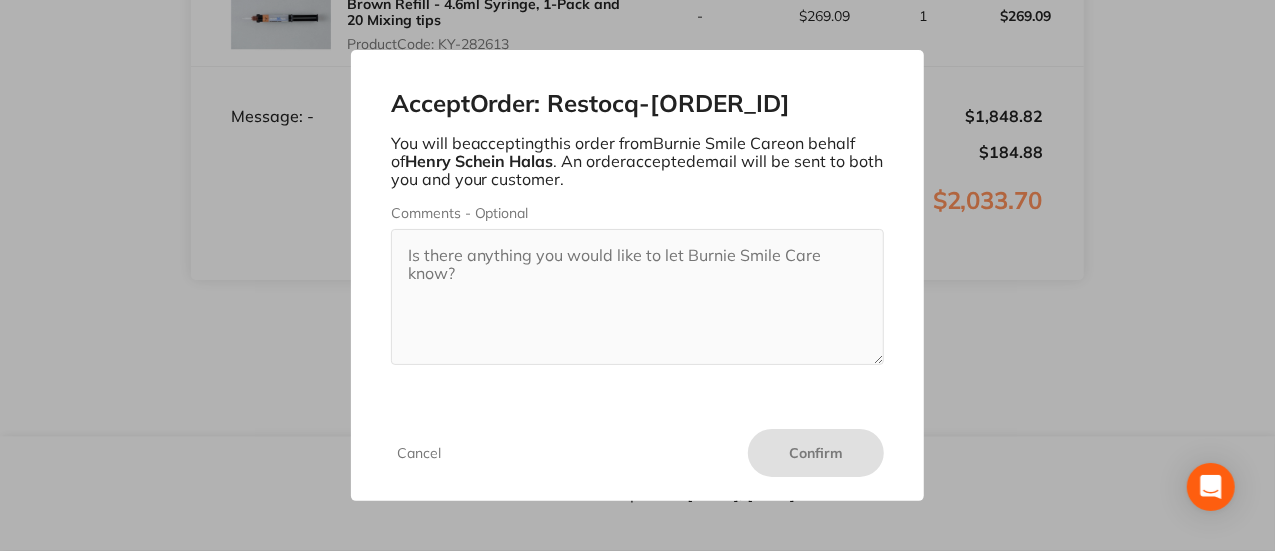 scroll, scrollTop: 1874, scrollLeft: 0, axis: vertical 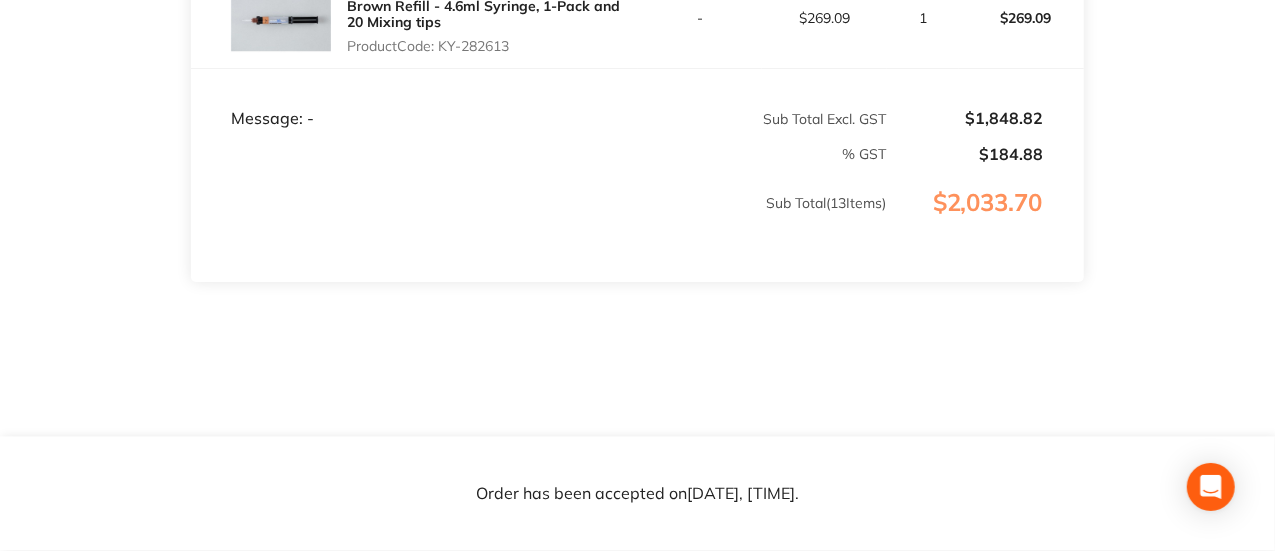 click on "Henry Schein Halas Order ID: Restocq- 88594 Download as PDF Order Details Order Status Open Order Customer Account Number 3BSC005 Order Date Aug 2 2025, 9:34 Total  $2,033.70 Customer Details Recipient Burnie  Smile Care  ( Burnie Smile Care ) Contact Number (03) 6432 1188 Emaill smilecare@experteeth.com.au Address Unit 2, 44a Wilmot Street, Burnie, TAS 7320   Item Contract Price Excl. GST RRP Price Excl. GST Quantity Total Colgate Duraphat Single Dose 50pk Product   Code:  CG-733853 - $142.95 1 $142.95 Komet Bur Stand - USTAND314 - Holds 72 High Speed, Friction Grip (FG) Burs Product   Code:  K-USTAND314 - $10.45 3 $31.35 SEPTANEST 4% with 1:100000 adrenalin 2.2ml 2xBox 50 GOLD Product   Code:  SP-4090-100 - $260.91 2 $324.62 3M Soflex Discs - Pop On - Super Fine - Orange - 3/8" 9.5mm, 85-Pack Product   Code:  TM-2381SF - $76.82 1 $76.82 3M Soflex Discs - Pop On - Fine - Orange - 3/8" 9.5mm, 85-Pack Product   Code:  TM-2381F - $76.82 1 $76.82 3M Soflex Discs - Pop On - Coarse - Orange - 3/8" 9.5mm, 85-Pack -" at bounding box center (637, -672) 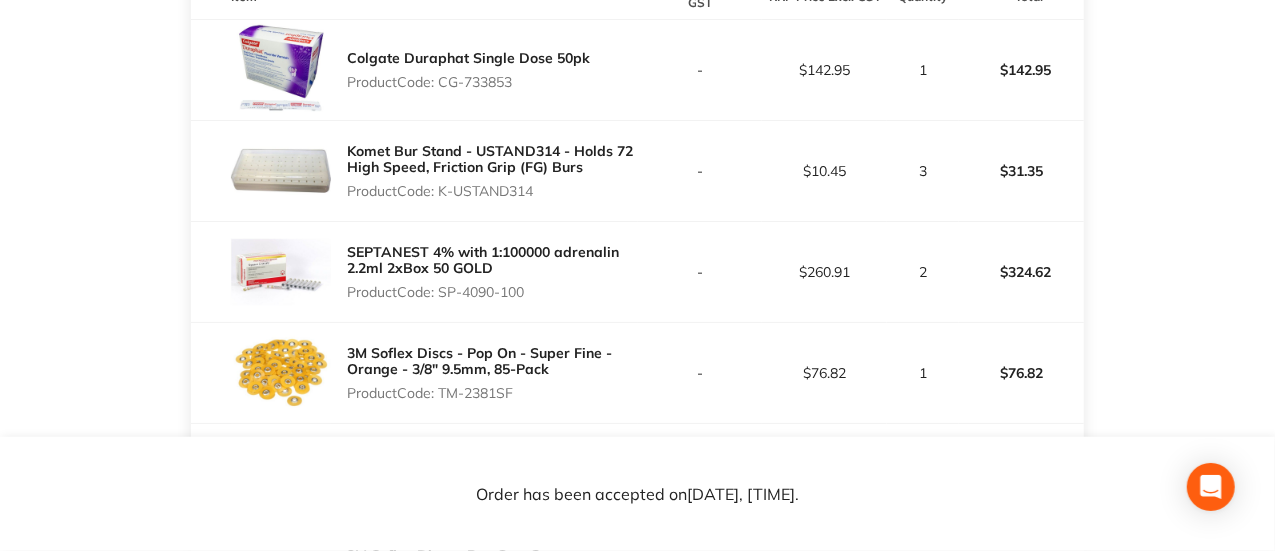 scroll, scrollTop: 0, scrollLeft: 0, axis: both 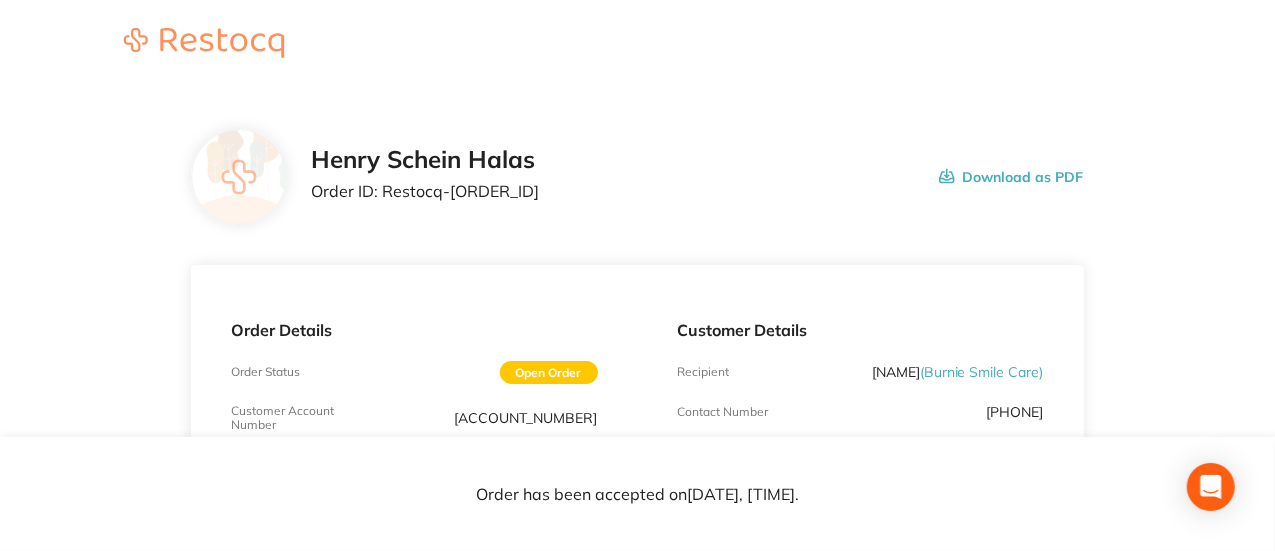 click on "Order ID: Restocq- 88594" at bounding box center (425, 191) 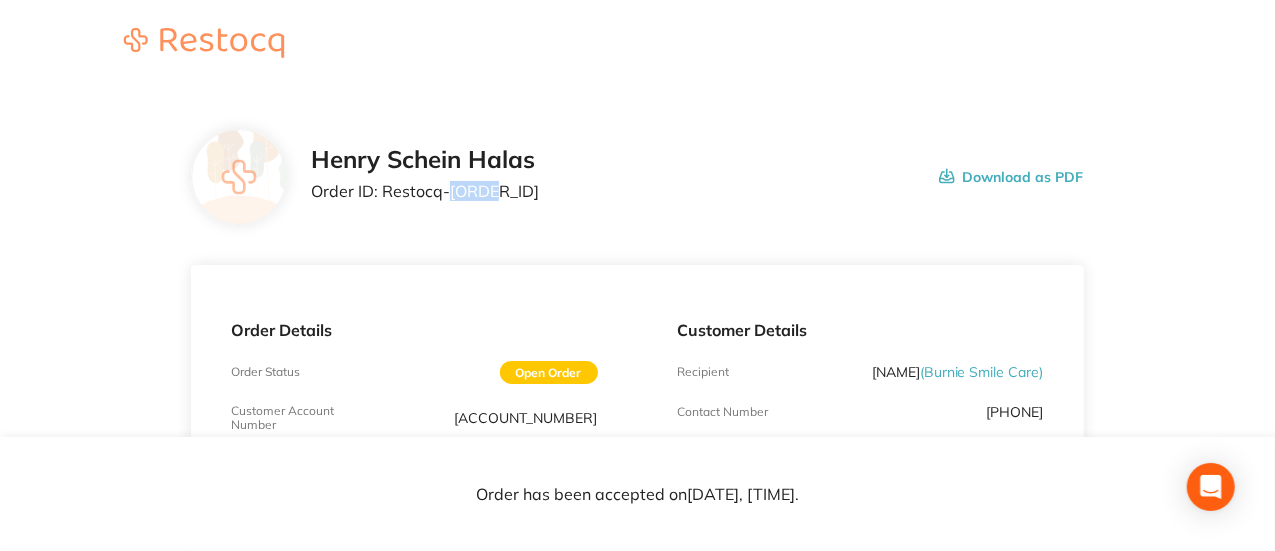 click on "Order ID: Restocq- 88594" at bounding box center [425, 191] 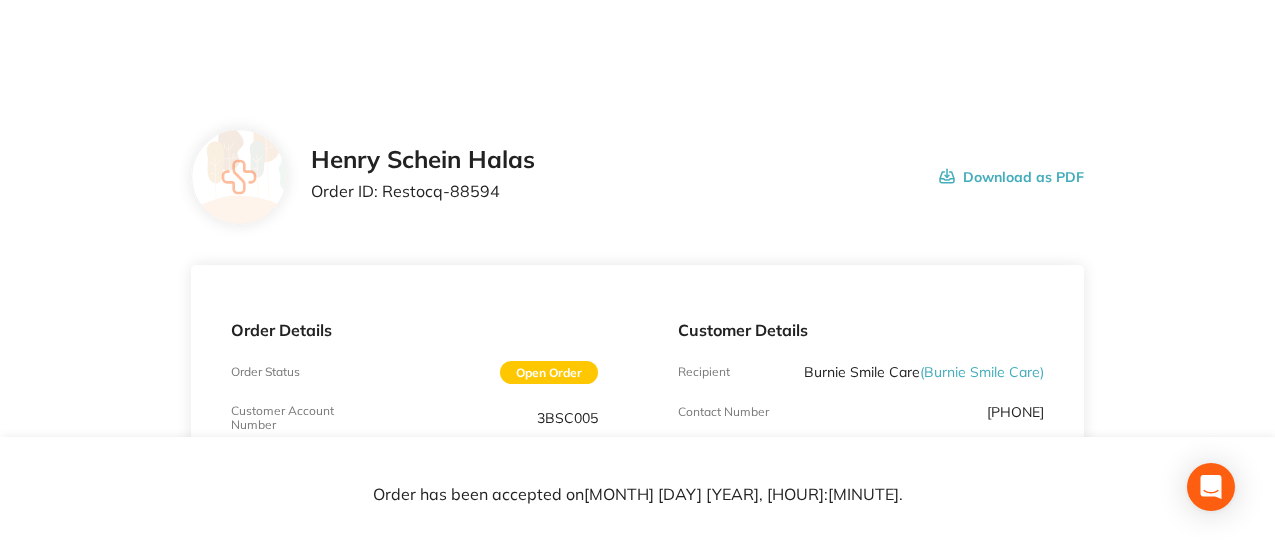 scroll, scrollTop: 0, scrollLeft: 0, axis: both 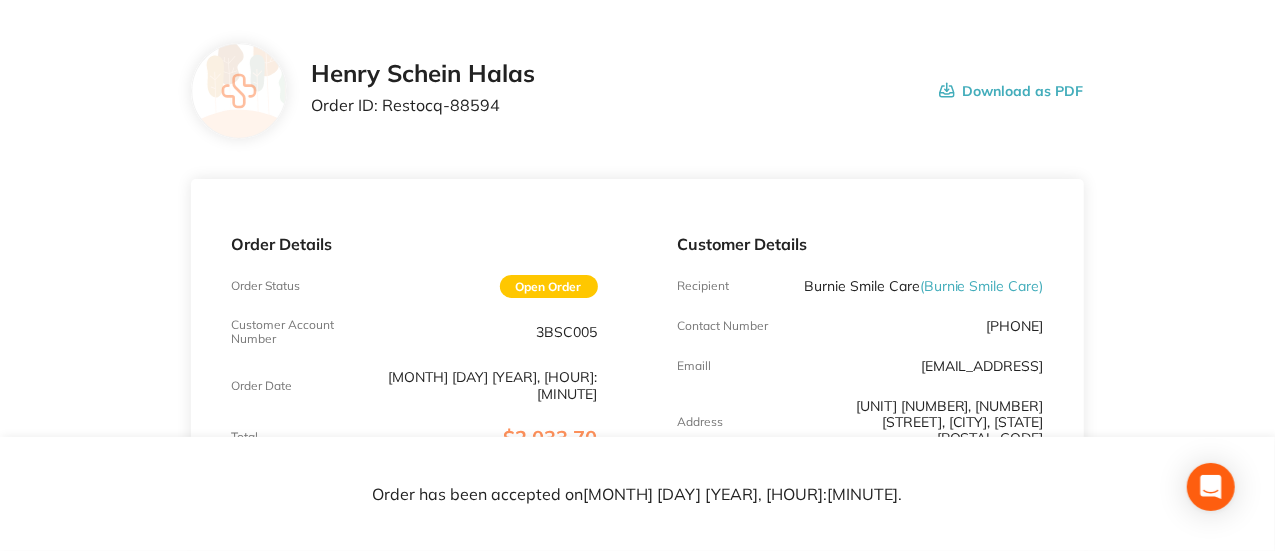 click on "3BSC005" at bounding box center (567, 332) 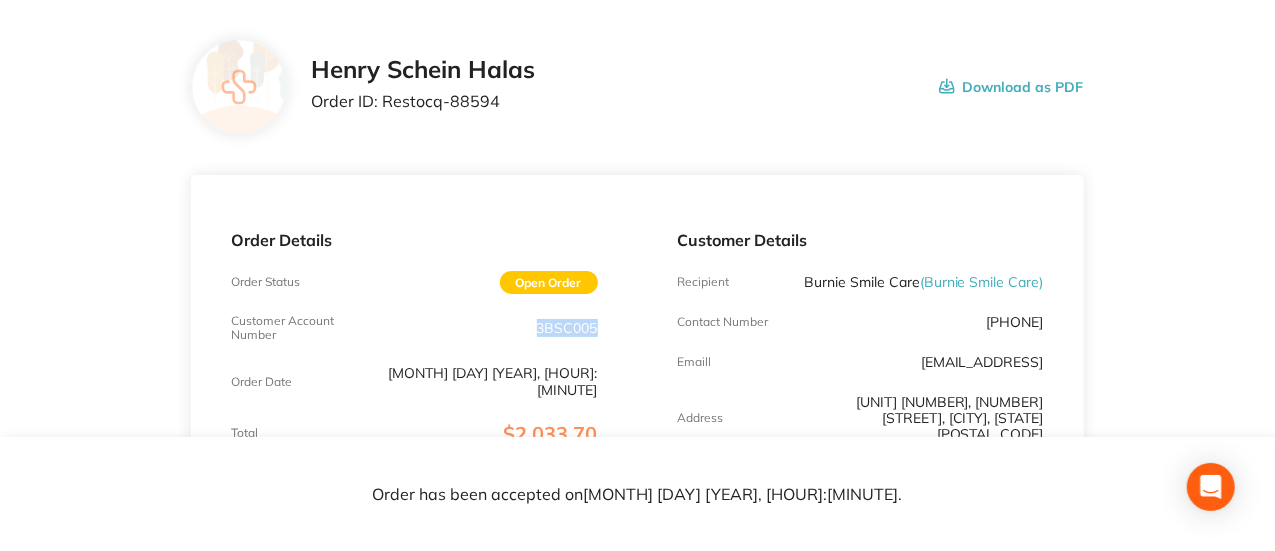 click on "3BSC005" at bounding box center (567, 328) 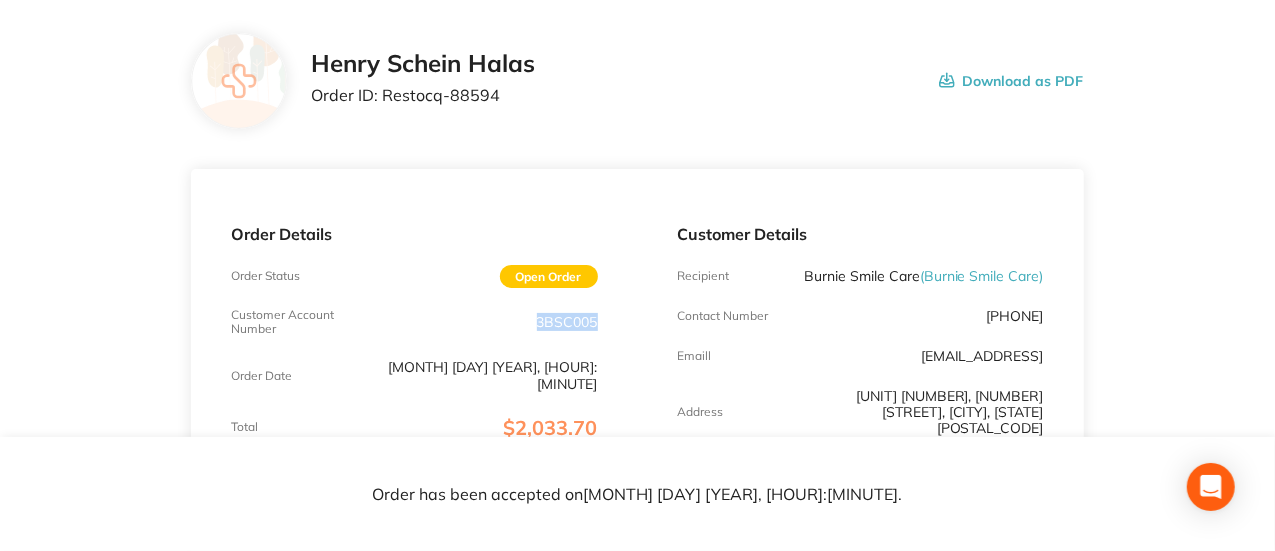 copy on "3BSC005" 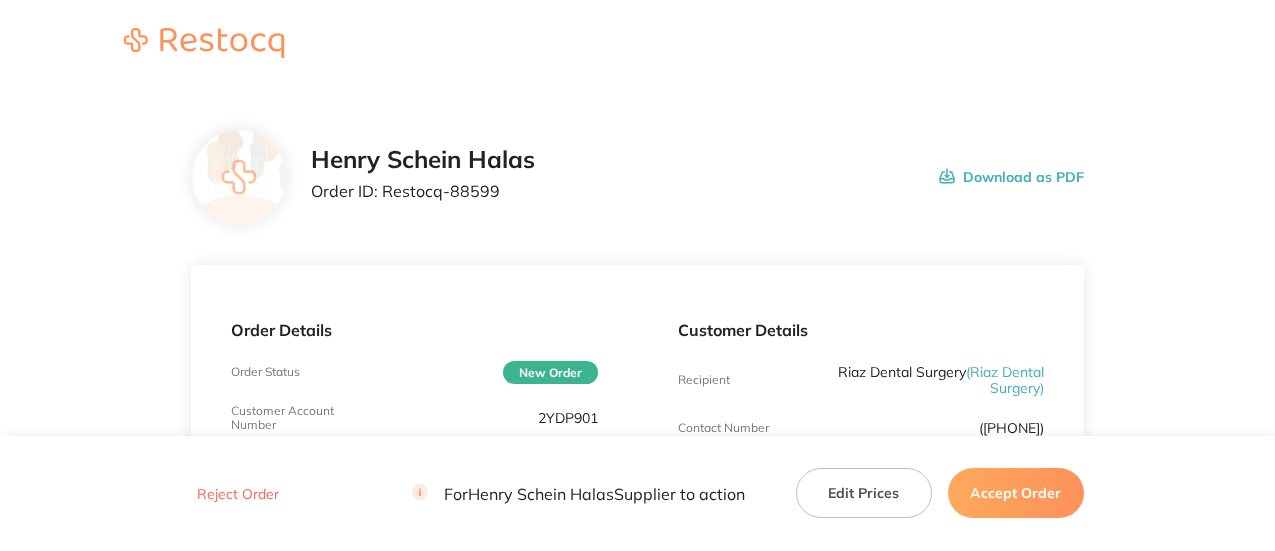 scroll, scrollTop: 0, scrollLeft: 0, axis: both 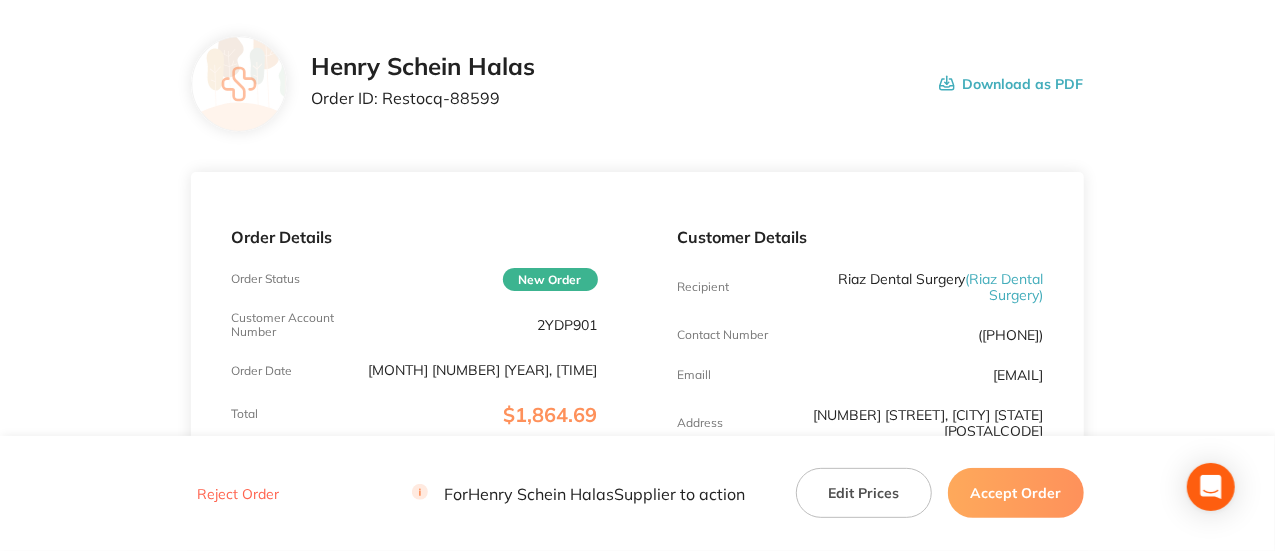 click on "2YDP901" at bounding box center [568, 325] 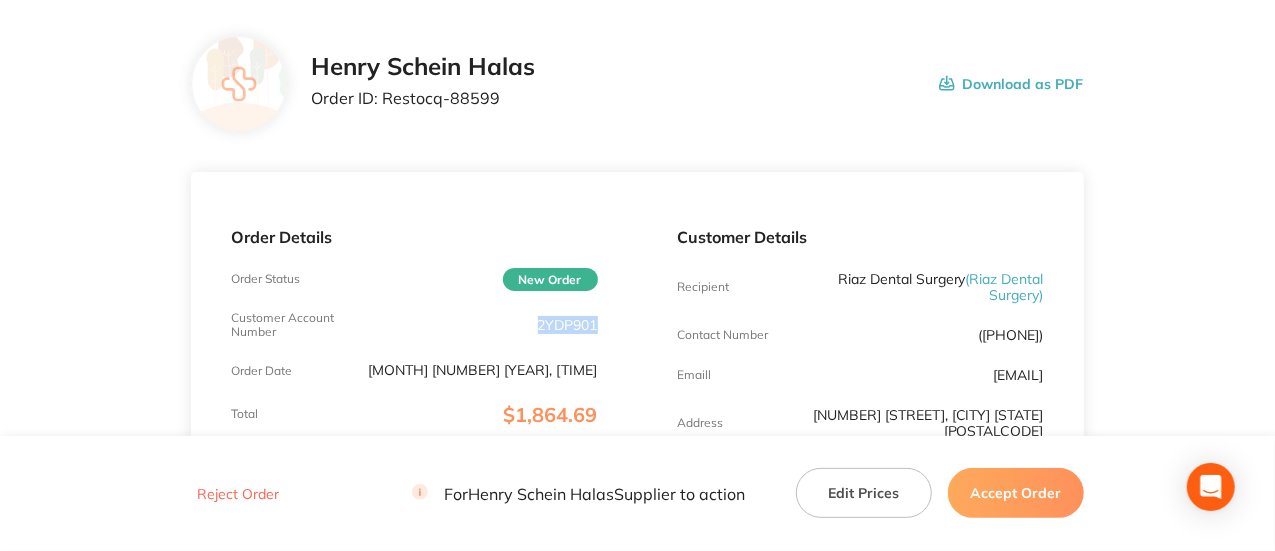 click on "2YDP901" at bounding box center (568, 325) 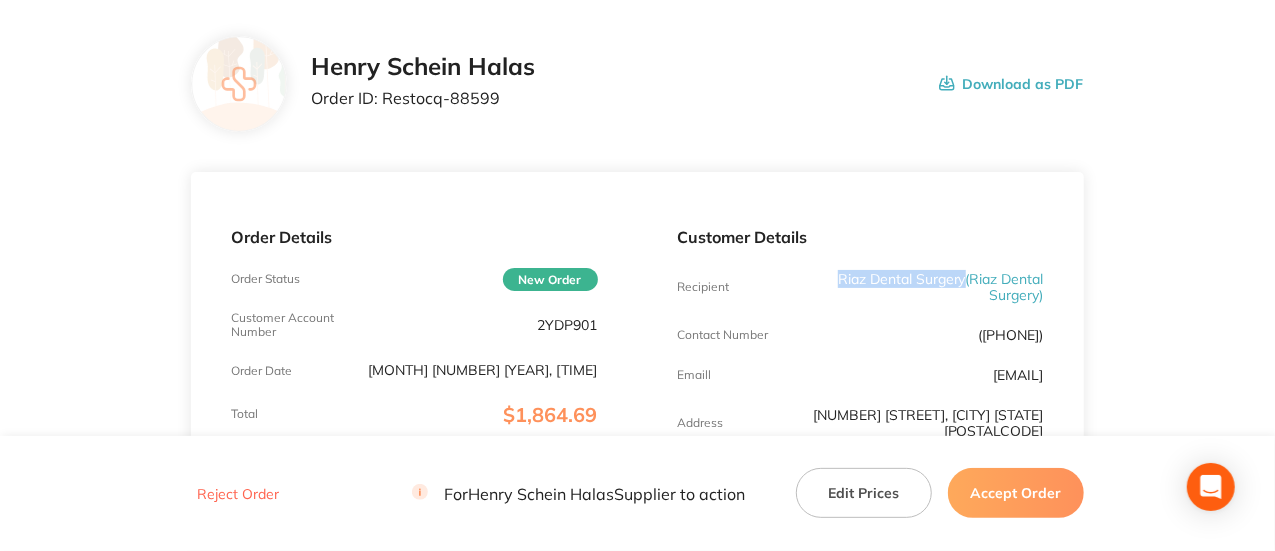 drag, startPoint x: 828, startPoint y: 284, endPoint x: 960, endPoint y: 285, distance: 132.00378 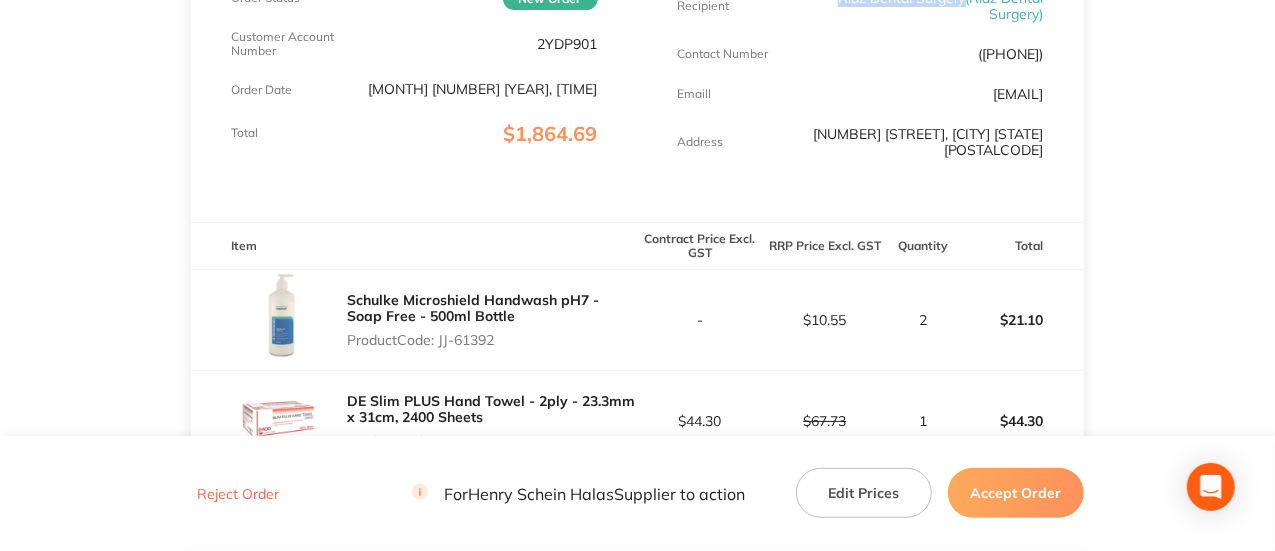scroll, scrollTop: 375, scrollLeft: 0, axis: vertical 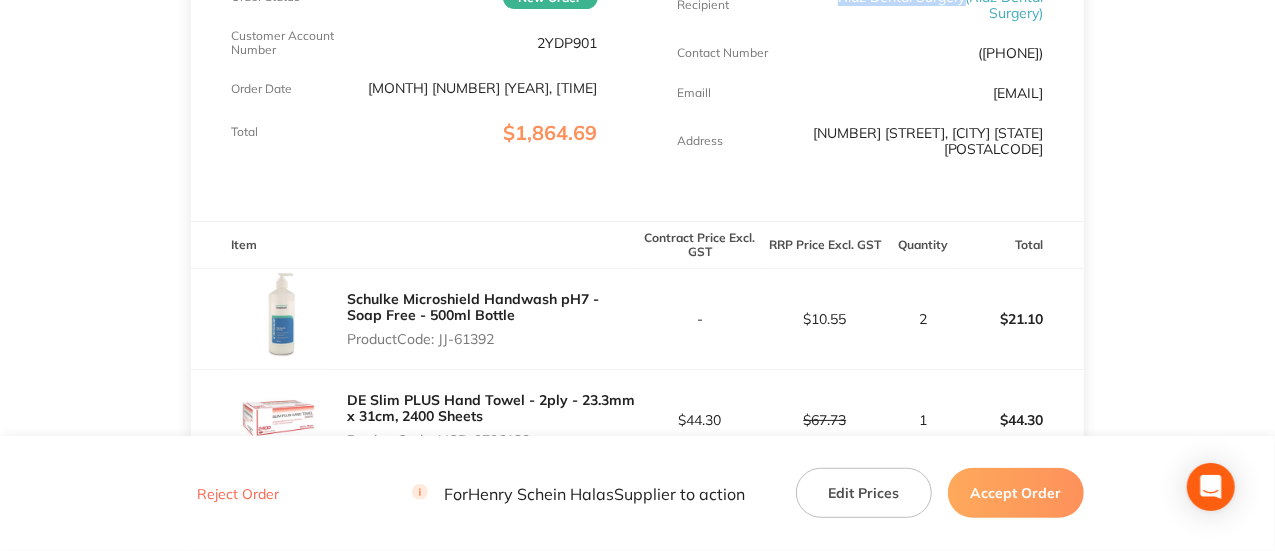 drag, startPoint x: 504, startPoint y: 324, endPoint x: 442, endPoint y: 333, distance: 62.649822 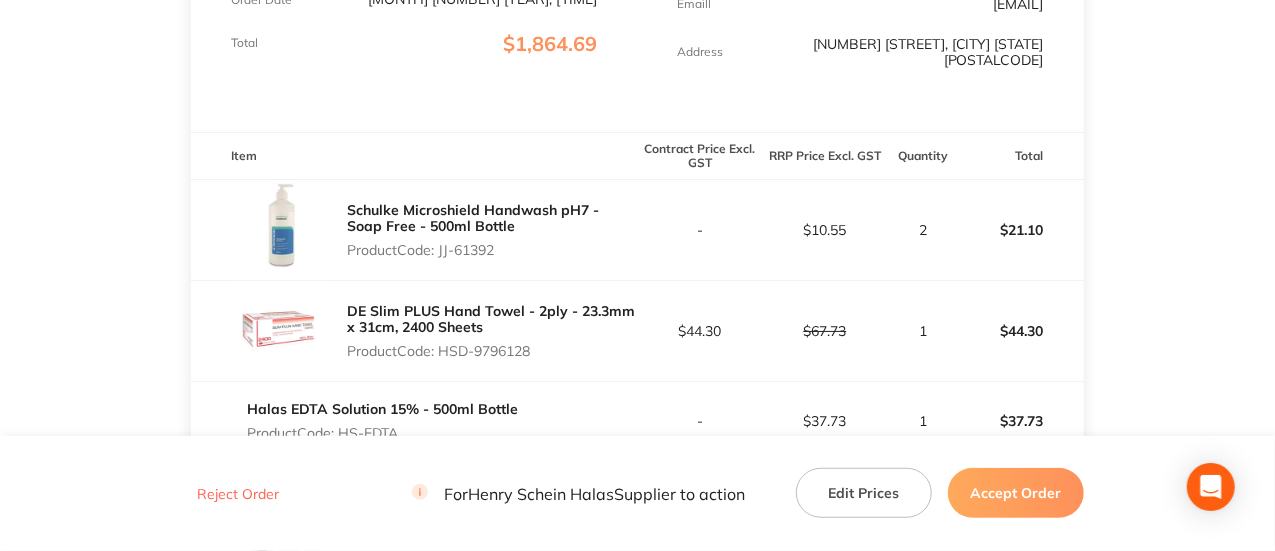 scroll, scrollTop: 465, scrollLeft: 0, axis: vertical 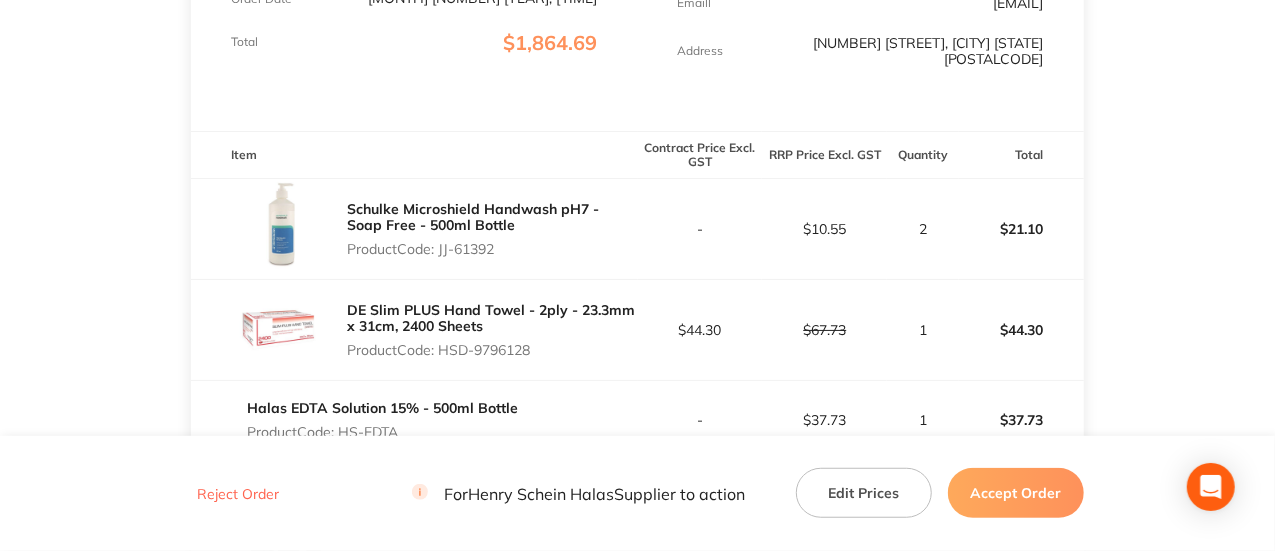 drag, startPoint x: 550, startPoint y: 352, endPoint x: 442, endPoint y: 347, distance: 108.11568 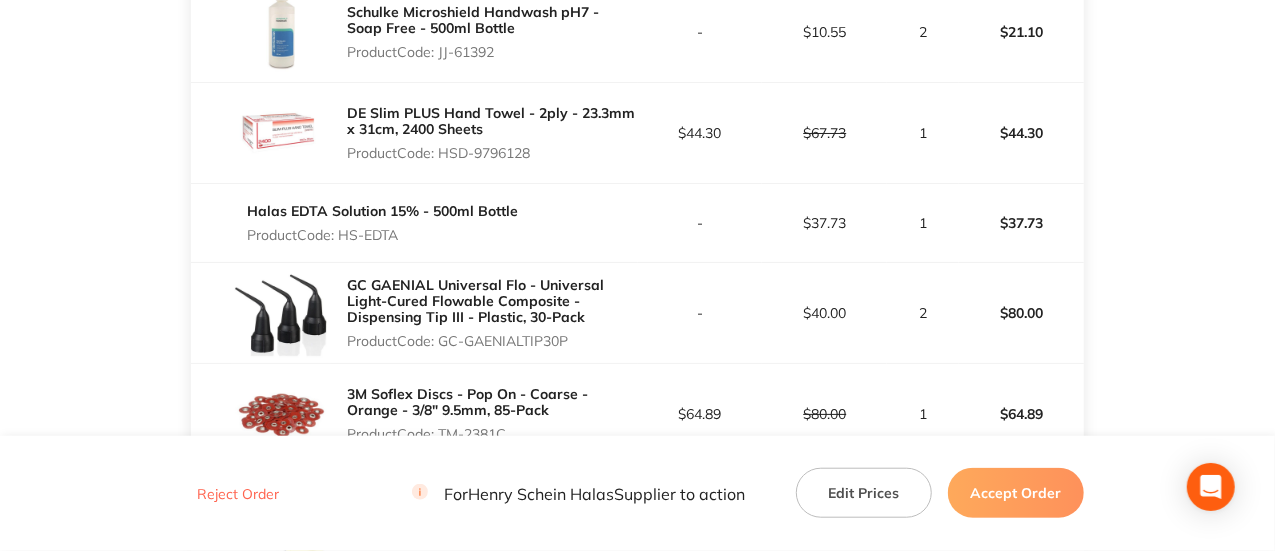 scroll, scrollTop: 663, scrollLeft: 0, axis: vertical 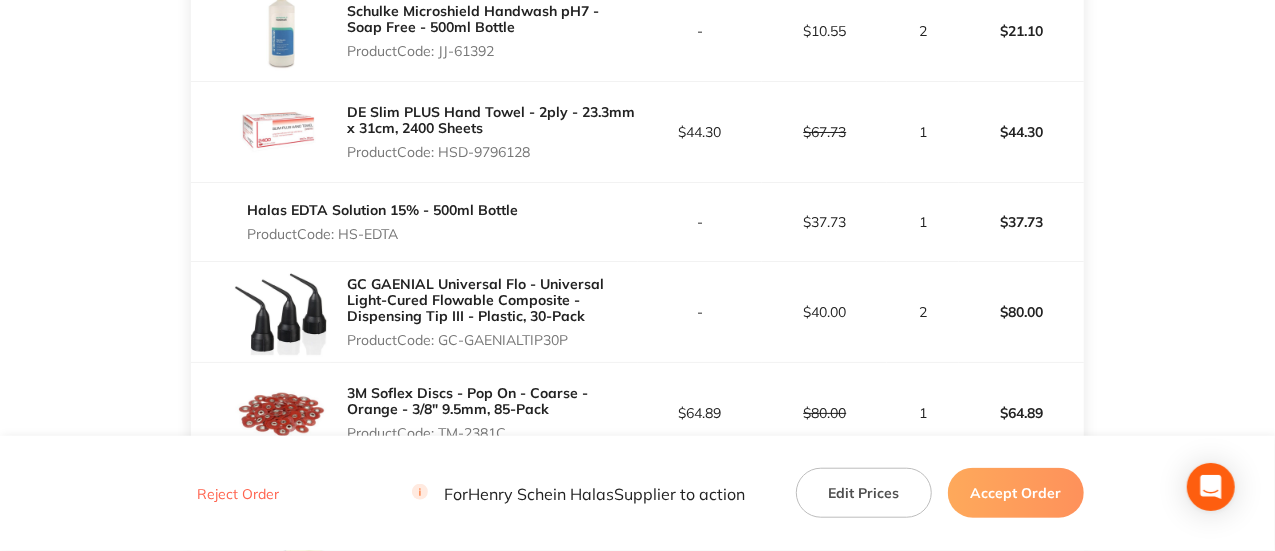drag, startPoint x: 390, startPoint y: 218, endPoint x: 345, endPoint y: 227, distance: 45.891174 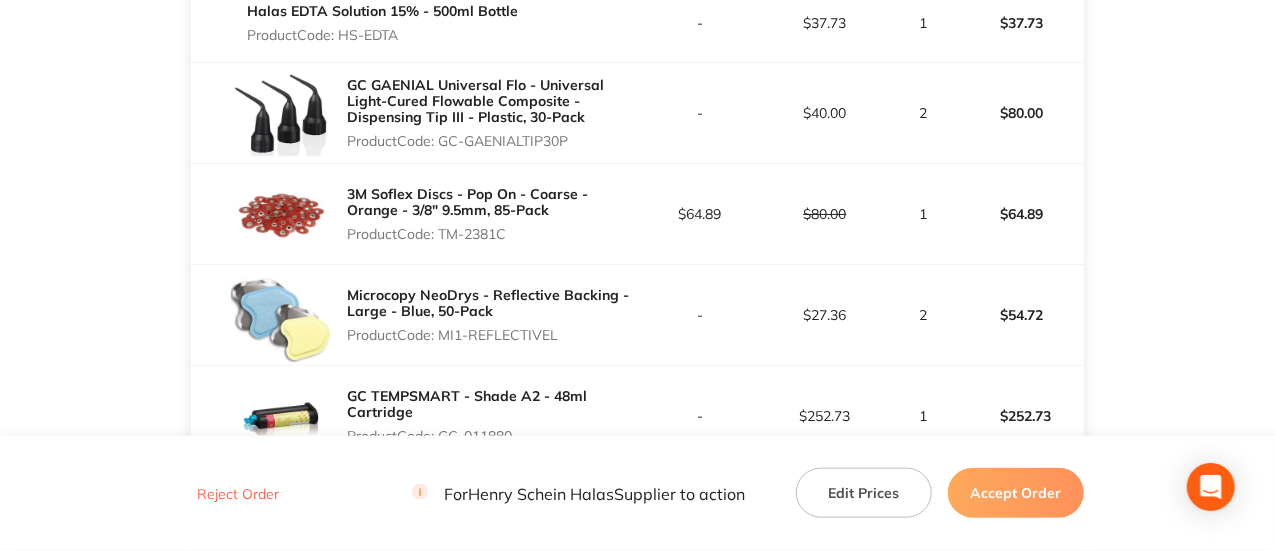 drag, startPoint x: 574, startPoint y: 333, endPoint x: 444, endPoint y: 329, distance: 130.06152 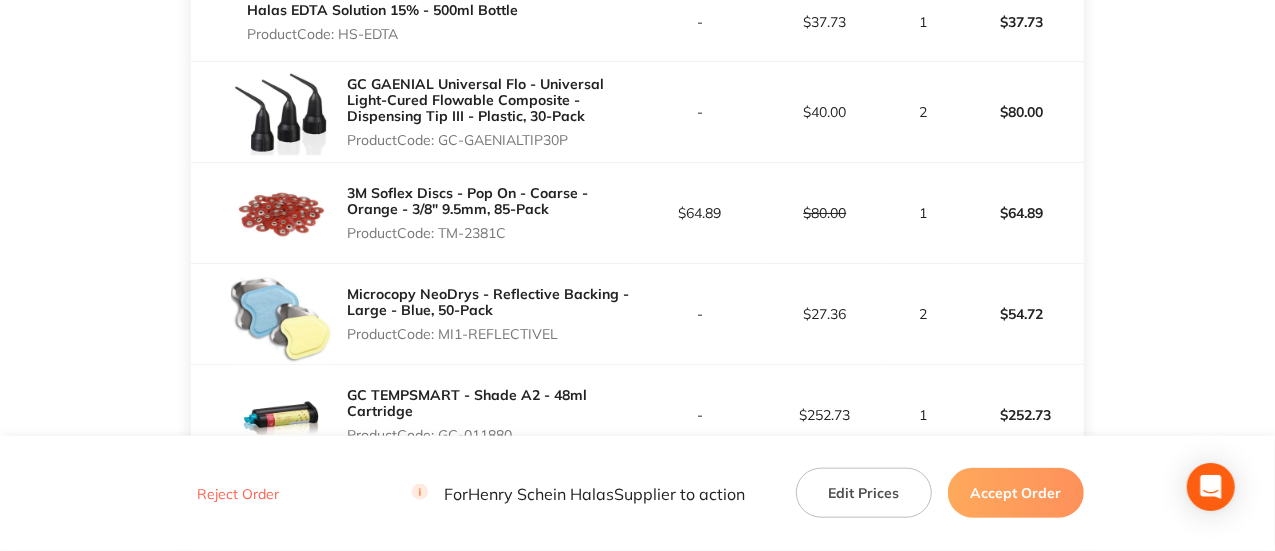 copy on "MI1-REFLECTIVEL" 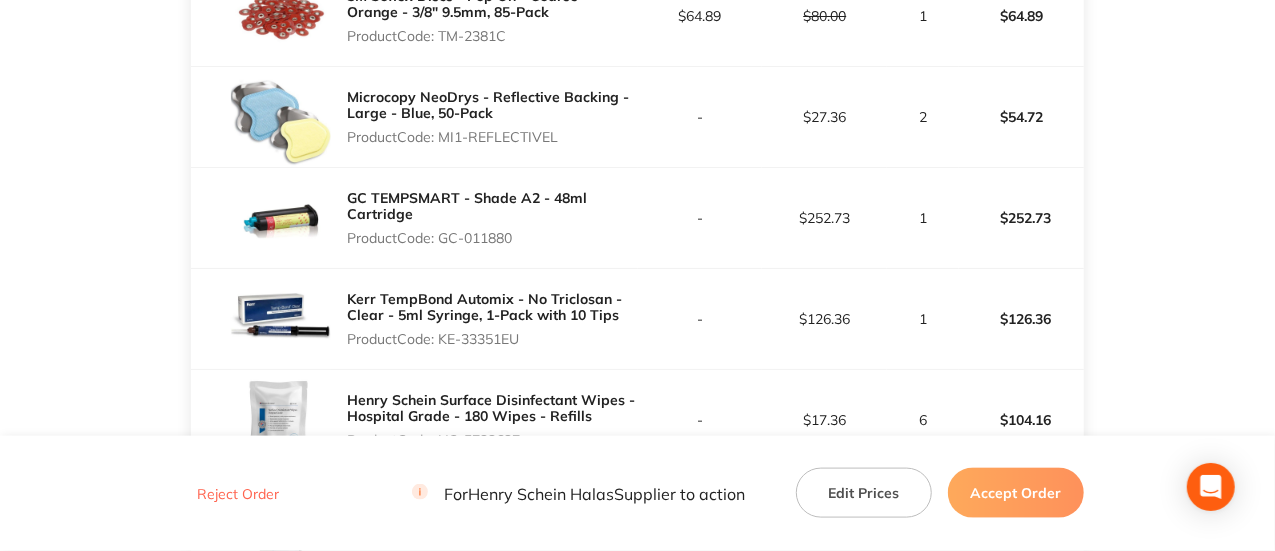 scroll, scrollTop: 1062, scrollLeft: 0, axis: vertical 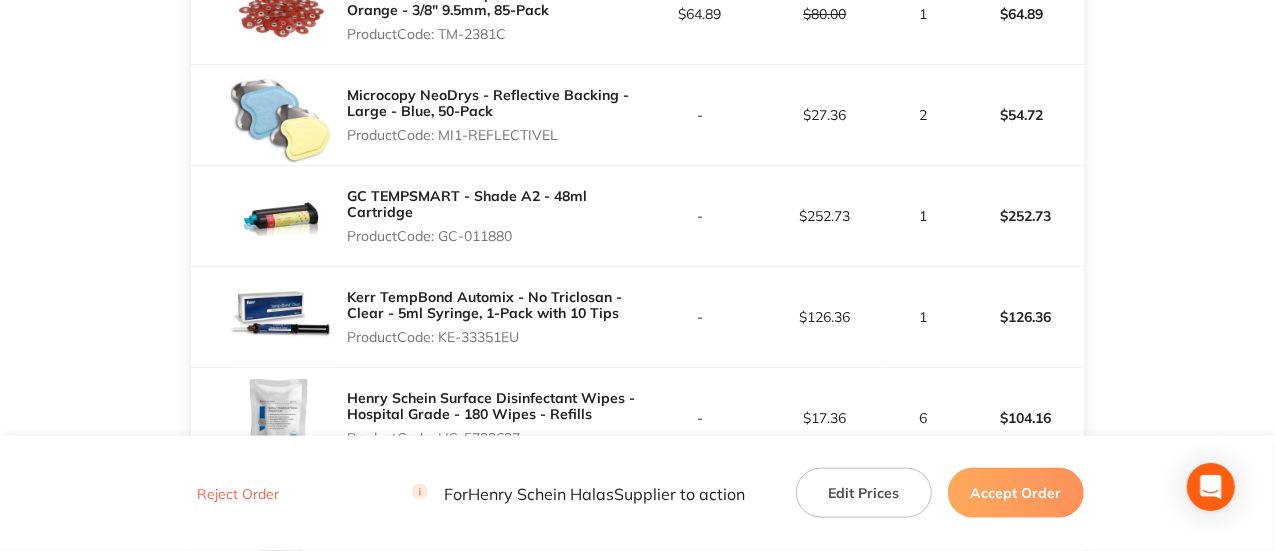 drag, startPoint x: 552, startPoint y: 313, endPoint x: 443, endPoint y: 326, distance: 109.77249 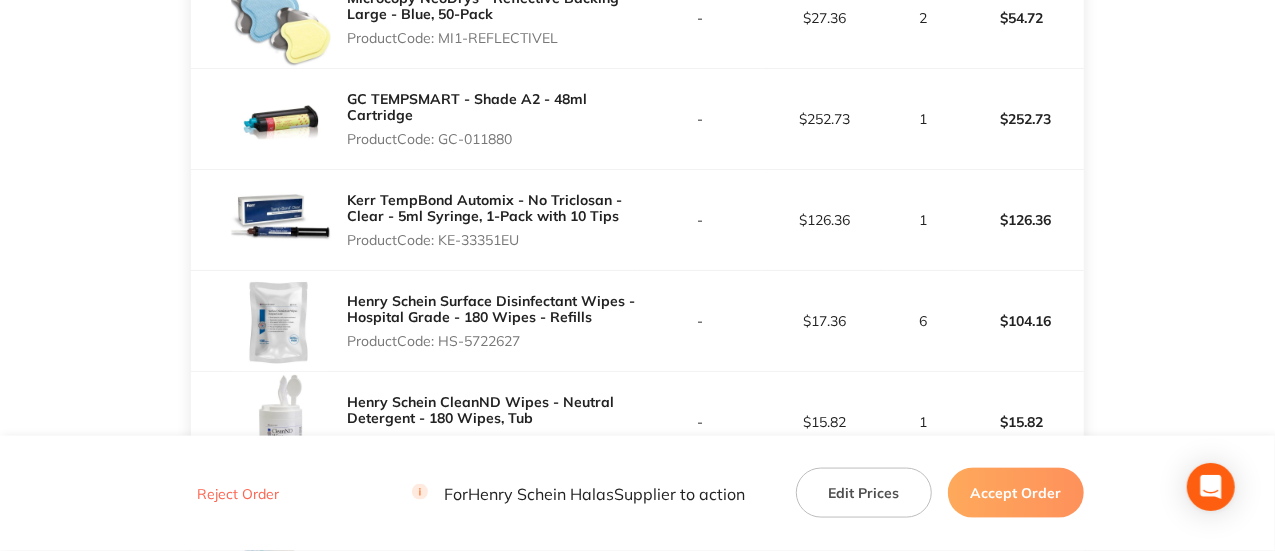 drag, startPoint x: 539, startPoint y: 340, endPoint x: 445, endPoint y: 337, distance: 94.04786 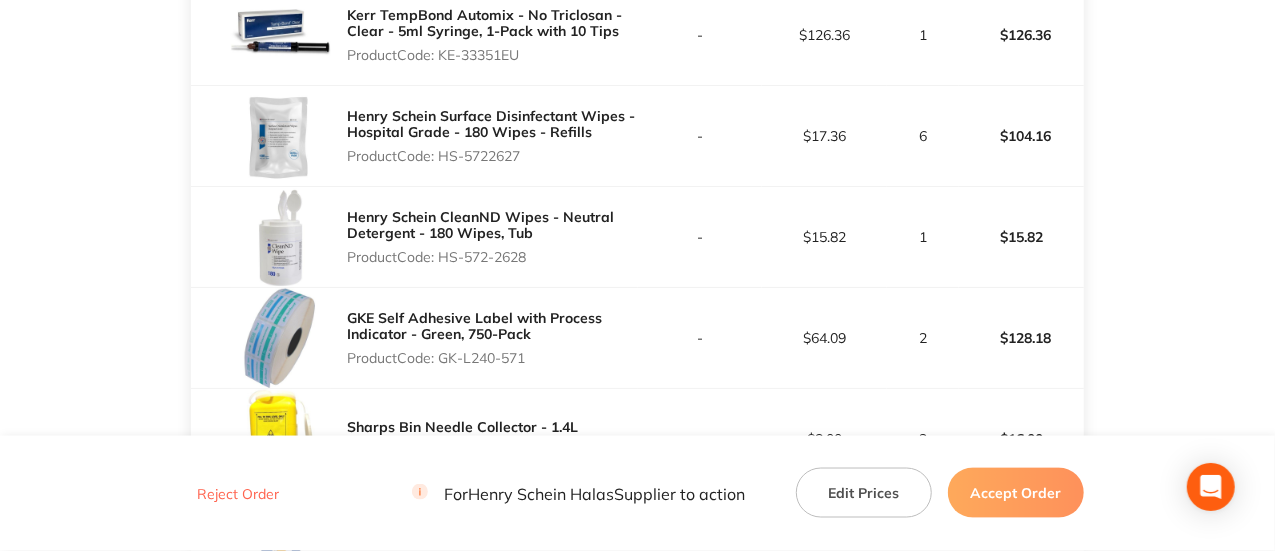 scroll, scrollTop: 1345, scrollLeft: 0, axis: vertical 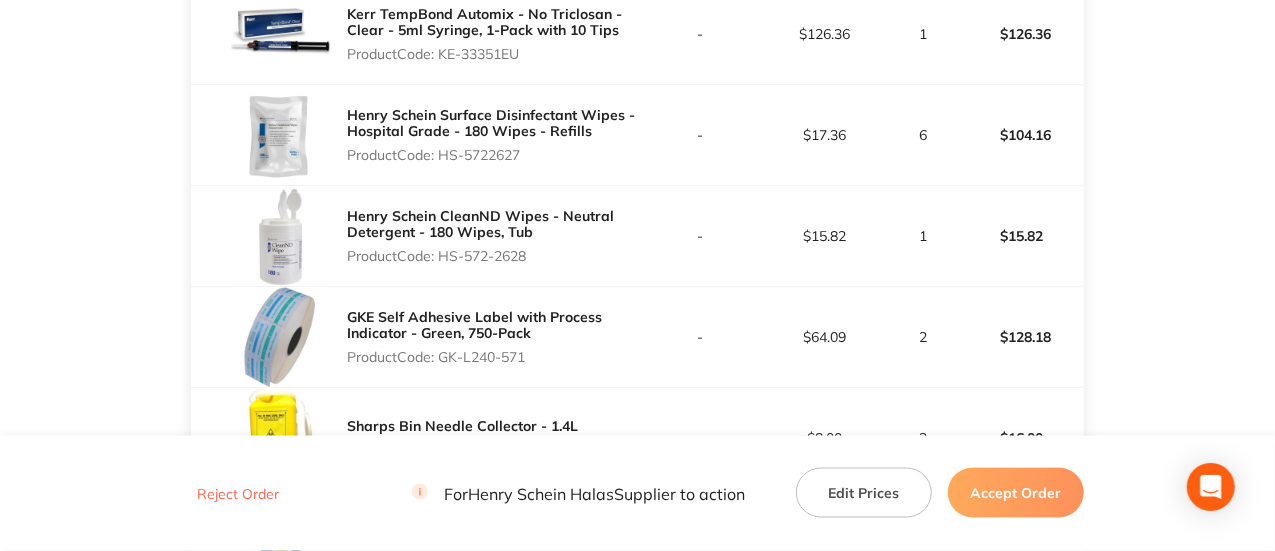 drag, startPoint x: 542, startPoint y: 239, endPoint x: 440, endPoint y: 243, distance: 102.0784 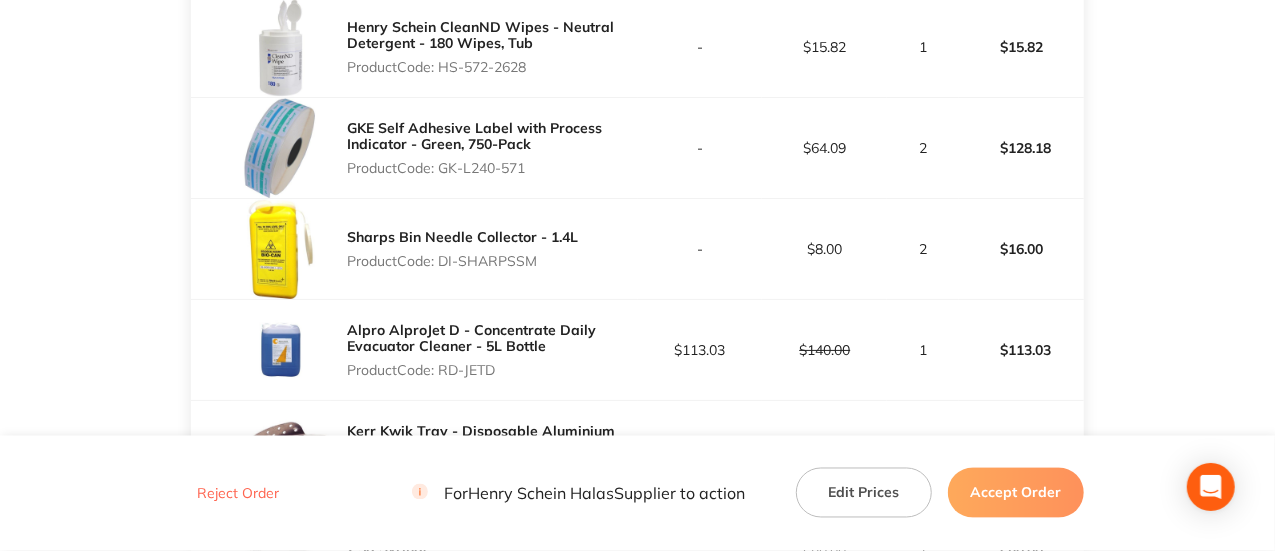 scroll, scrollTop: 1536, scrollLeft: 0, axis: vertical 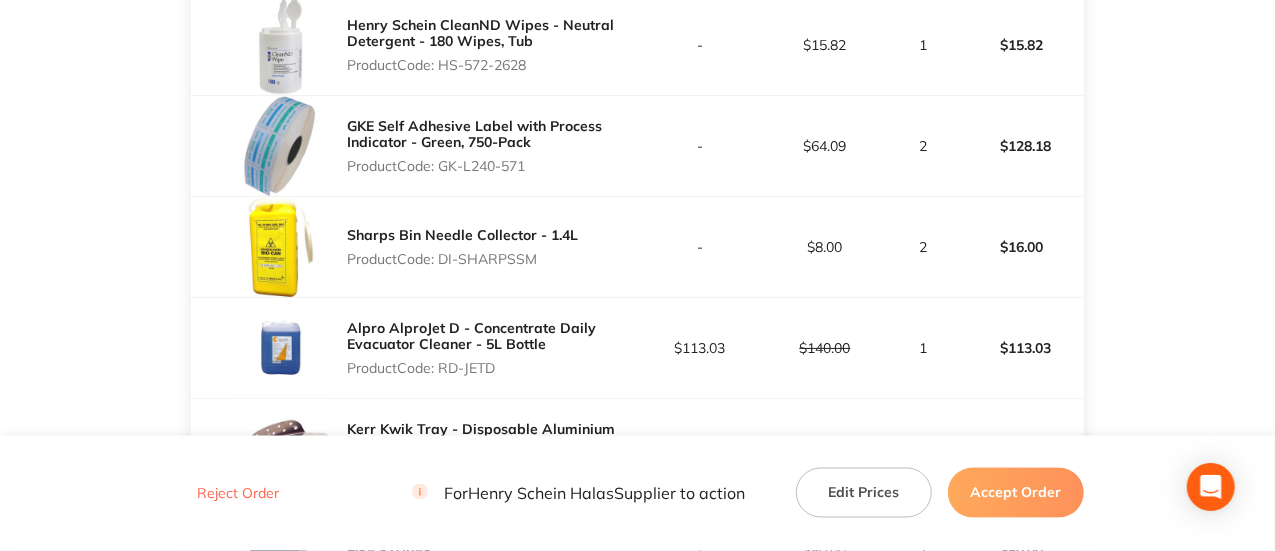 drag, startPoint x: 548, startPoint y: 237, endPoint x: 445, endPoint y: 245, distance: 103.31021 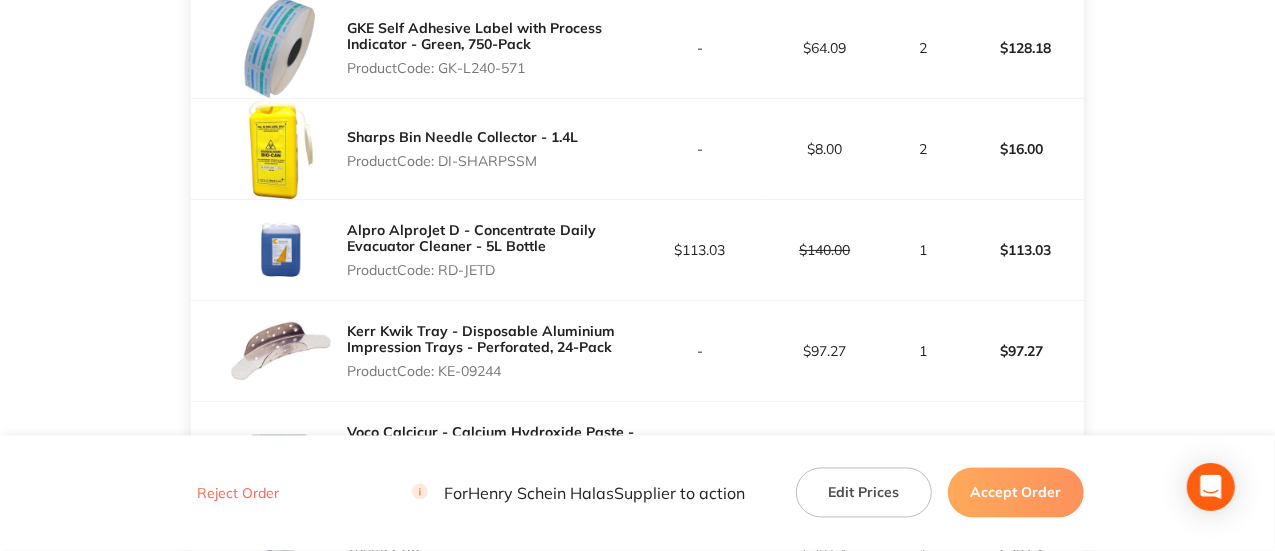 scroll, scrollTop: 1635, scrollLeft: 0, axis: vertical 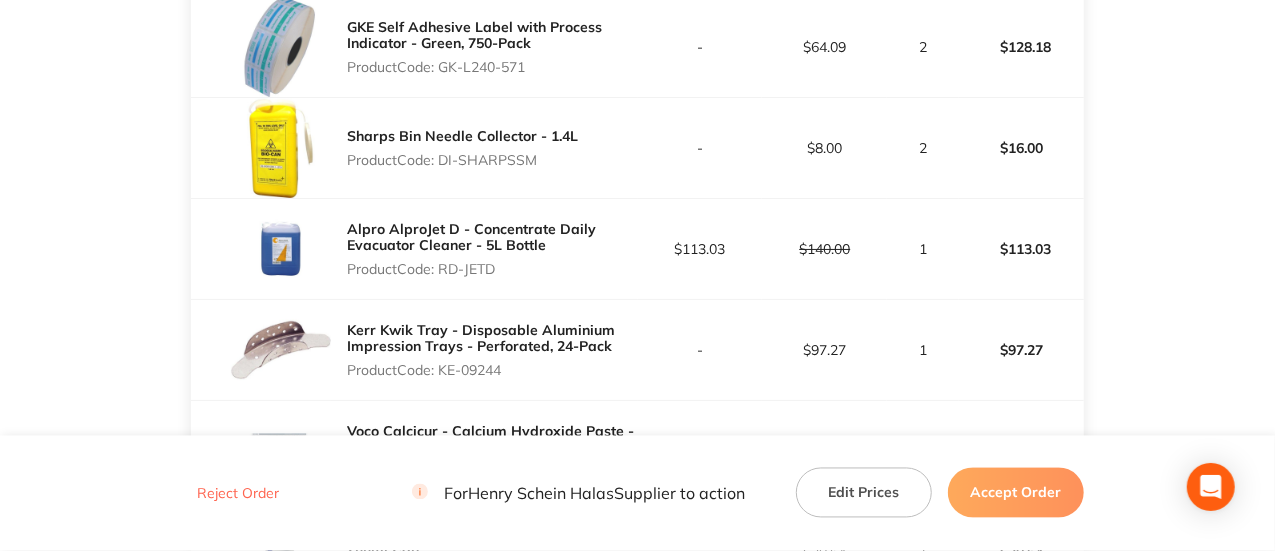 drag, startPoint x: 515, startPoint y: 355, endPoint x: 441, endPoint y: 356, distance: 74.00676 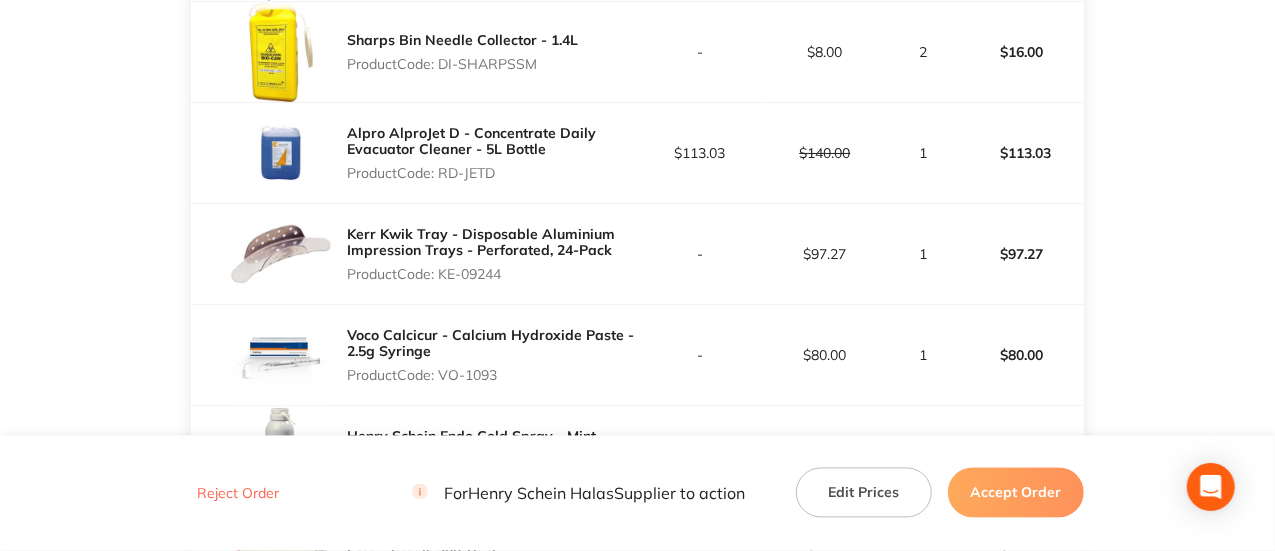 scroll, scrollTop: 1732, scrollLeft: 0, axis: vertical 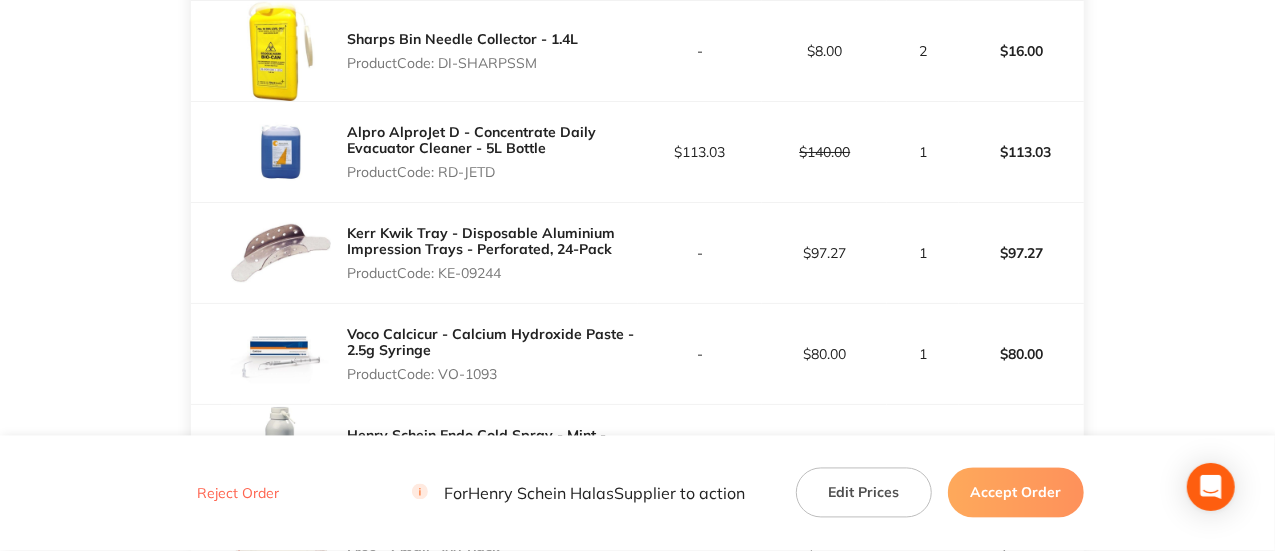 drag, startPoint x: 512, startPoint y: 358, endPoint x: 441, endPoint y: 359, distance: 71.00704 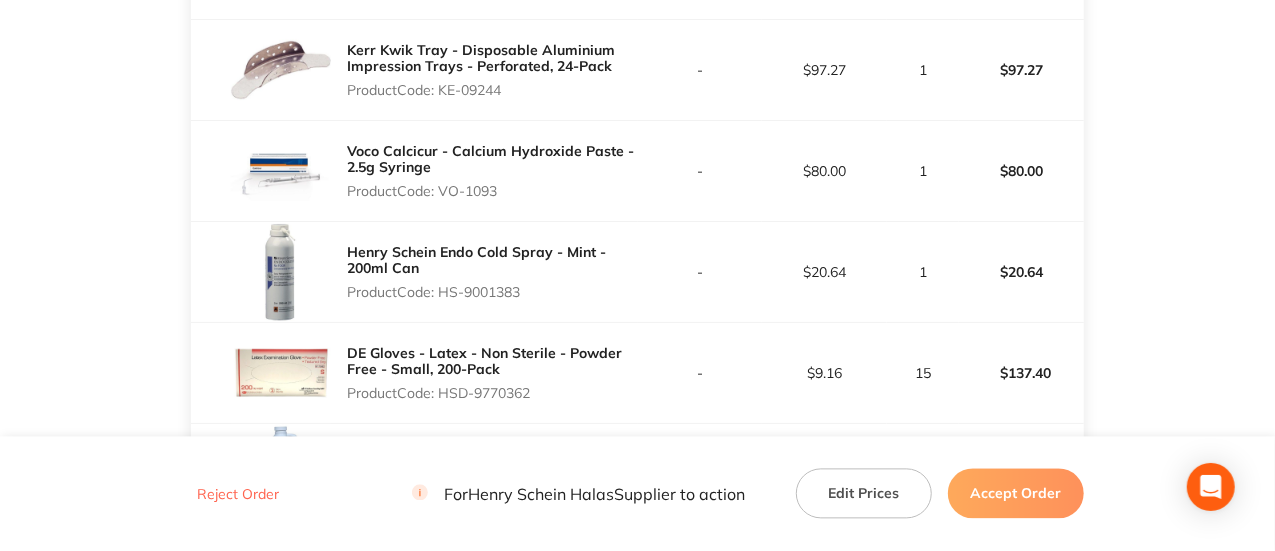 scroll, scrollTop: 1916, scrollLeft: 0, axis: vertical 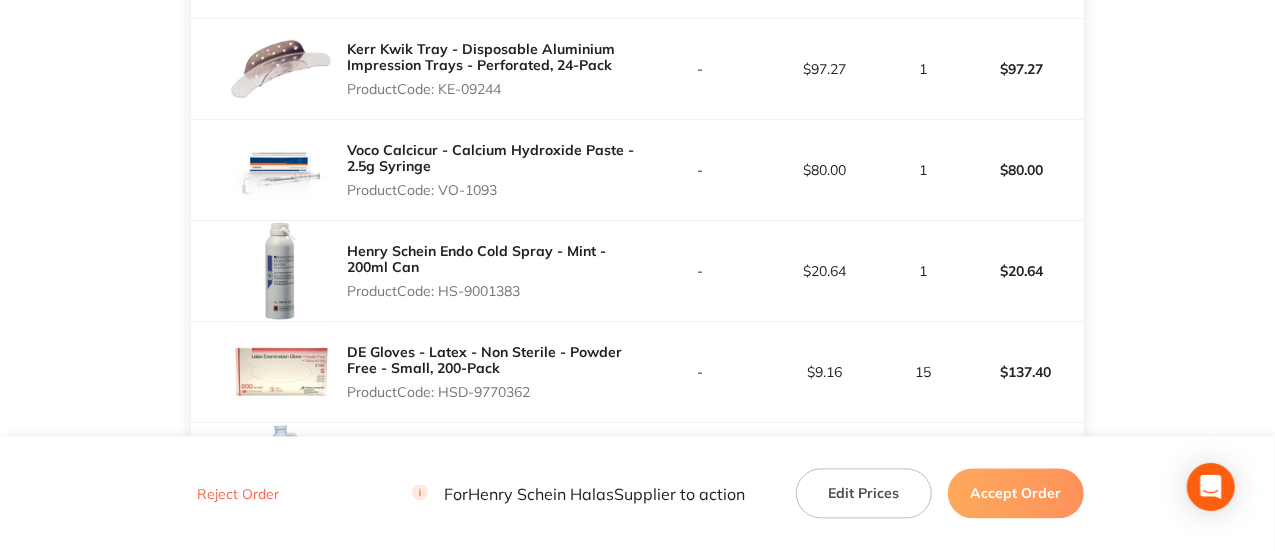 drag, startPoint x: 538, startPoint y: 265, endPoint x: 445, endPoint y: 274, distance: 93.43447 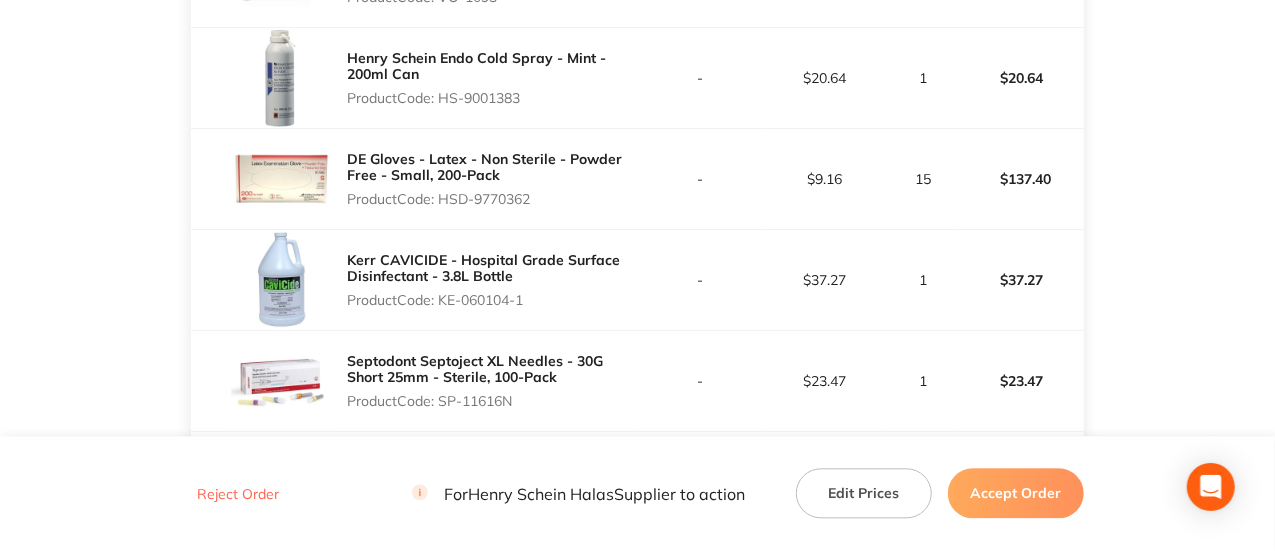 scroll, scrollTop: 2110, scrollLeft: 0, axis: vertical 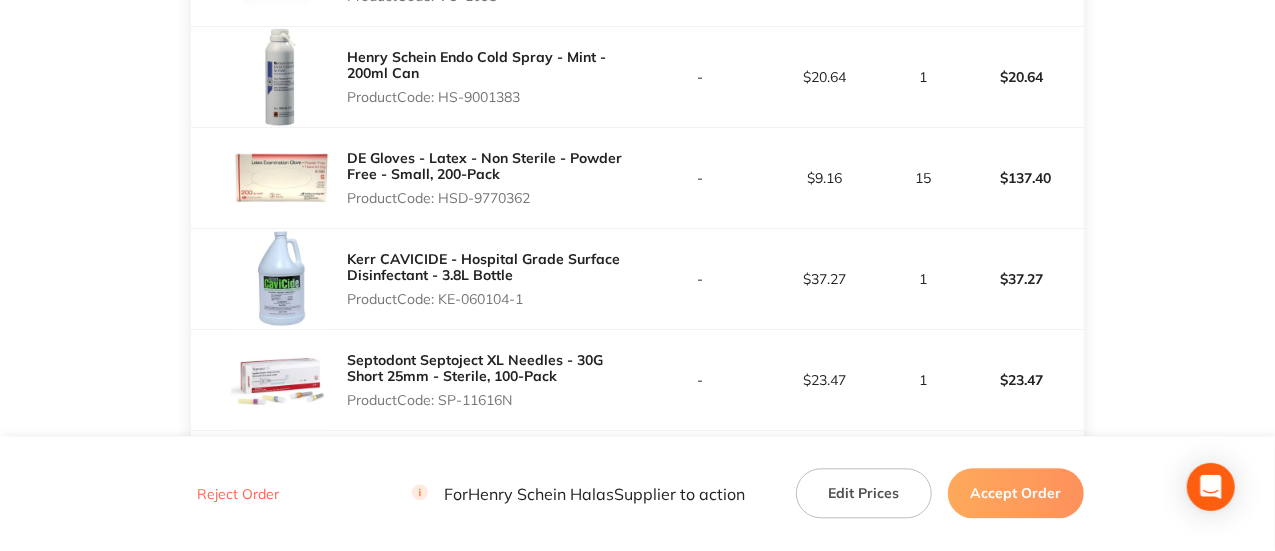 drag, startPoint x: 546, startPoint y: 174, endPoint x: 446, endPoint y: 185, distance: 100.60318 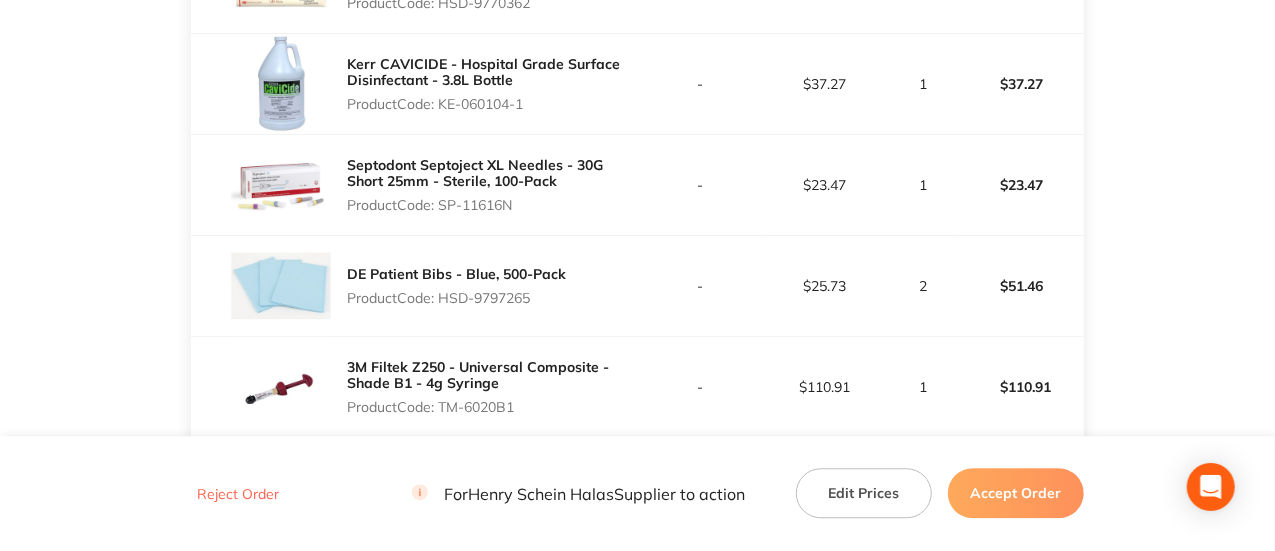 scroll, scrollTop: 2306, scrollLeft: 0, axis: vertical 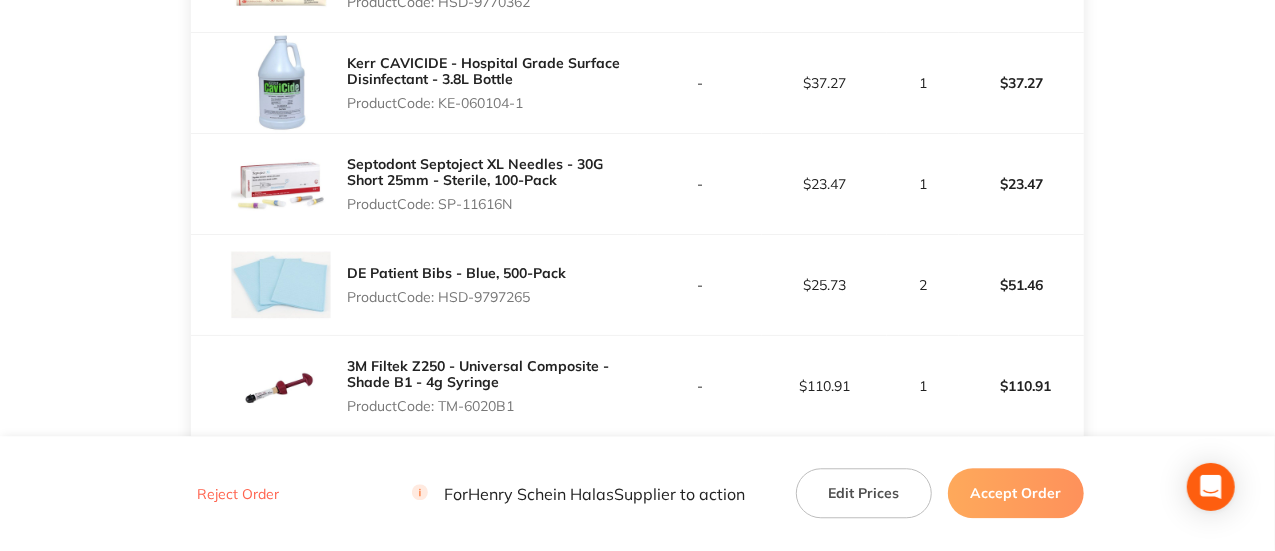 drag, startPoint x: 553, startPoint y: 288, endPoint x: 444, endPoint y: 286, distance: 109.01835 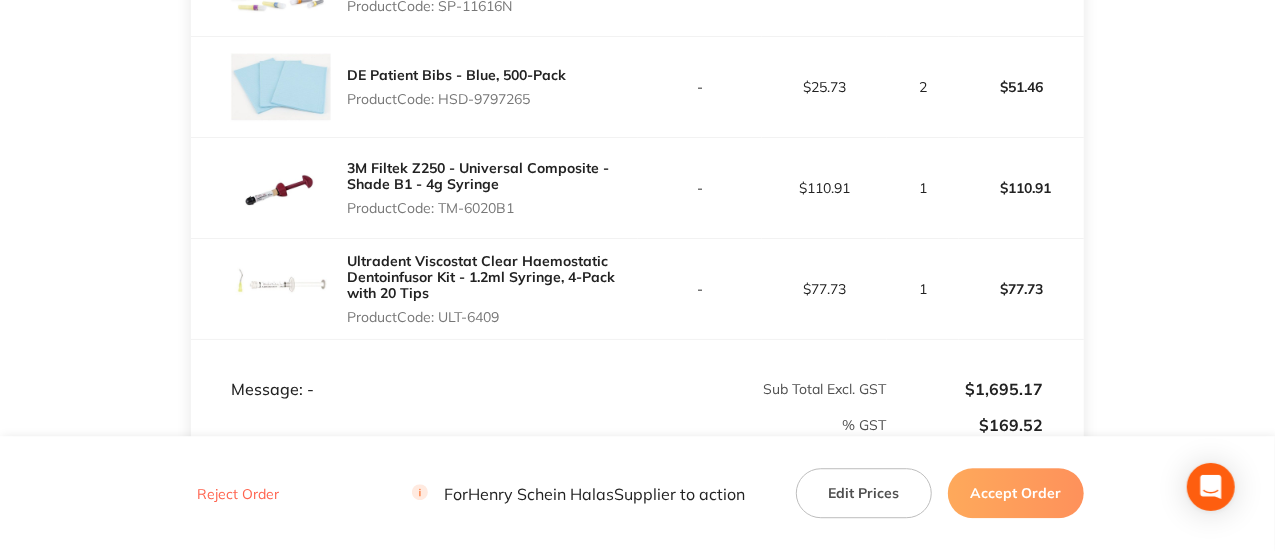 scroll, scrollTop: 2505, scrollLeft: 0, axis: vertical 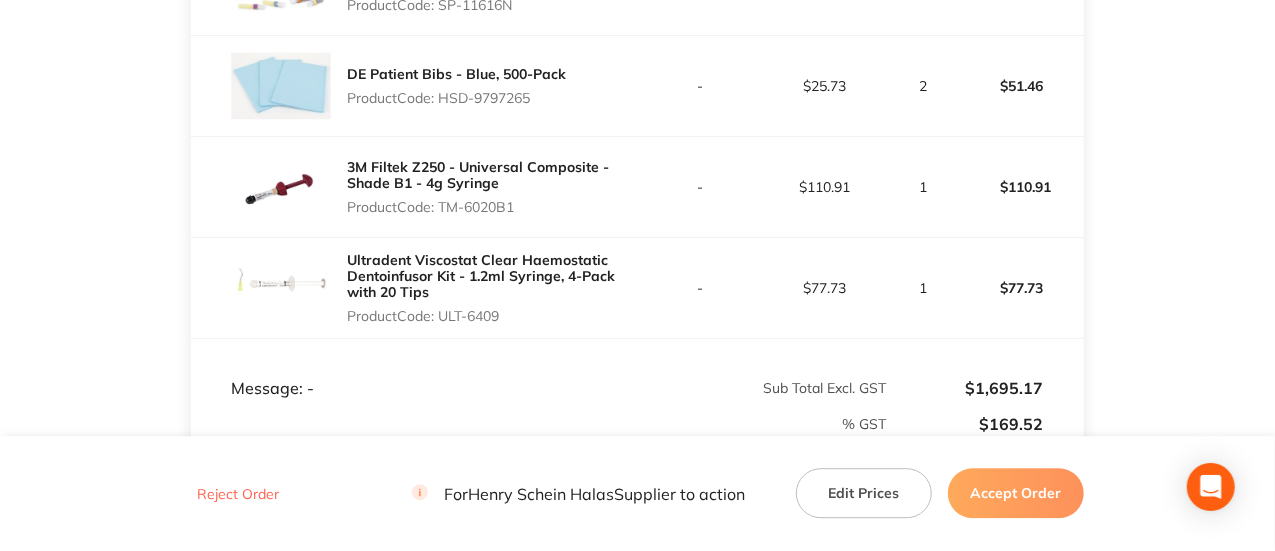 drag, startPoint x: 504, startPoint y: 305, endPoint x: 441, endPoint y: 302, distance: 63.07139 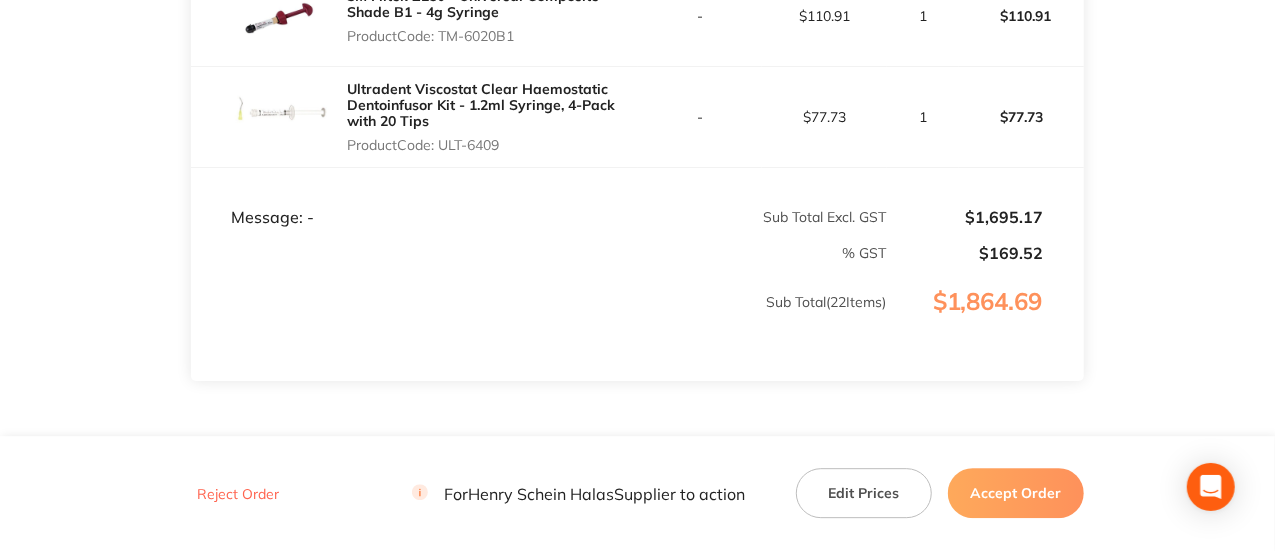 scroll, scrollTop: 2760, scrollLeft: 0, axis: vertical 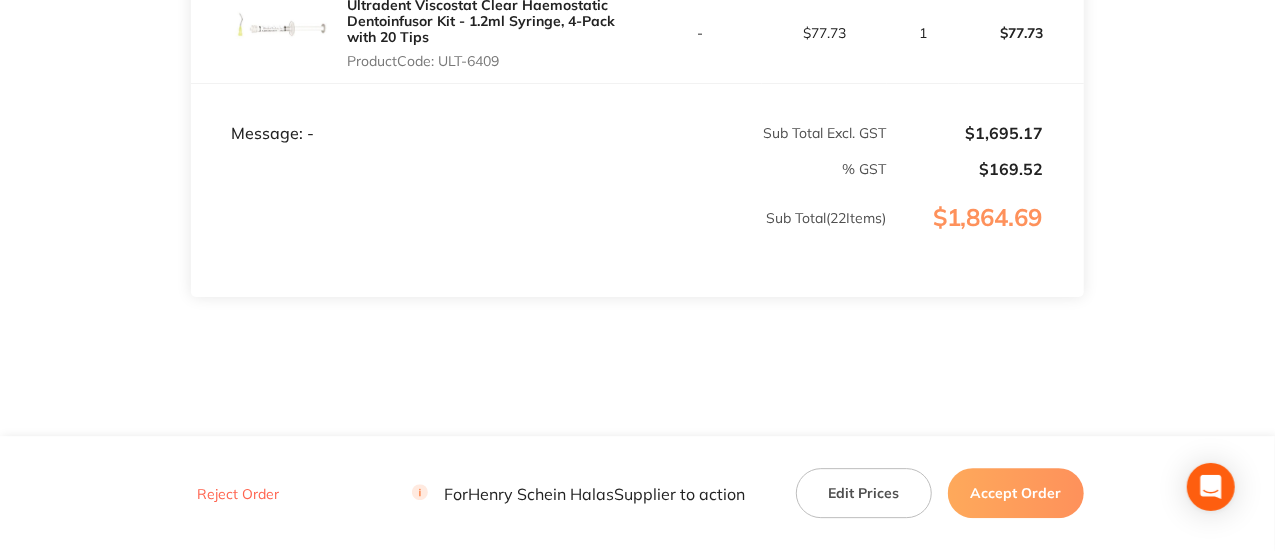 click on "Reject Order For  [COMPANY]  Supplier to action Edit Prices Accept Order" at bounding box center [637, 493] 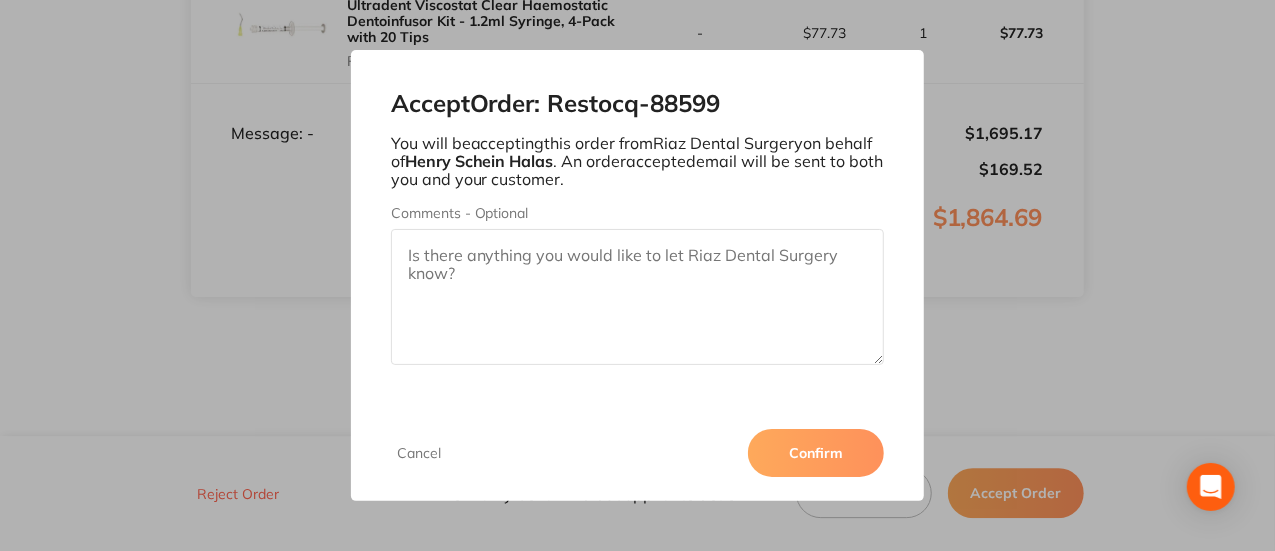 click on "Confirm" at bounding box center [816, 453] 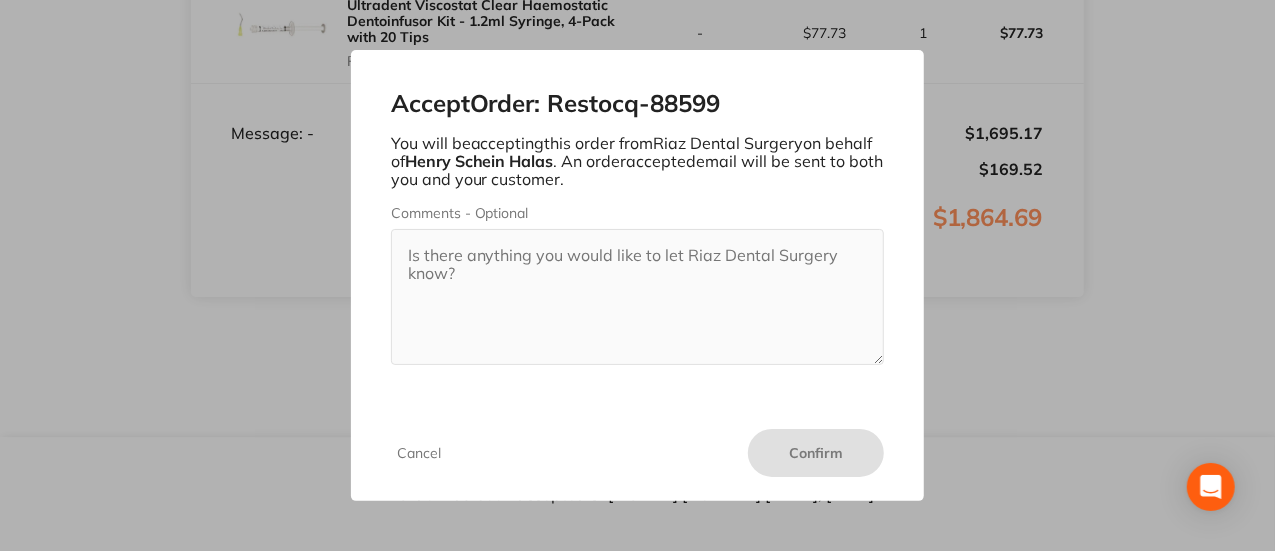 scroll, scrollTop: 2758, scrollLeft: 0, axis: vertical 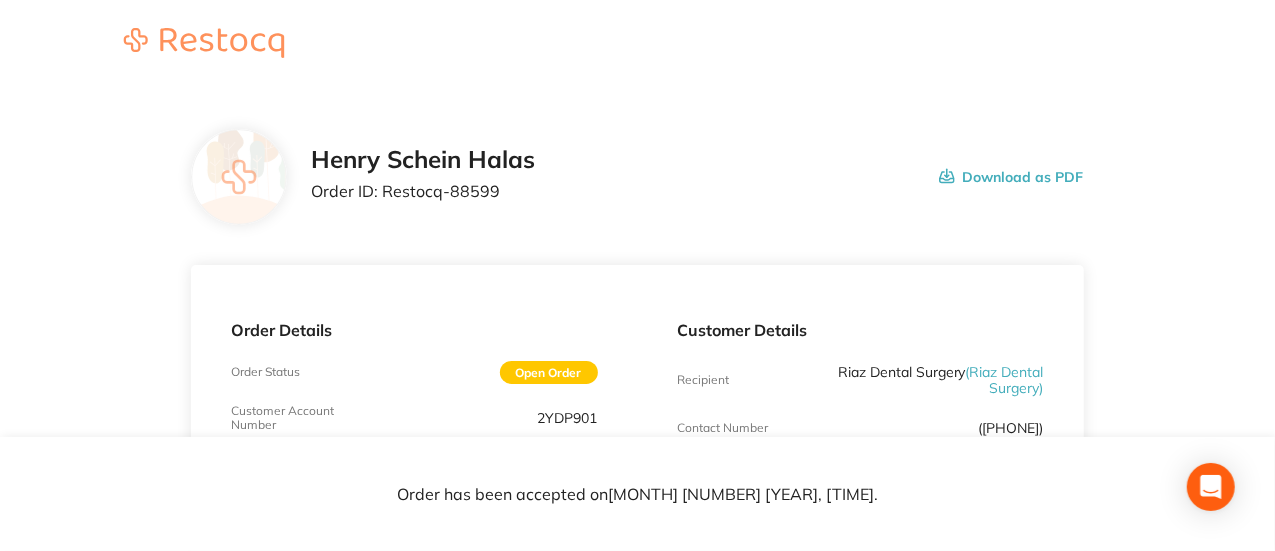 click on "Order ID: Restocq- 88599" at bounding box center (423, 191) 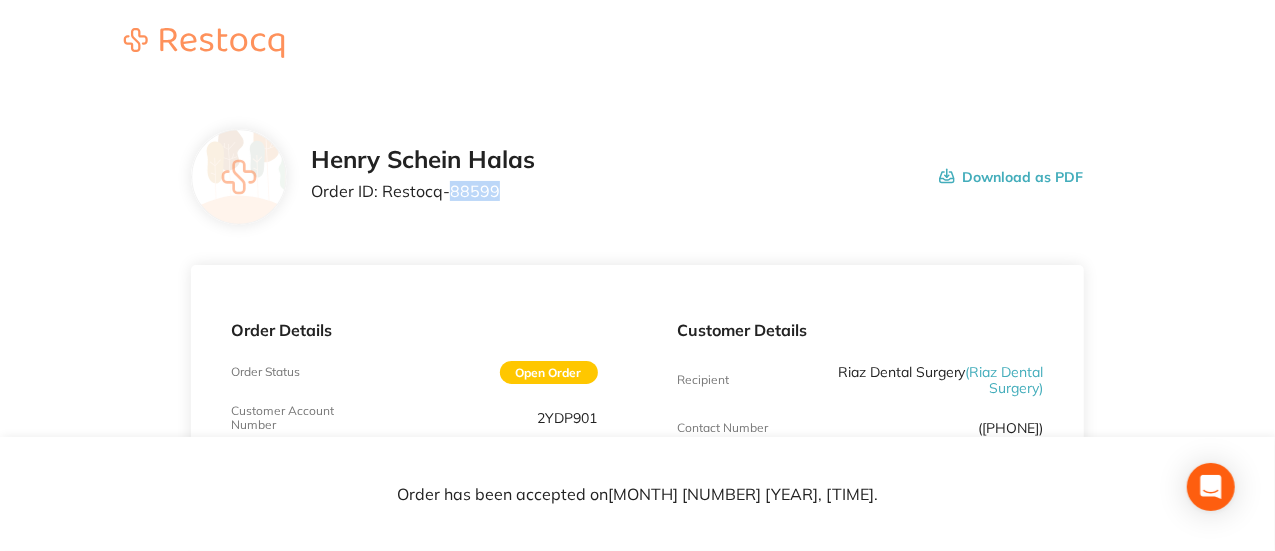 click on "Order ID: Restocq- 88599" at bounding box center (423, 191) 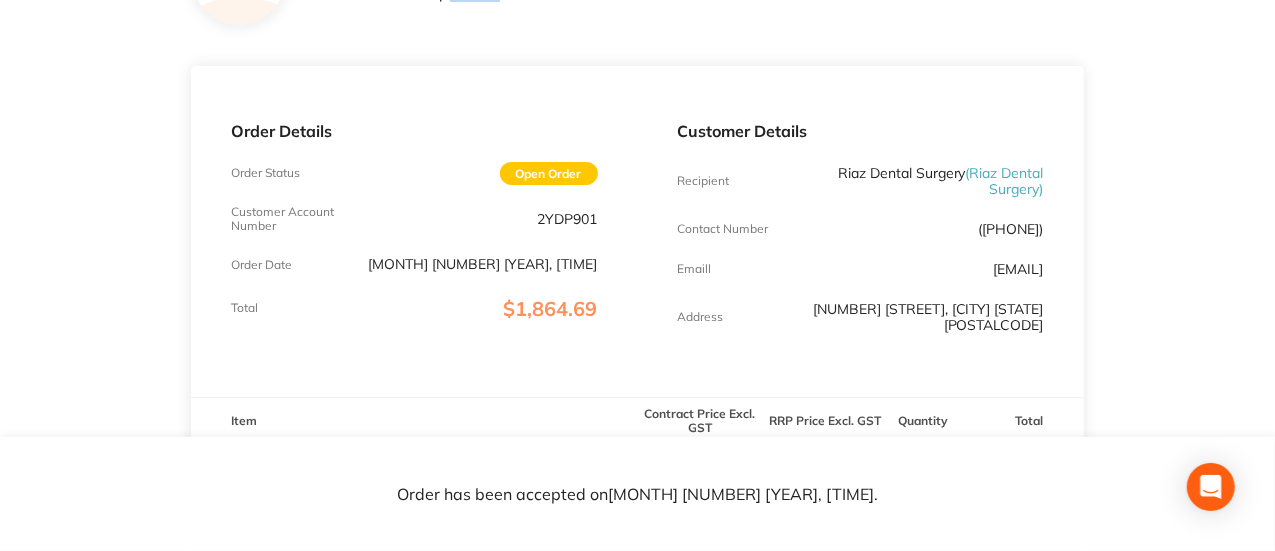 scroll, scrollTop: 200, scrollLeft: 0, axis: vertical 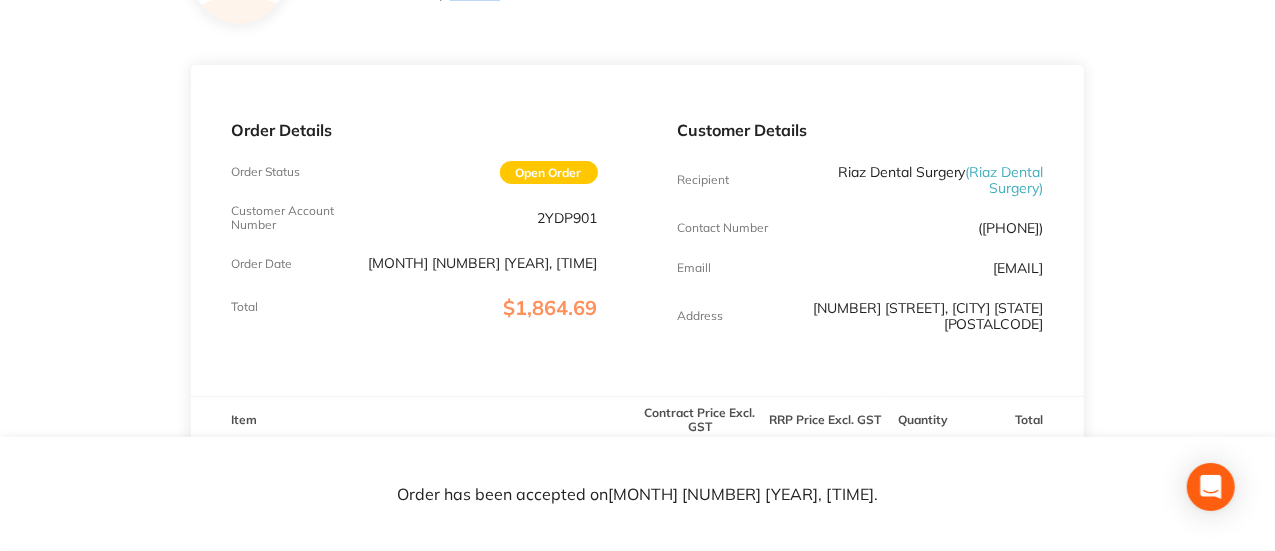 drag, startPoint x: 1074, startPoint y: 269, endPoint x: 847, endPoint y: 281, distance: 227.31696 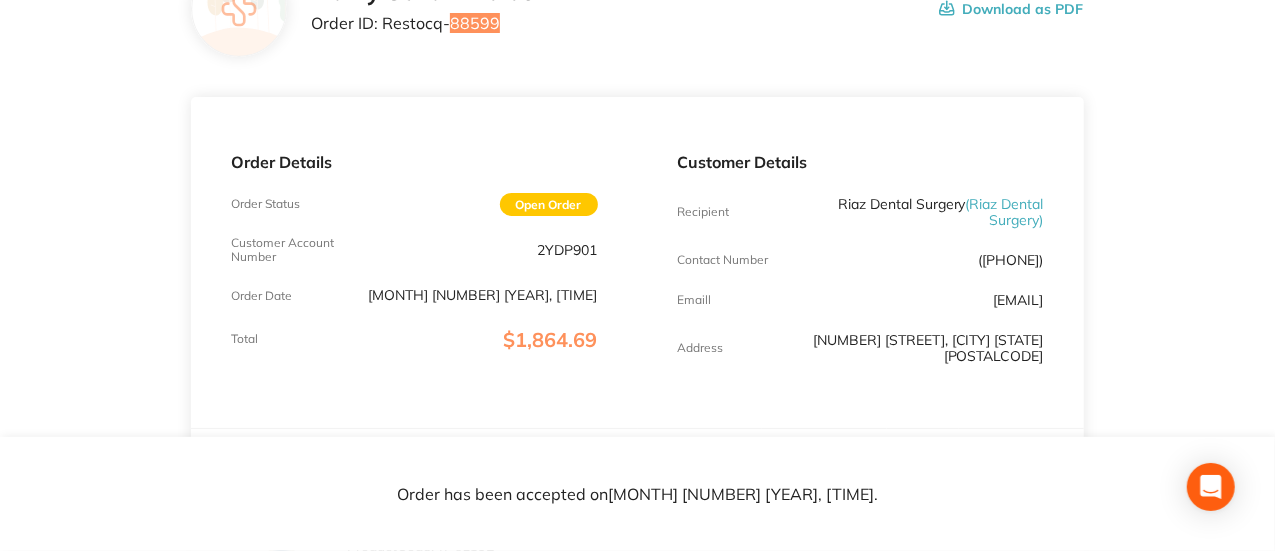 scroll, scrollTop: 169, scrollLeft: 0, axis: vertical 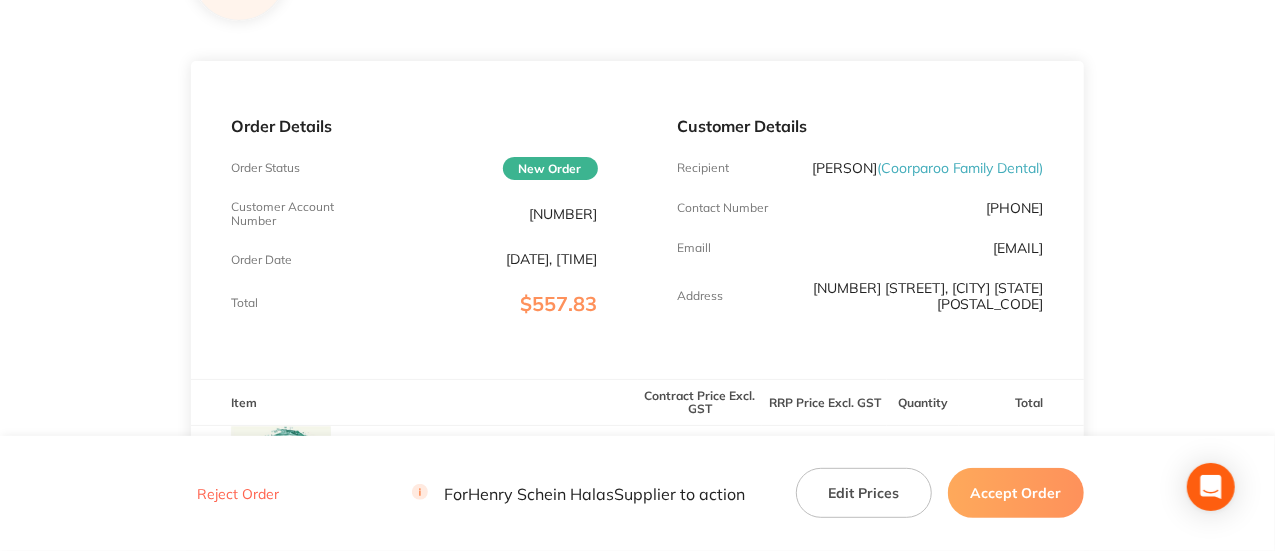 click on "[NUMBER]" at bounding box center (564, 214) 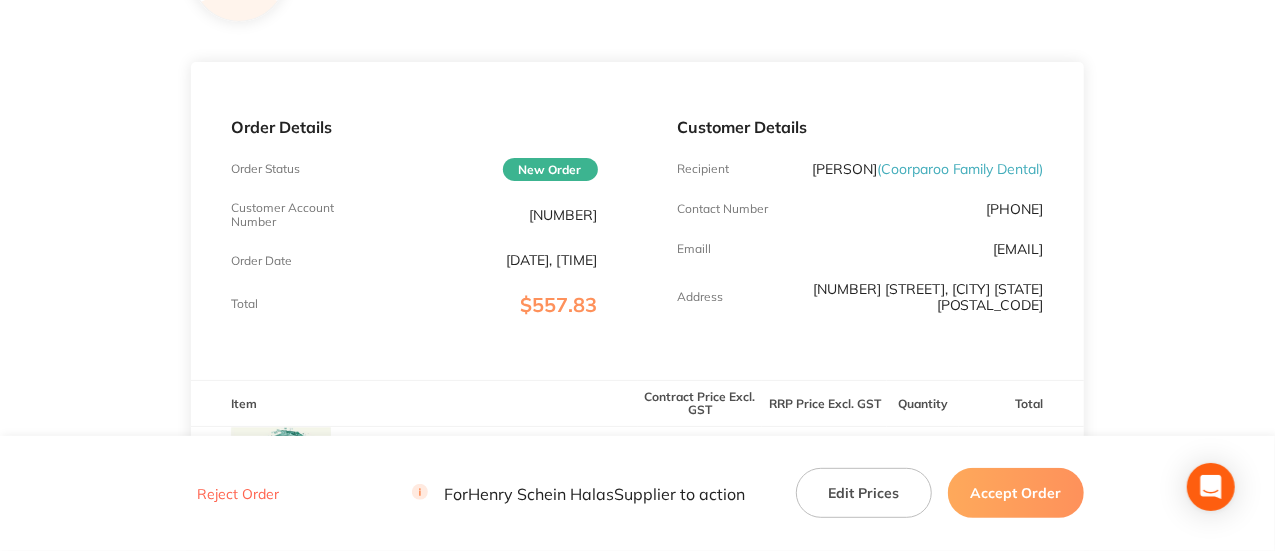 click on "Customer Account Number 71CAP002" at bounding box center (414, 215) 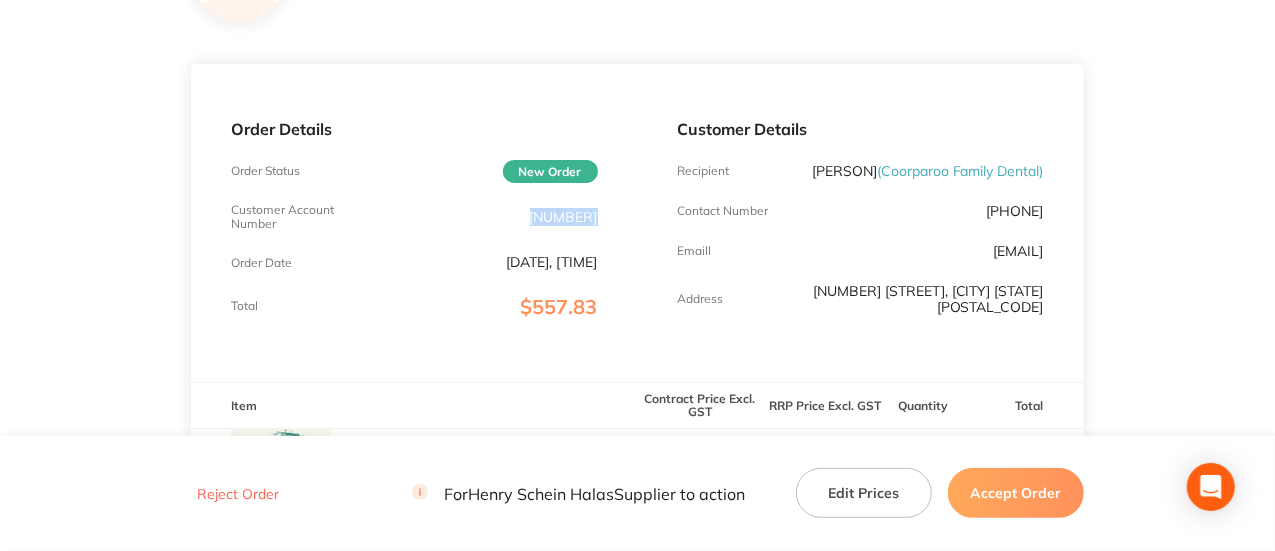 copy on "71CAP002" 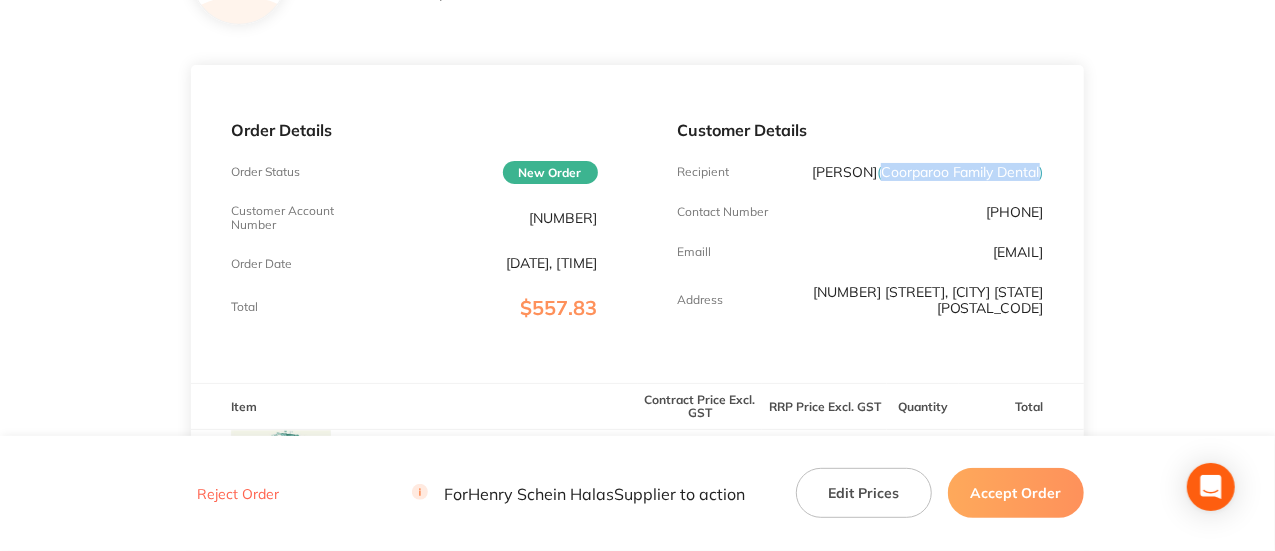 drag, startPoint x: 928, startPoint y: 173, endPoint x: 1039, endPoint y: 192, distance: 112.61439 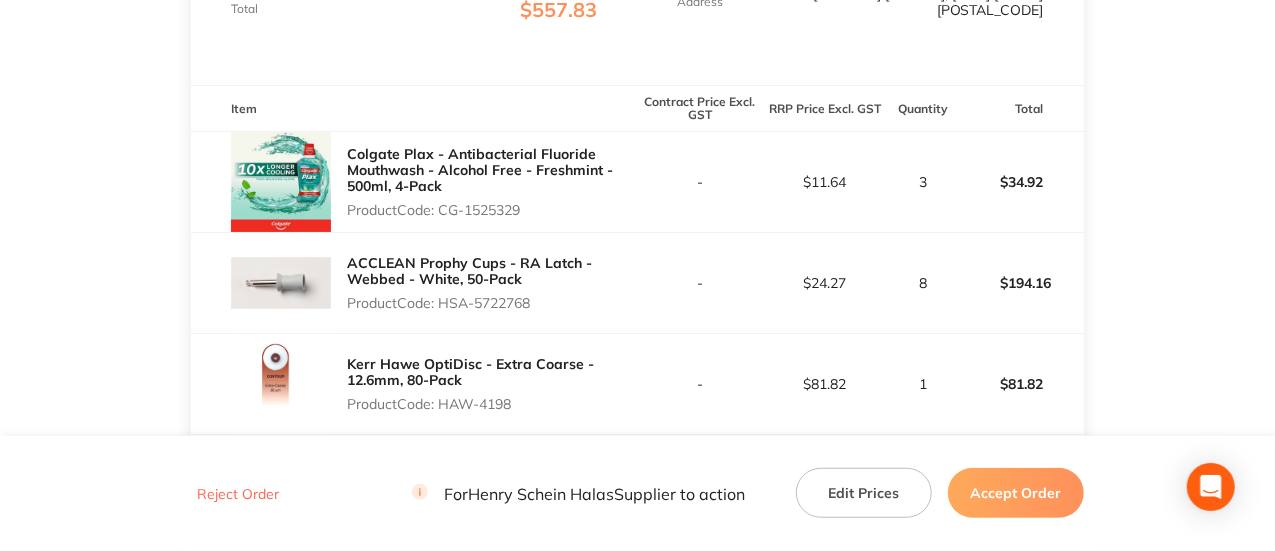 scroll, scrollTop: 500, scrollLeft: 0, axis: vertical 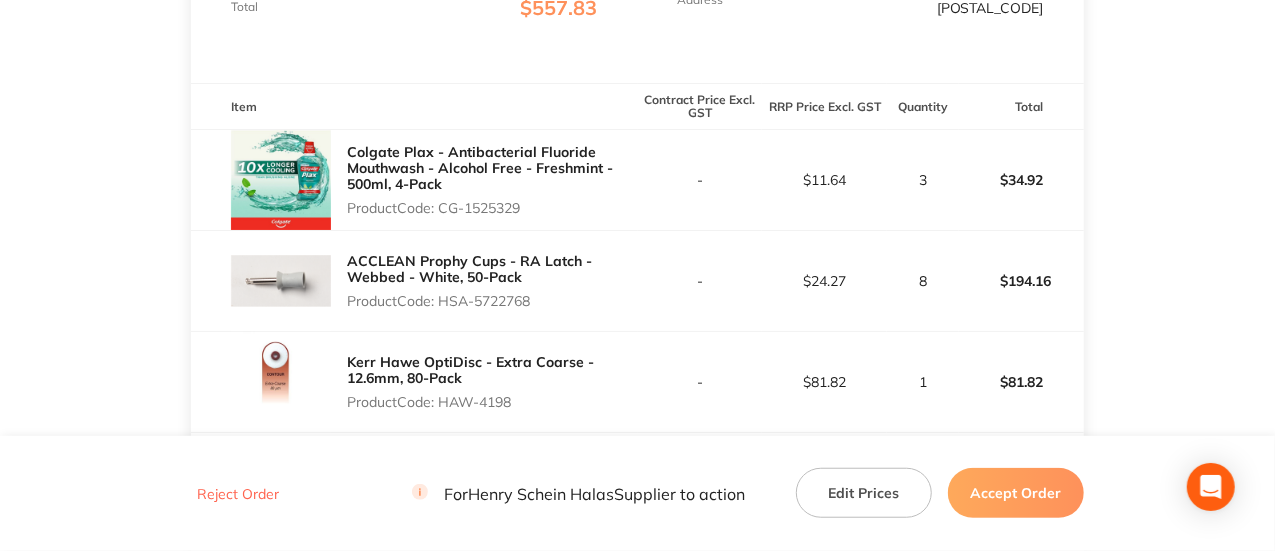 drag, startPoint x: 527, startPoint y: 221, endPoint x: 445, endPoint y: 222, distance: 82.006096 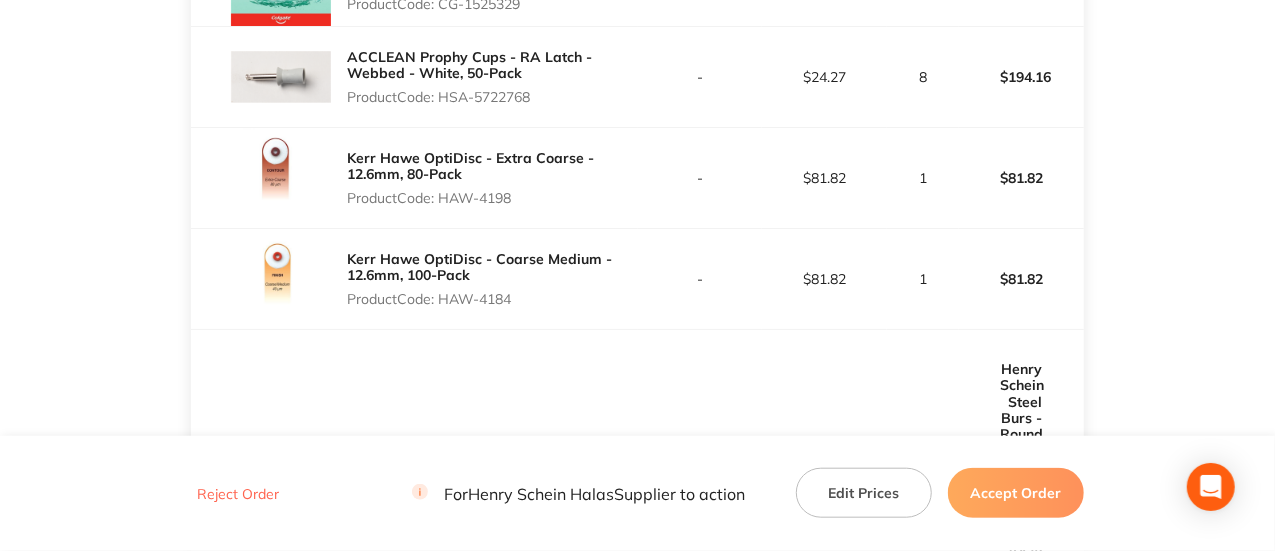 scroll, scrollTop: 706, scrollLeft: 0, axis: vertical 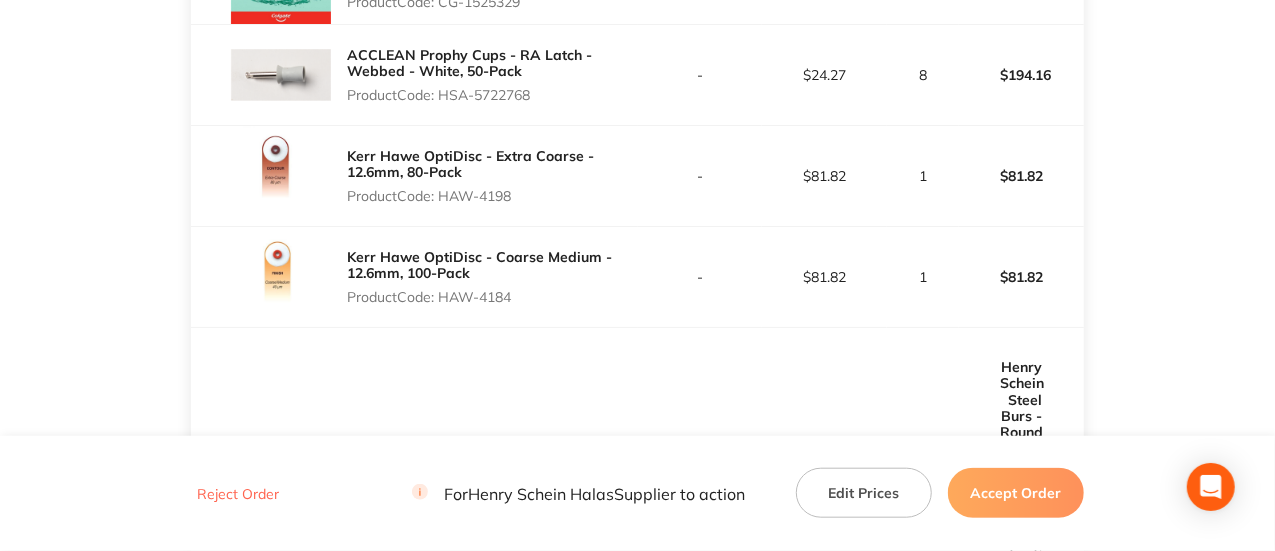 drag, startPoint x: 538, startPoint y: 301, endPoint x: 442, endPoint y: 315, distance: 97.015465 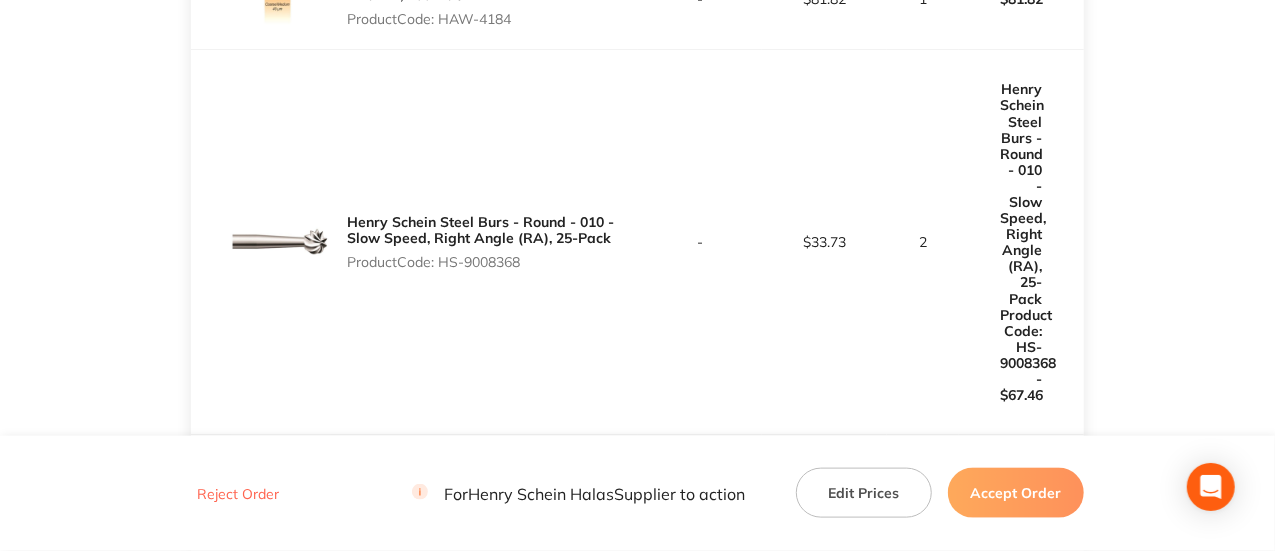 scroll, scrollTop: 986, scrollLeft: 0, axis: vertical 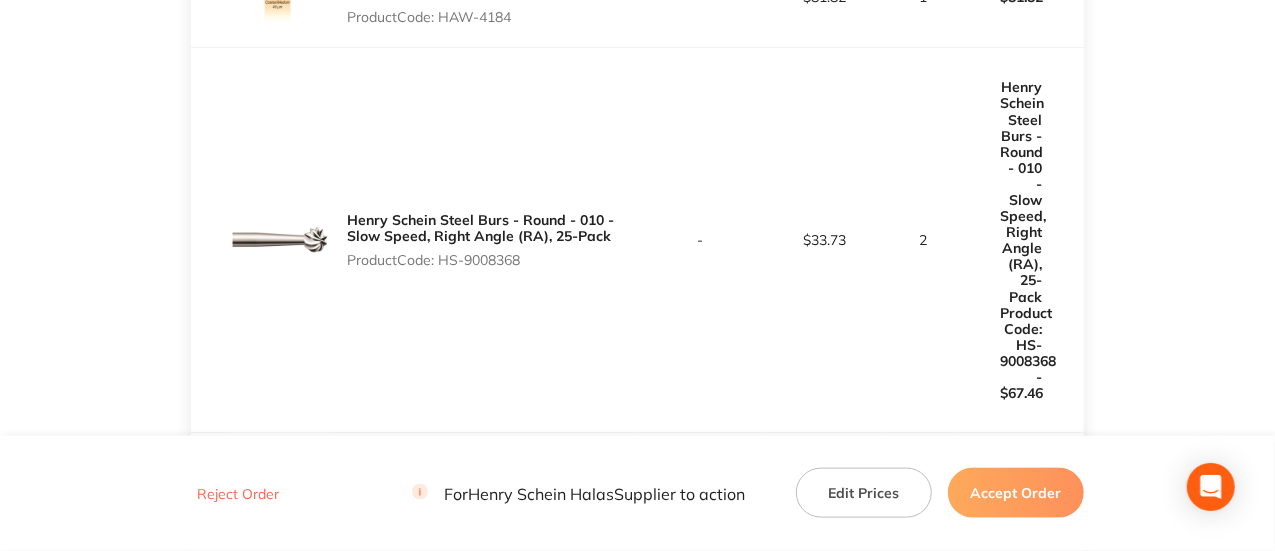 drag, startPoint x: 522, startPoint y: 235, endPoint x: 443, endPoint y: 236, distance: 79.00633 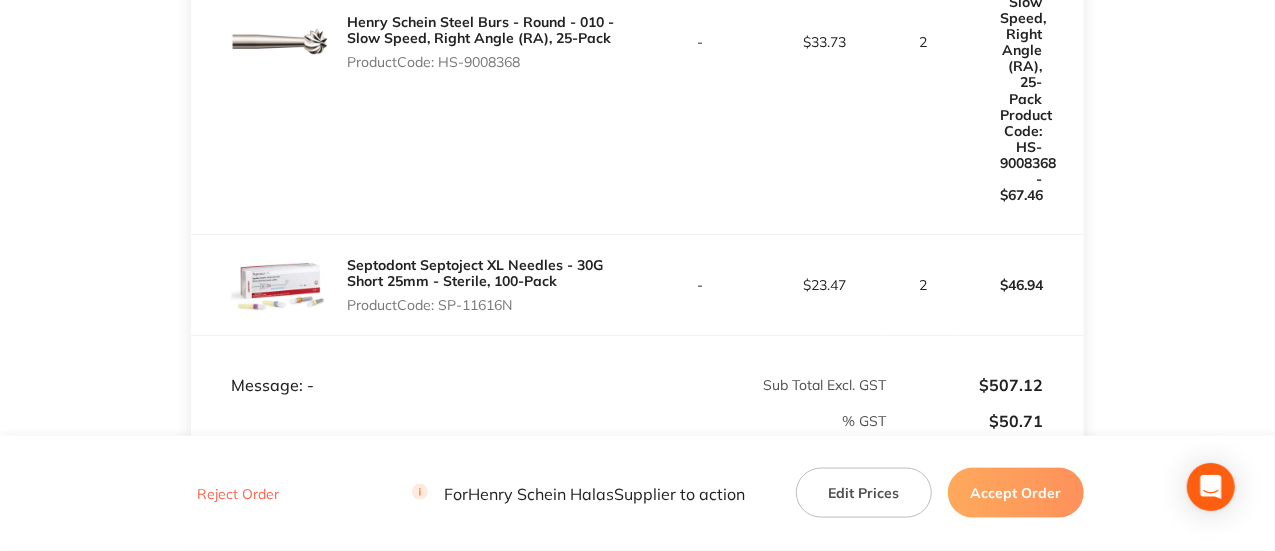 click on "Accept Order" at bounding box center [1016, 493] 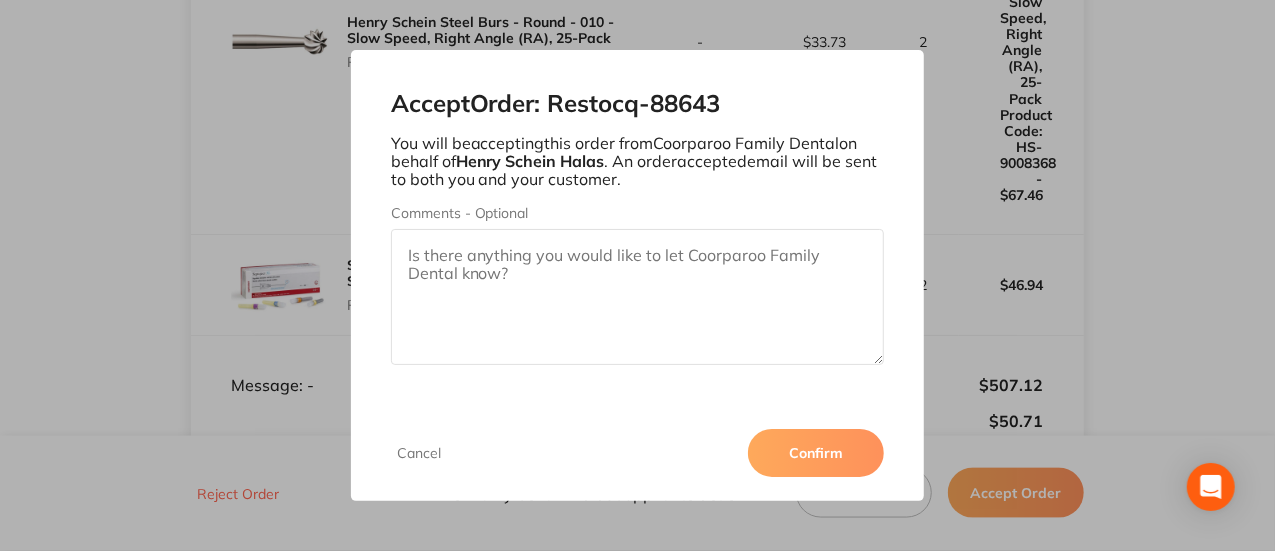 click on "Confirm" at bounding box center [816, 453] 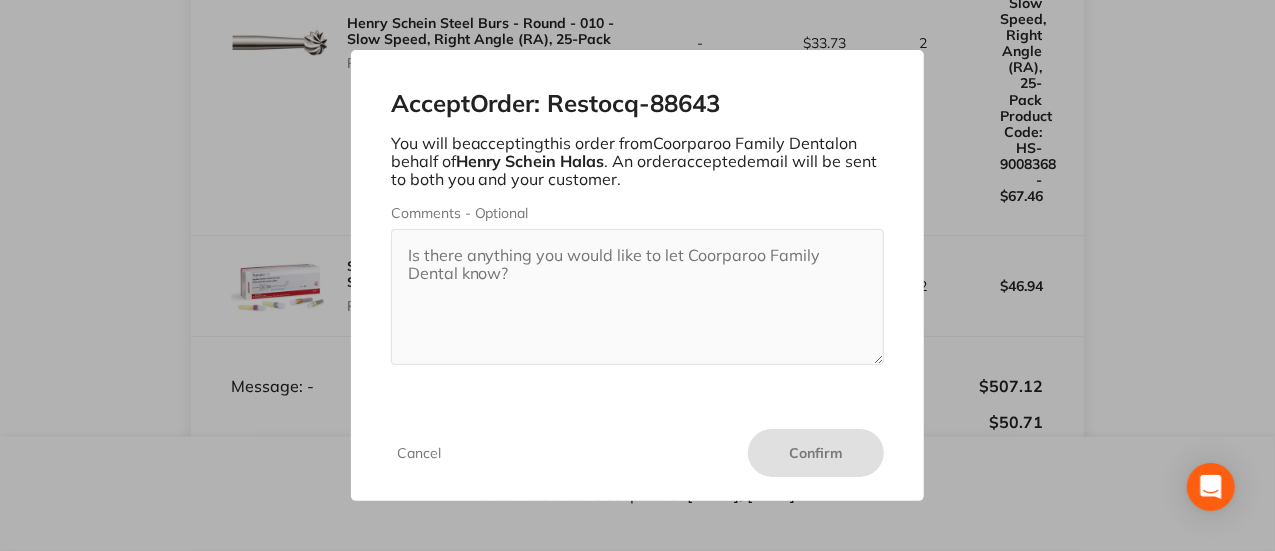 click on "Accept  Order: Restocq- 88643" at bounding box center [638, 104] 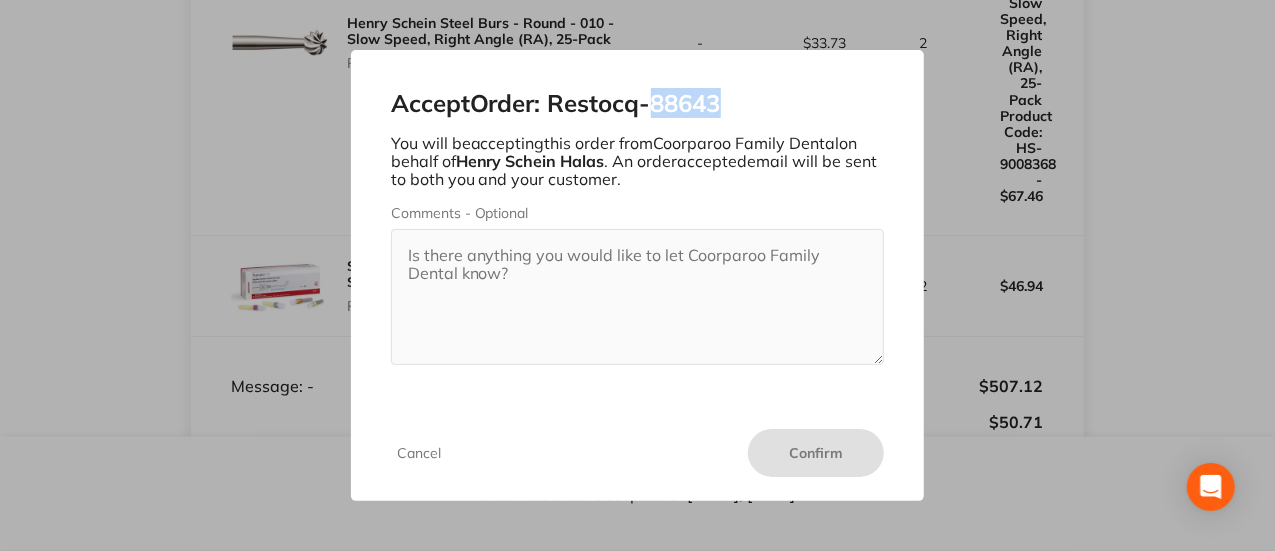 click on "Accept  Order: Restocq- 88643" at bounding box center (638, 104) 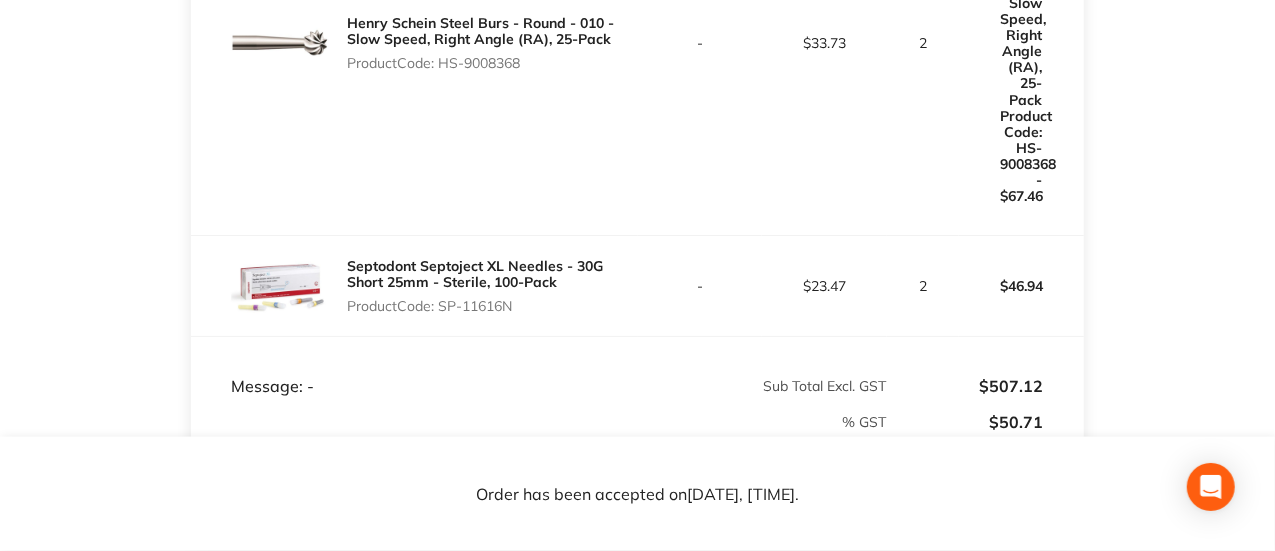 click on "Henry Schein Halas Order ID: Restocq- 88643 Download as PDF Order Details Order Status Open Order Customer Account Number 71CAP002 Order Date Aug 4 2025, 8:18 Total  $557.83 Customer Details Recipient Orla Gannon  ( Coorparoo Family Dental ) Contact Number 0421254539 Emaill ordering@coorparoodental.com.au Address Level 1, 312 Old Cleveland Rd,  Coorparoo  QLD 4151  Item Contract Price Excl. GST RRP Price Excl. GST Quantity Total Colgate Plax - Antibacterial Fluoride Mouthwash - Alcohol Free - Freshmint - 500ml, 4-Pack Product   Code:  CG-1525329 - $11.64 3 $34.92 ACCLEAN Prophy Cups - RA Latch - Webbed - White, 50-Pack Product   Code:  HSA-5722768 - $24.27 8 $194.16 Kerr Hawe OptiDisc - Extra Coarse - 12.6mm, 80-Pack Product   Code:  HAW-4198 - $81.82 1 $81.82 Kerr Hawe OptiDisc - Coarse Medium - 12.6mm, 100-Pack Product   Code:  HAW-4184 - $81.82 1 $81.82 Henry Schein Steel Burs - Round - 010 - Slow Speed, Right Angle (RA), 25-Pack Product   Code:  HS-9008368 - $33.73 2 $67.46 Product   Code:  SP-11616N - 2" at bounding box center [637, -193] 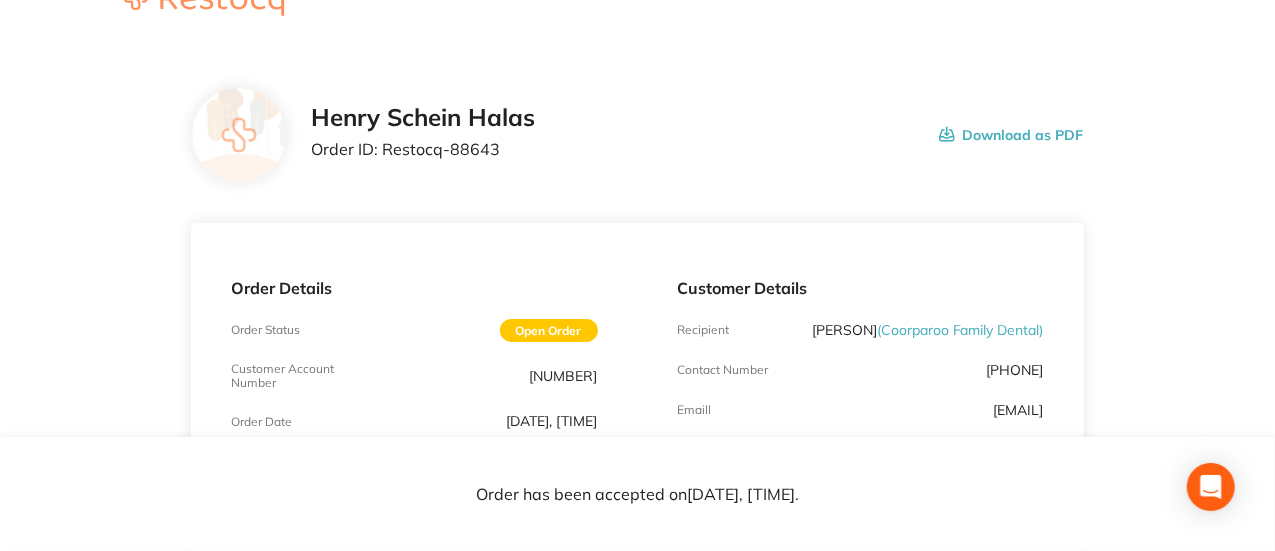 scroll, scrollTop: 0, scrollLeft: 0, axis: both 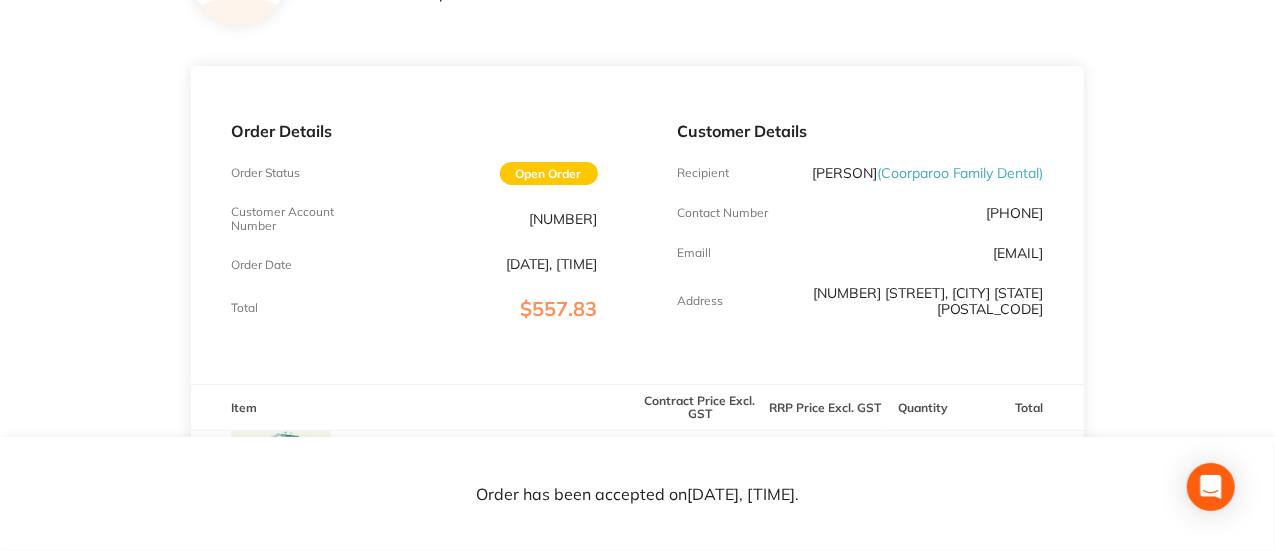 drag, startPoint x: 1054, startPoint y: 272, endPoint x: 822, endPoint y: 265, distance: 232.10558 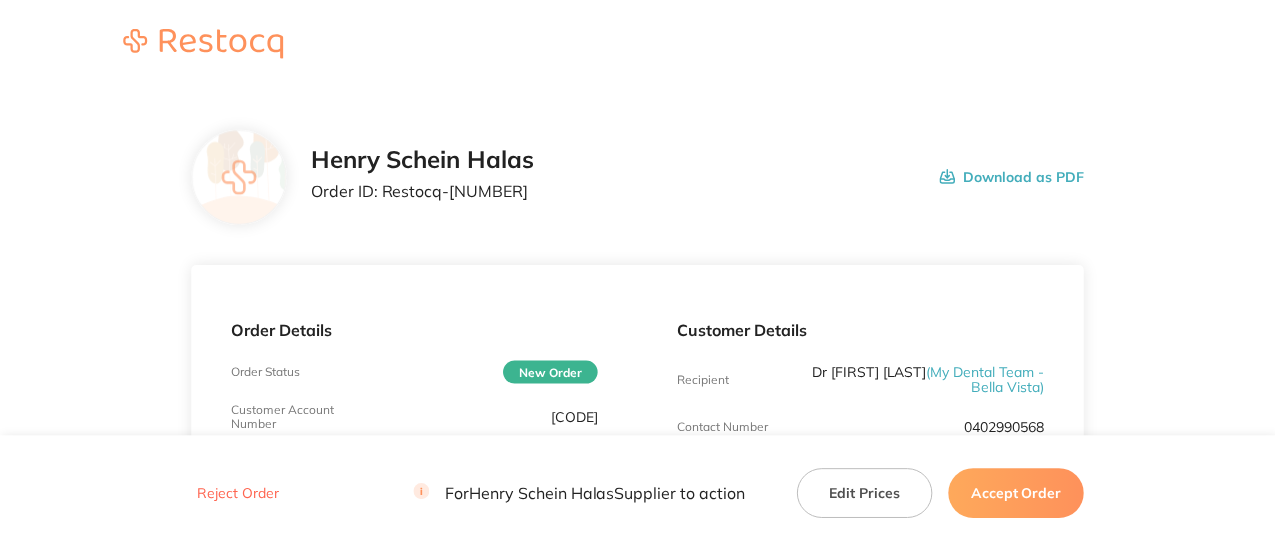 scroll, scrollTop: 0, scrollLeft: 0, axis: both 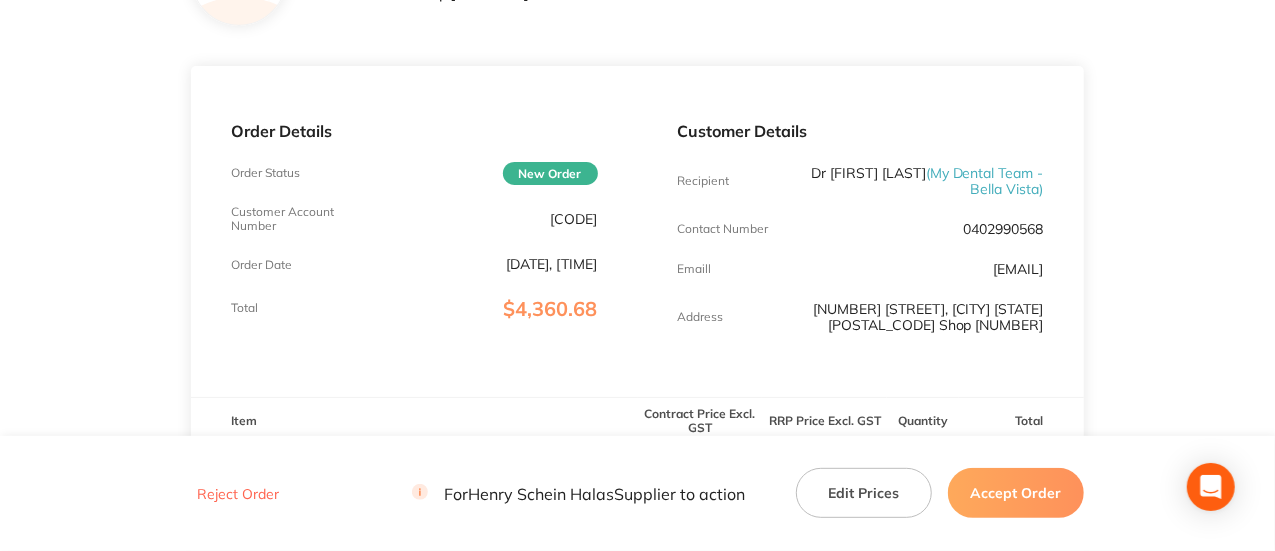 click on "2MDT002" at bounding box center (574, 219) 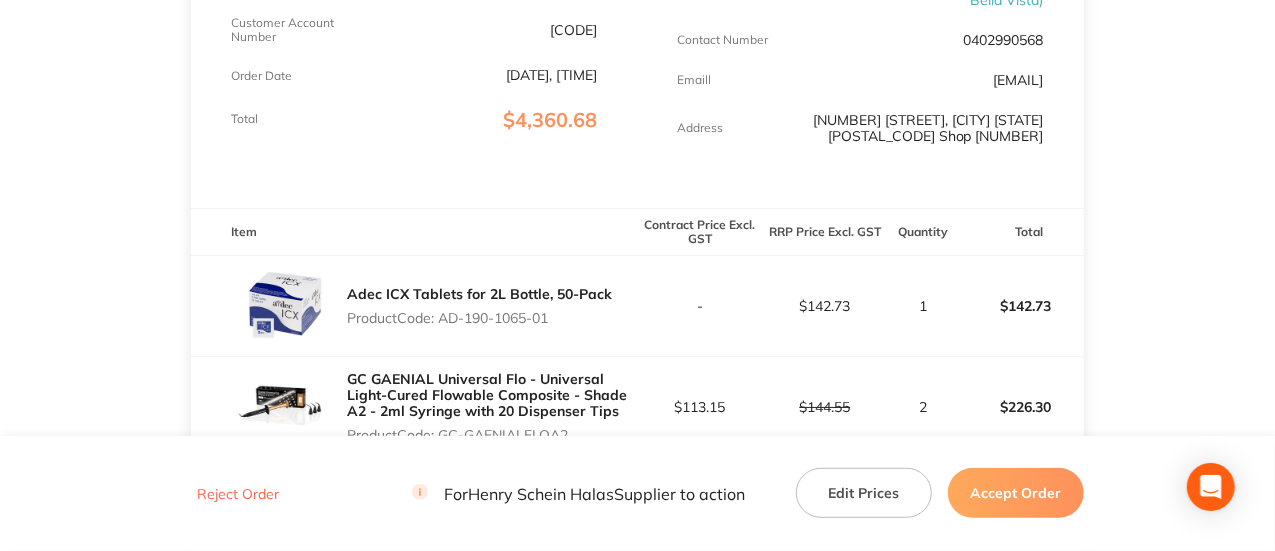 scroll, scrollTop: 389, scrollLeft: 0, axis: vertical 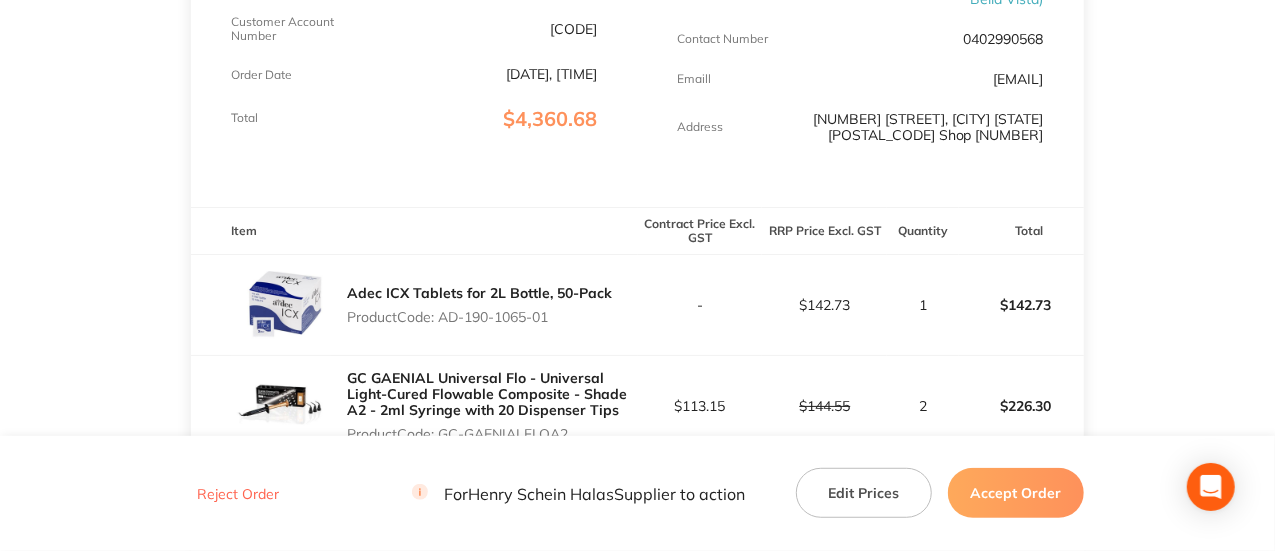 drag, startPoint x: 562, startPoint y: 313, endPoint x: 444, endPoint y: 321, distance: 118.270874 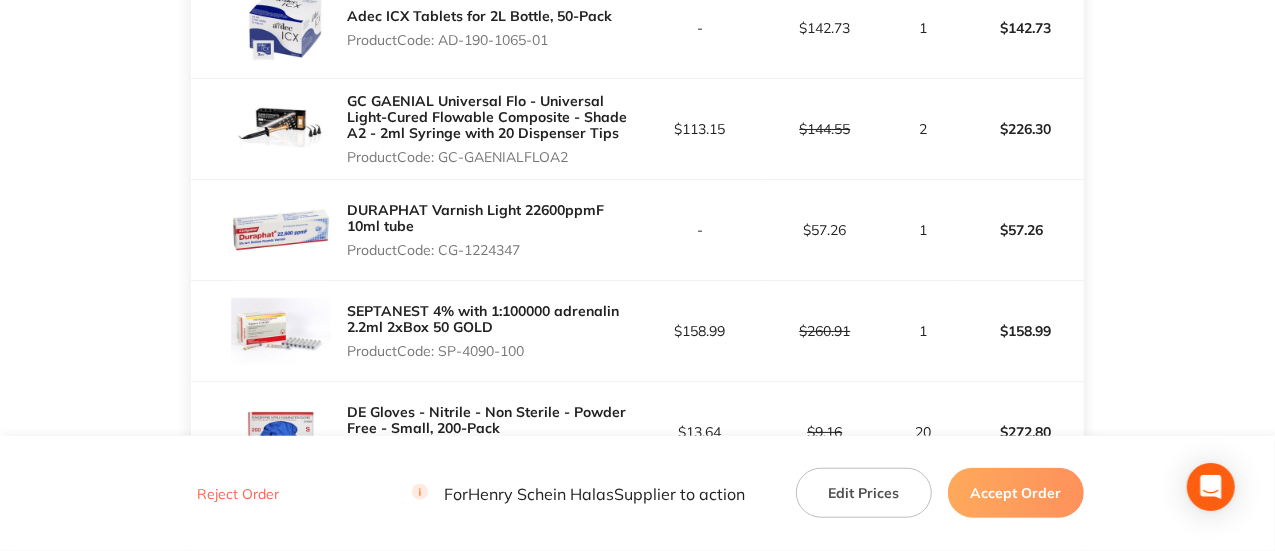 scroll, scrollTop: 667, scrollLeft: 0, axis: vertical 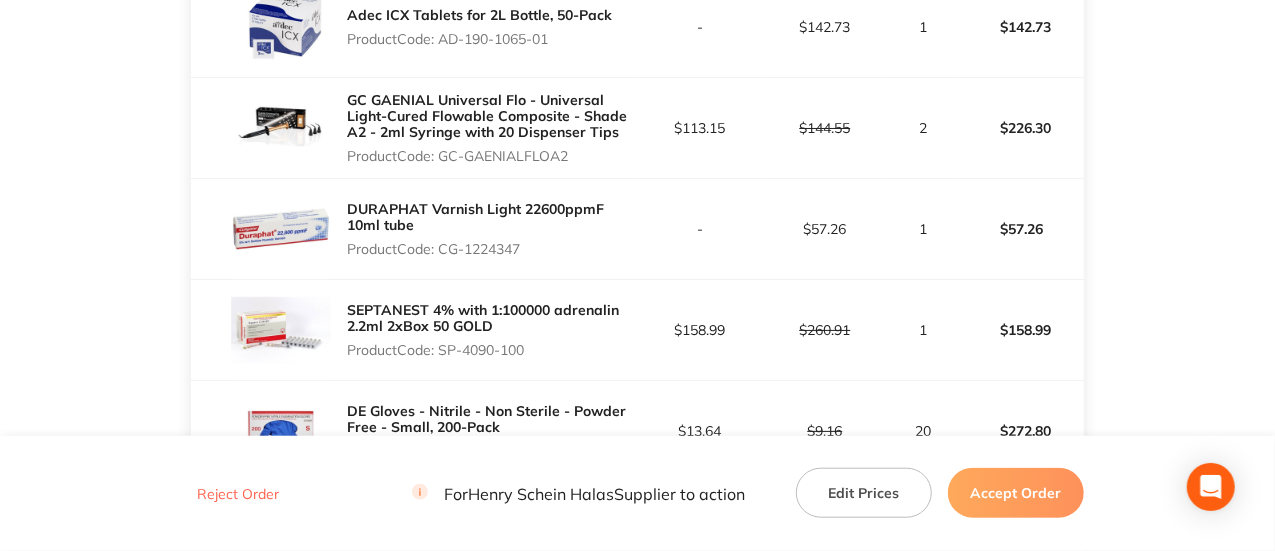 drag, startPoint x: 581, startPoint y: 151, endPoint x: 441, endPoint y: 163, distance: 140.51335 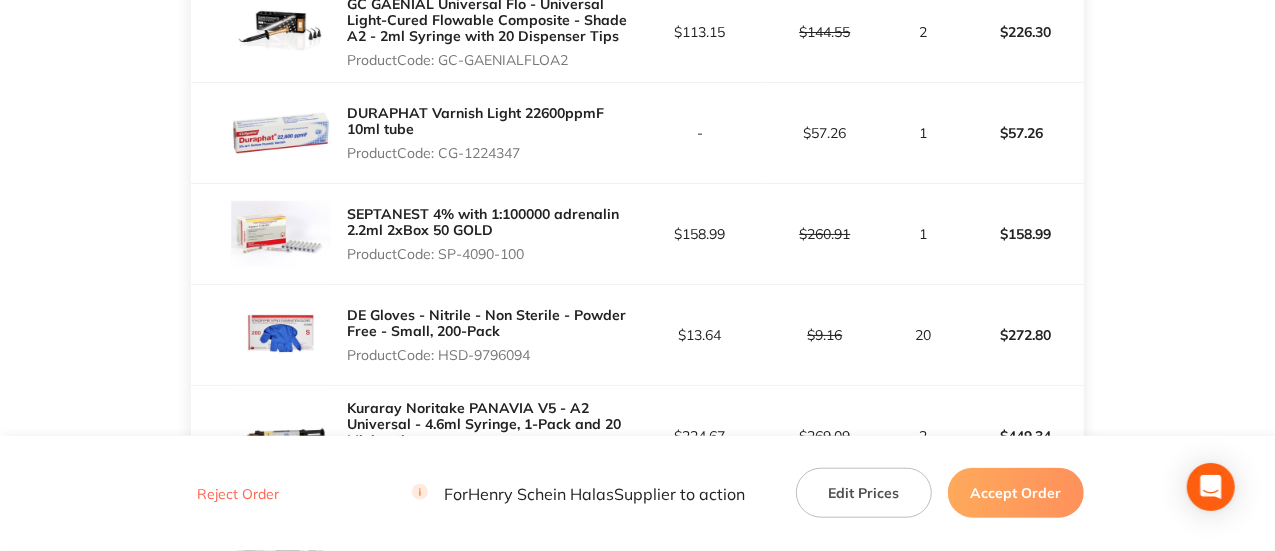 drag, startPoint x: 550, startPoint y: 351, endPoint x: 443, endPoint y: 362, distance: 107.563934 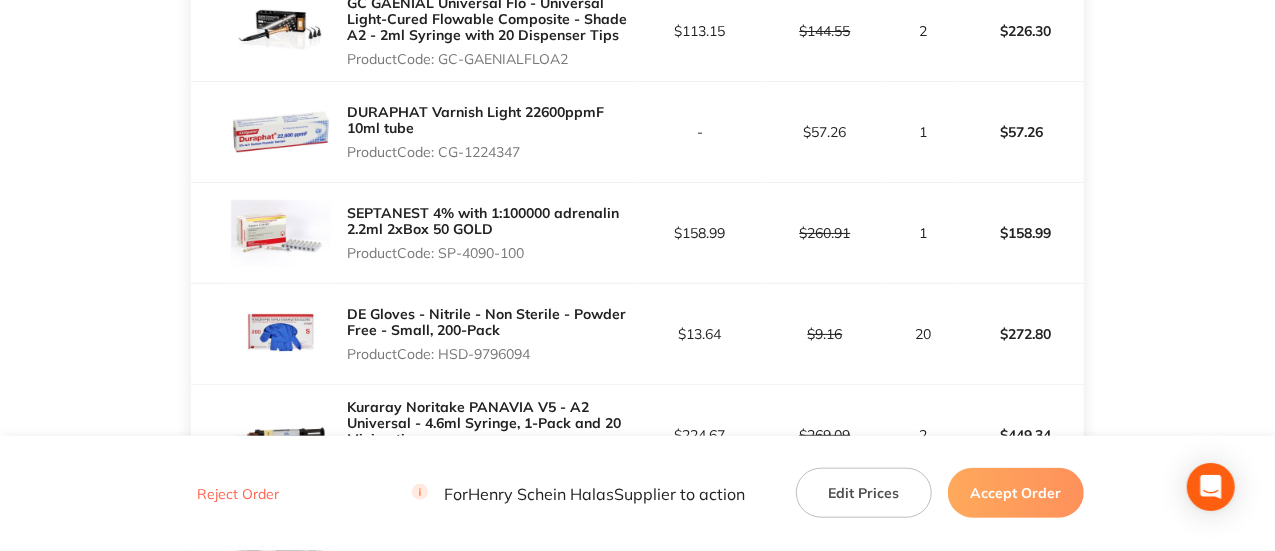 copy on "HSD-9796094" 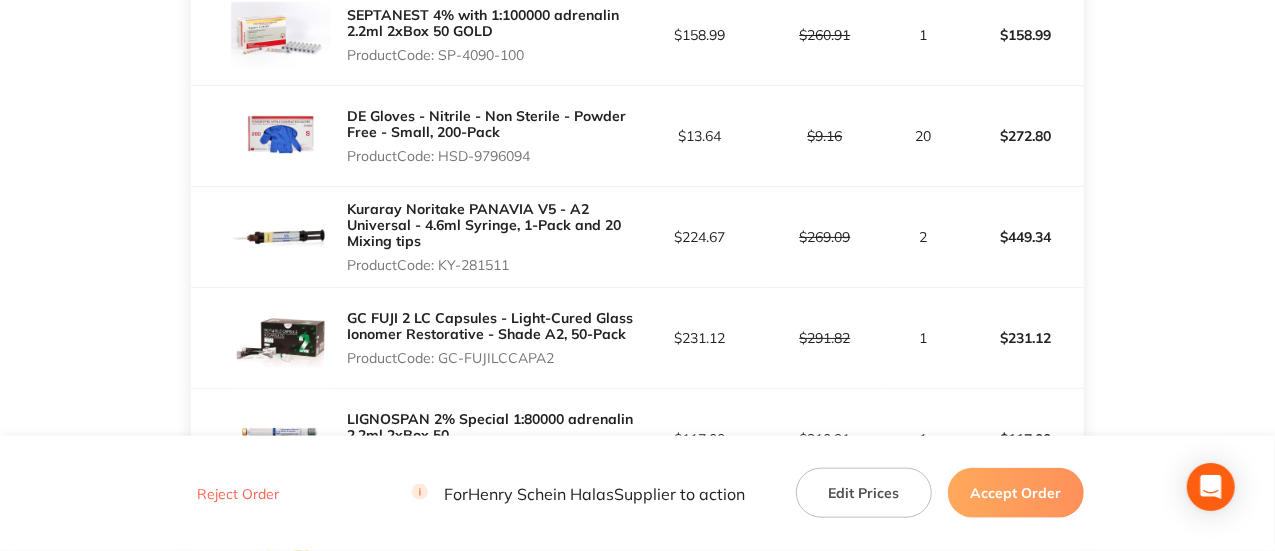 scroll, scrollTop: 963, scrollLeft: 0, axis: vertical 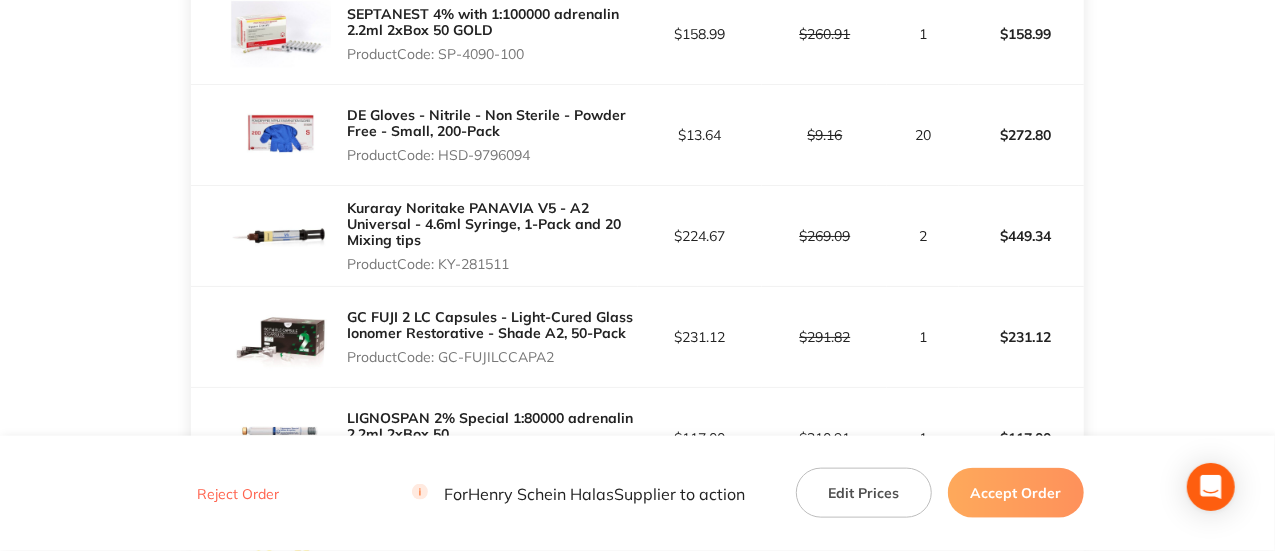 drag, startPoint x: 521, startPoint y: 256, endPoint x: 443, endPoint y: 261, distance: 78.160095 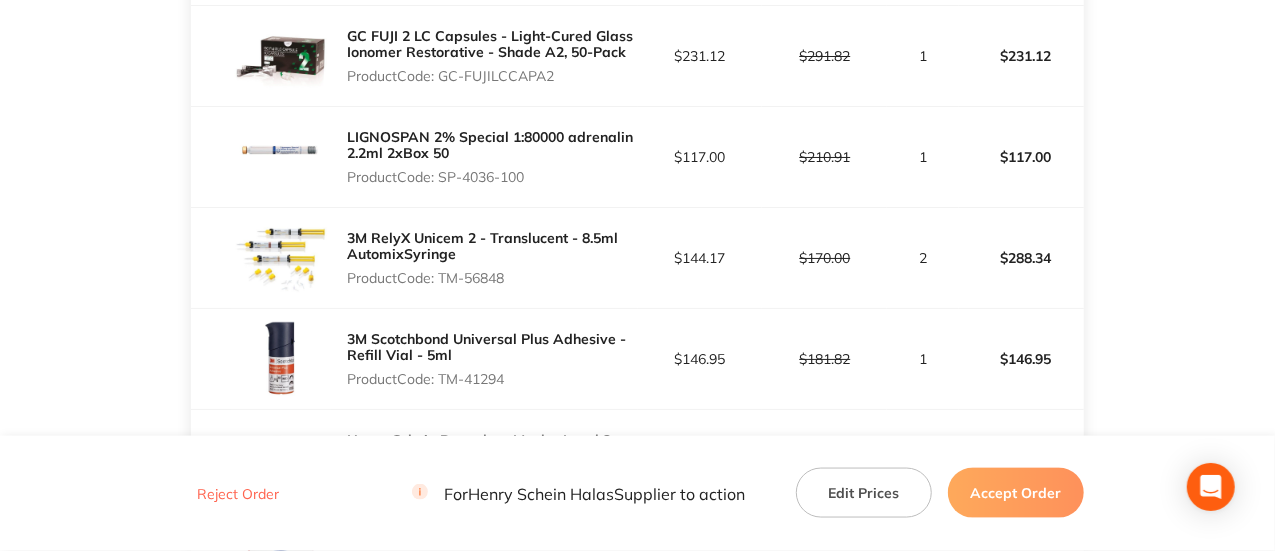 scroll, scrollTop: 1245, scrollLeft: 0, axis: vertical 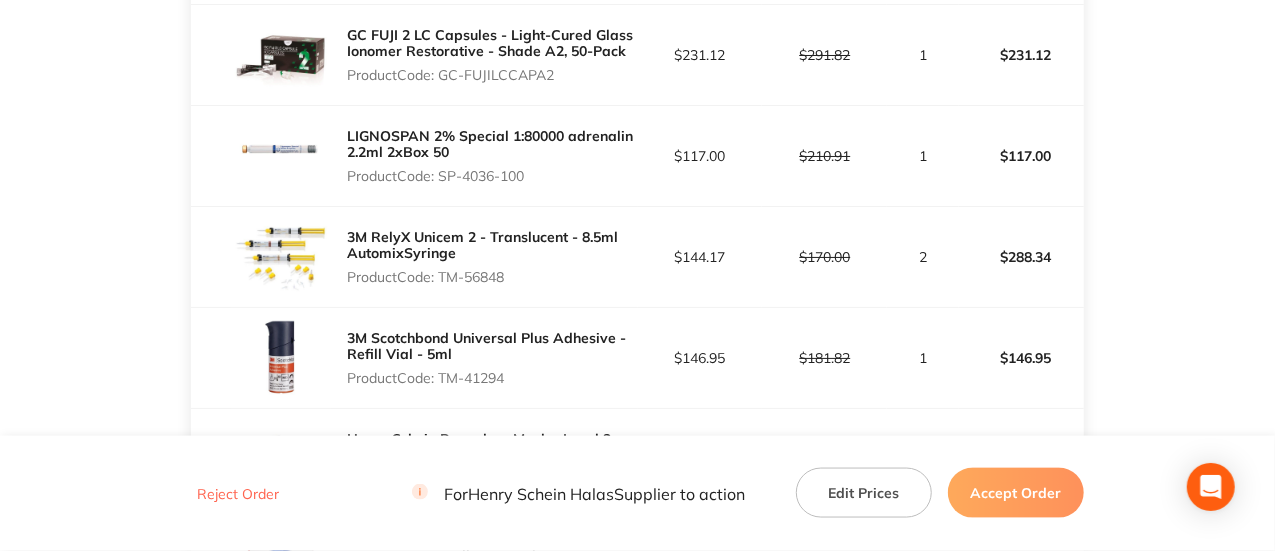 drag, startPoint x: 535, startPoint y: 170, endPoint x: 442, endPoint y: 179, distance: 93.43447 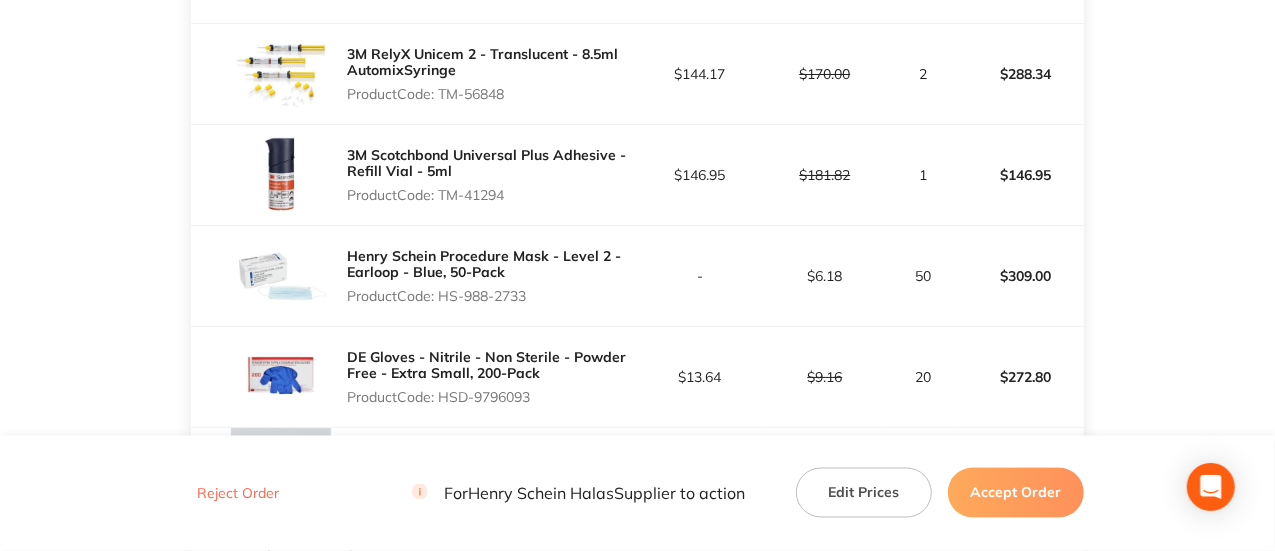 scroll, scrollTop: 1429, scrollLeft: 0, axis: vertical 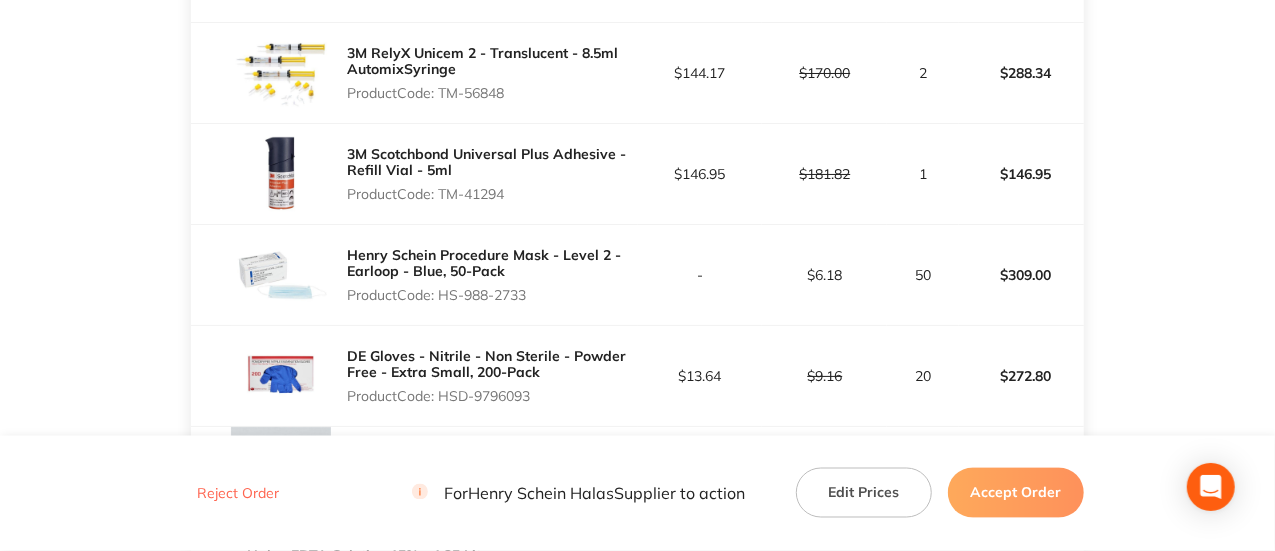 drag, startPoint x: 530, startPoint y: 289, endPoint x: 440, endPoint y: 292, distance: 90.04999 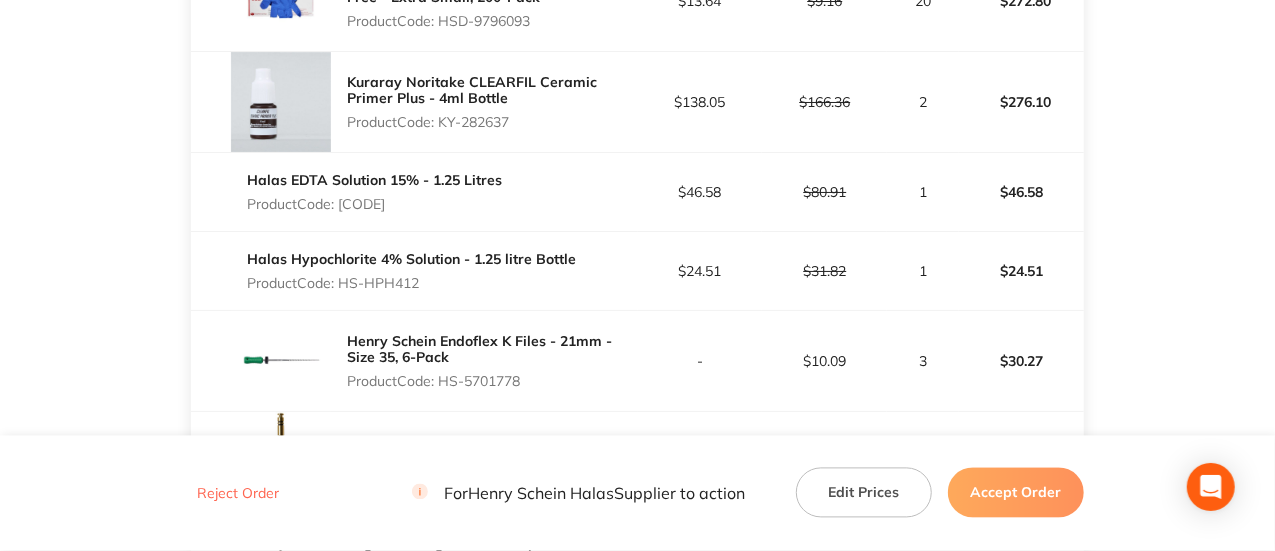scroll, scrollTop: 1806, scrollLeft: 0, axis: vertical 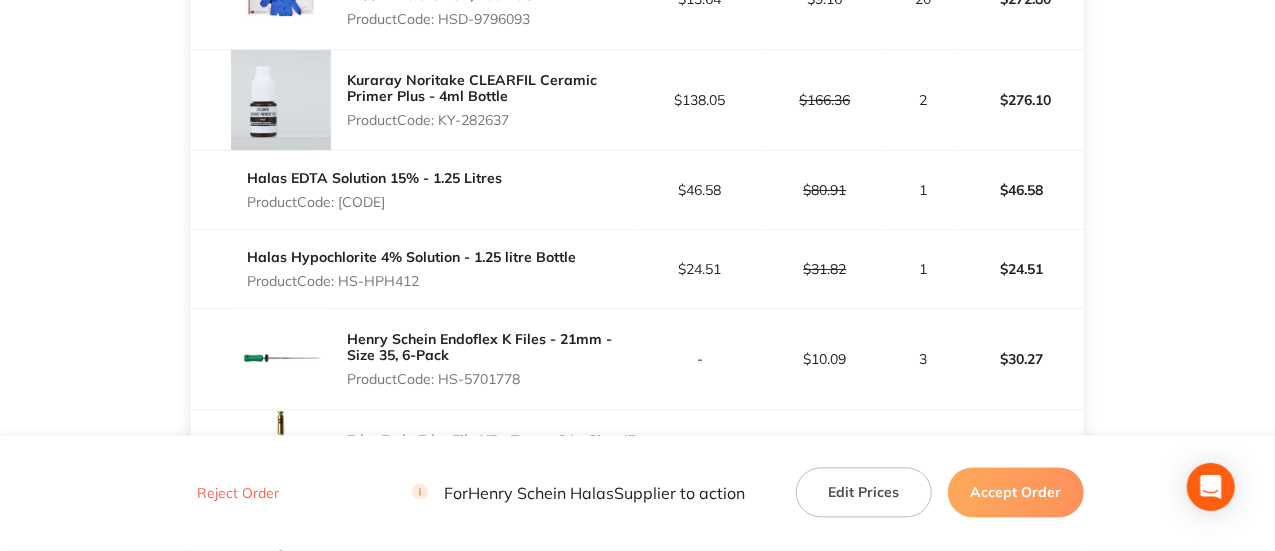 drag, startPoint x: 525, startPoint y: 107, endPoint x: 442, endPoint y: 107, distance: 83 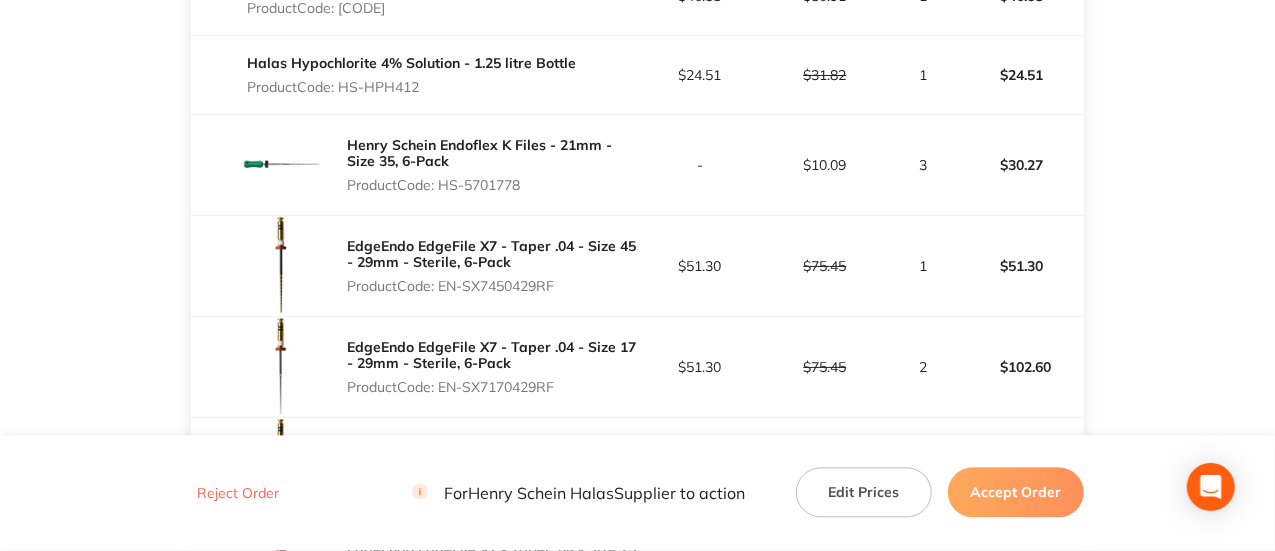 scroll, scrollTop: 2000, scrollLeft: 0, axis: vertical 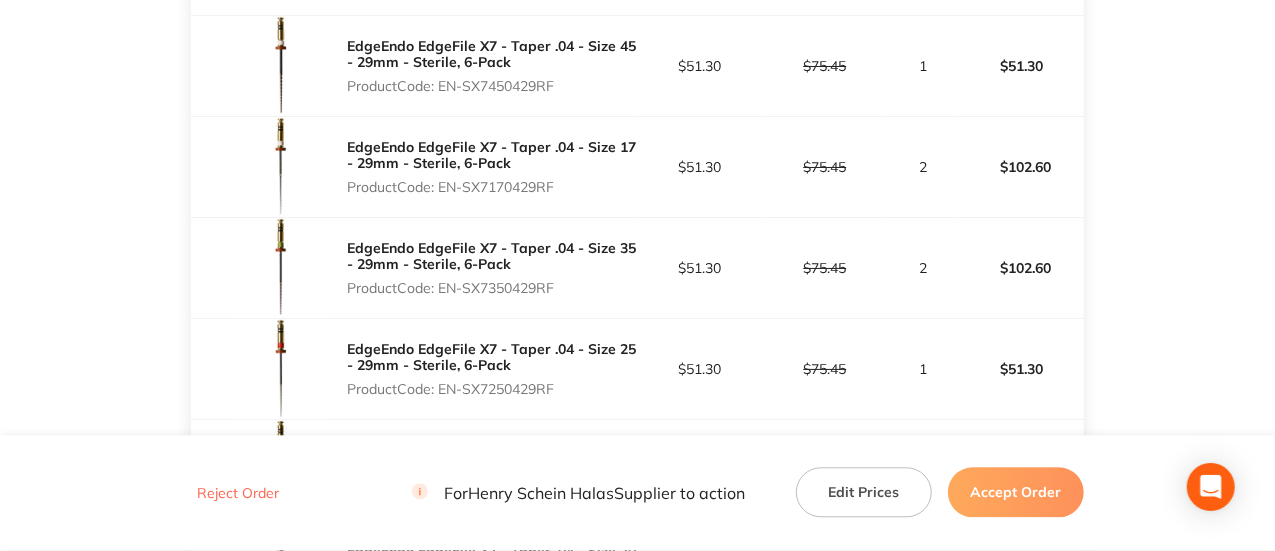 drag, startPoint x: 567, startPoint y: 279, endPoint x: 443, endPoint y: 283, distance: 124.0645 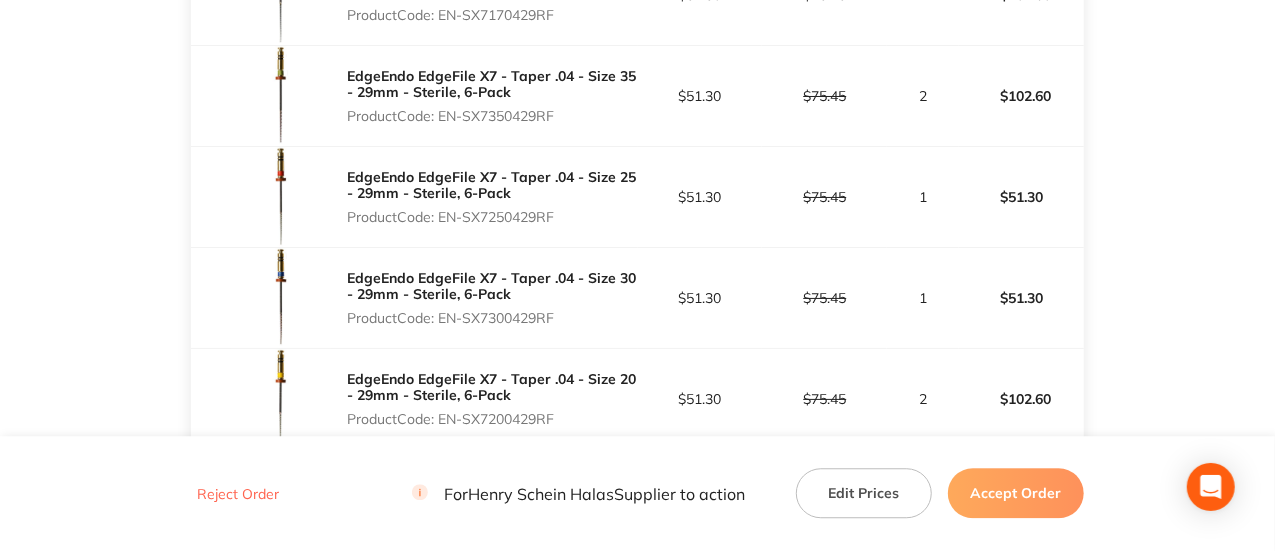 scroll, scrollTop: 2372, scrollLeft: 0, axis: vertical 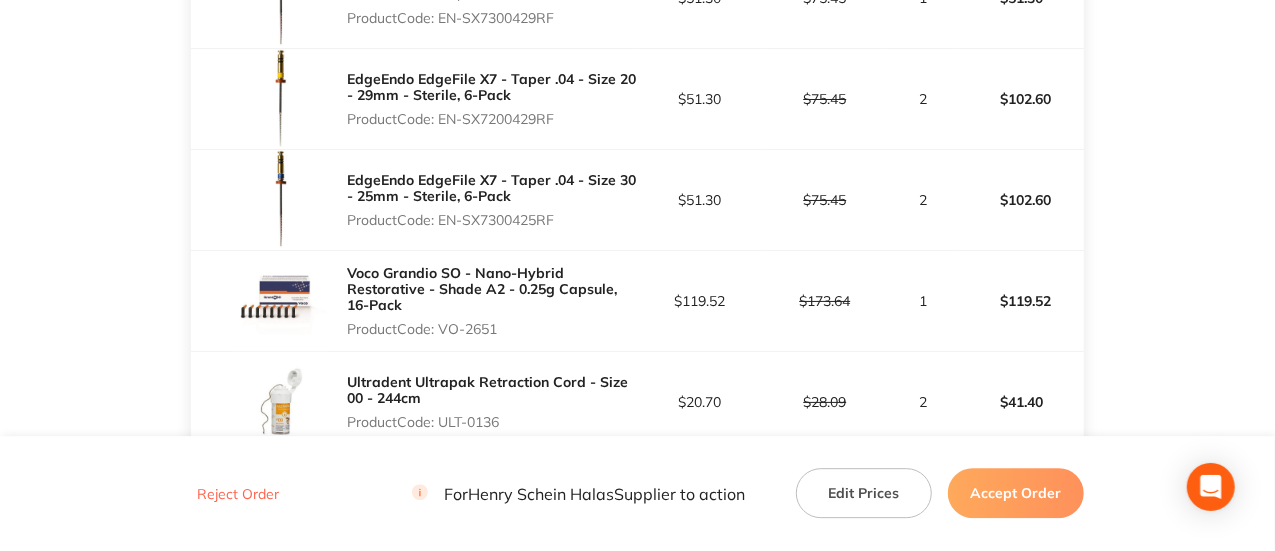 drag, startPoint x: 571, startPoint y: 208, endPoint x: 442, endPoint y: 219, distance: 129.46814 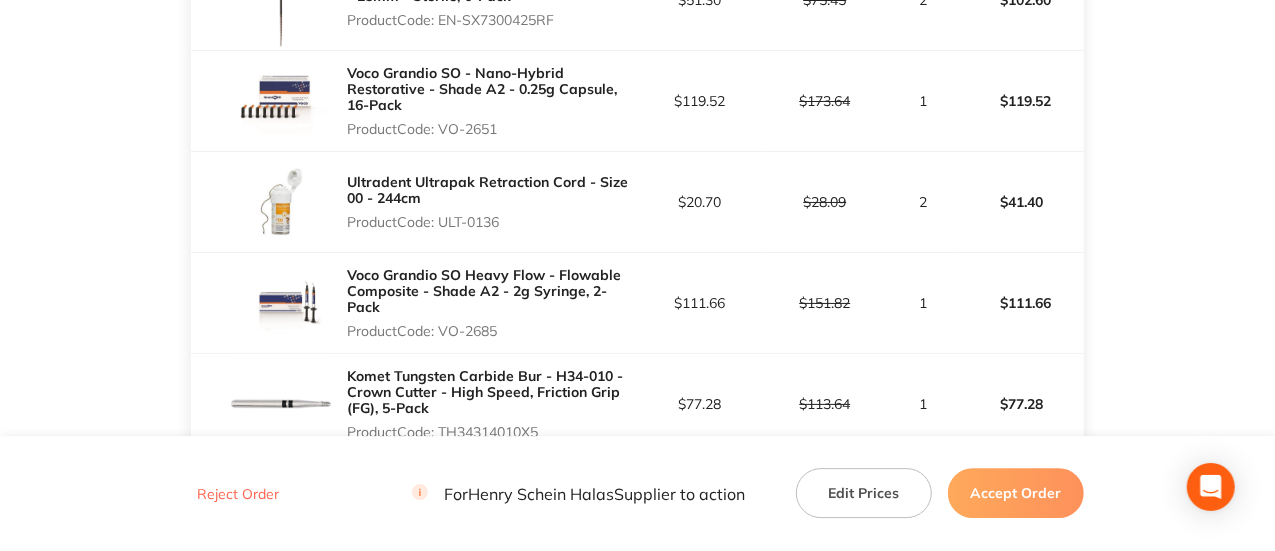 scroll, scrollTop: 2872, scrollLeft: 0, axis: vertical 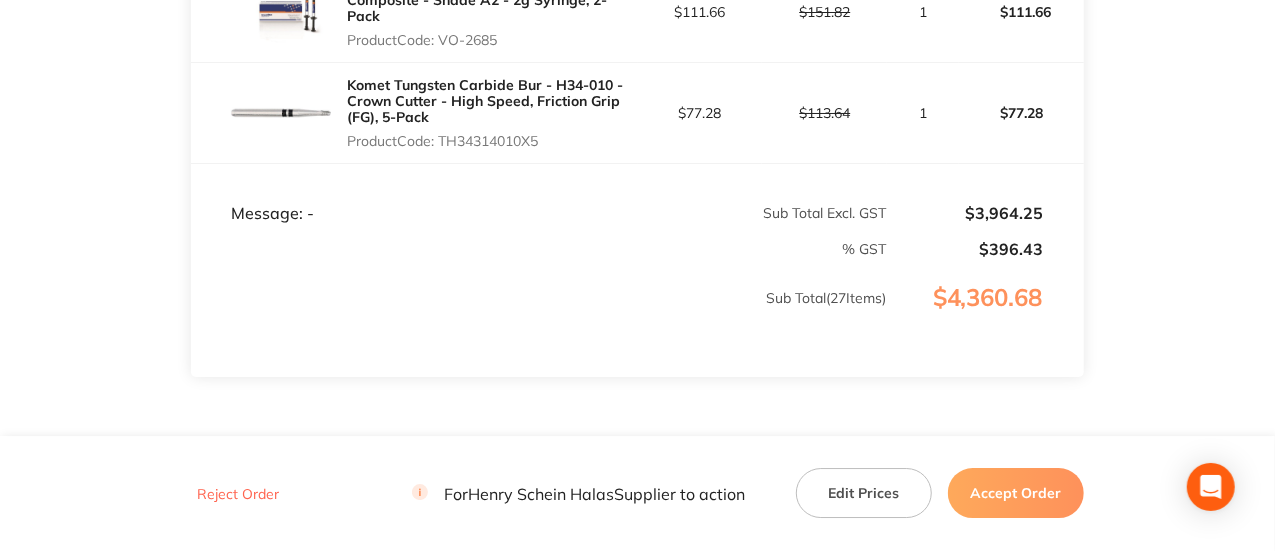 click on "Accept Order" at bounding box center [1016, 493] 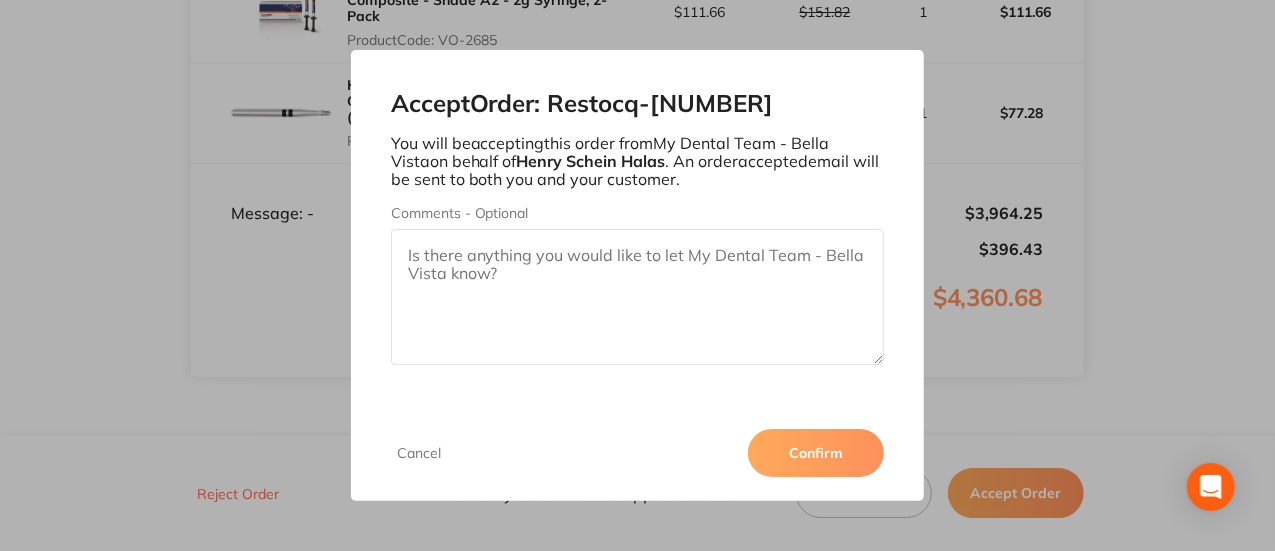 click on "Confirm" at bounding box center [816, 453] 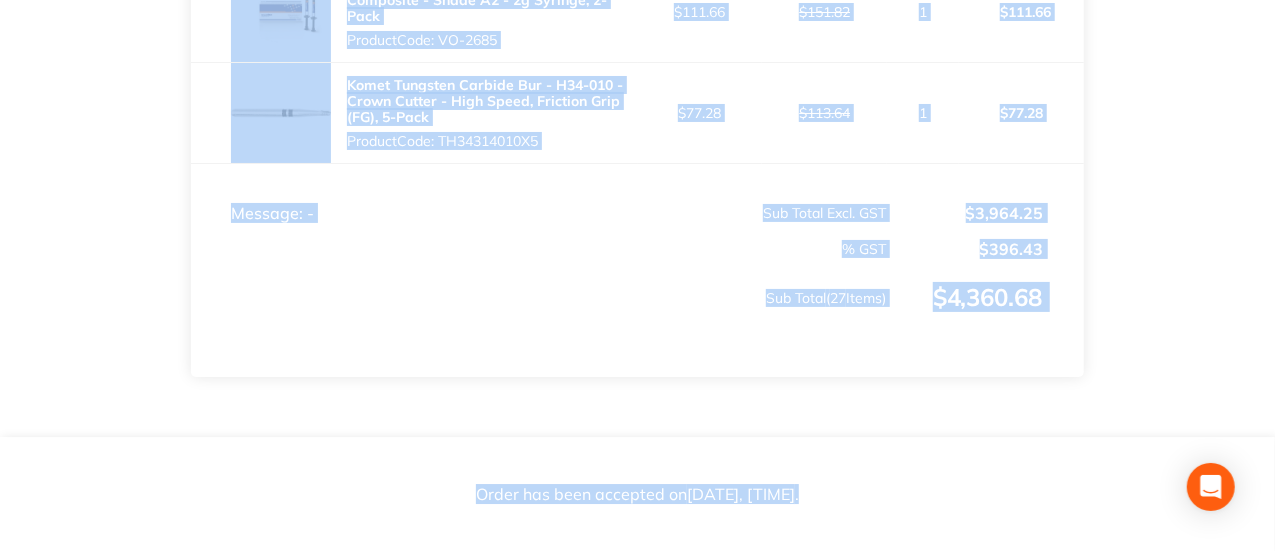 drag, startPoint x: 1274, startPoint y: 477, endPoint x: 1274, endPoint y: 41, distance: 436 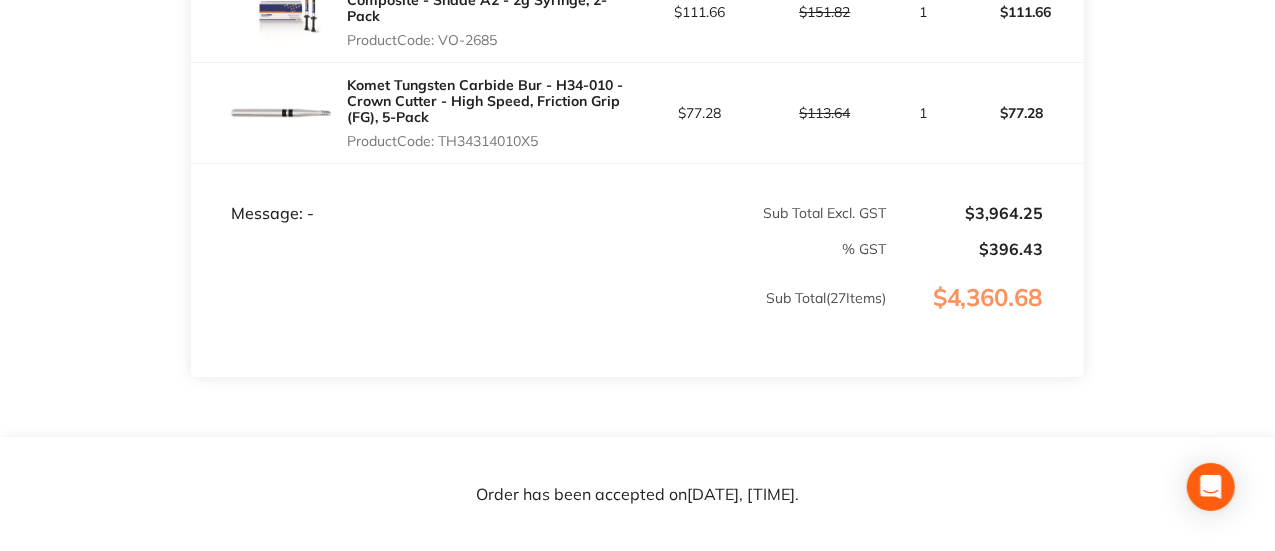 click on "Henry Schein Halas Order ID: Restocq- 88647 Download as PDF Order Details Order Status Open Order Customer Account Number 2MDT002 Order Date Aug 4 2025, 8:23 Total  $4,360.68 Customer Details Recipient Dr Dinesh  Sanmuganathan   ( My Dental Team - Bella Vista ) Contact Number 0402990568 Emaill isobel@mydentalteam.com.au Address 1 Circa Boulevarde, Bella Vista NSW 2153 Shop 5  Item Contract Price Excl. GST RRP Price Excl. GST Quantity Total Adec ICX Tablets for 2L Bottle, 50-Pack Product   Code:  AD-190-1065-01 - $142.73 1 $142.73 GC GAENIAL Universal Flo - Universal Light-Cured Flowable Composite - Shade A2 - 2ml Syringe with 20 Dispenser Tips Product   Code:  GC-GAENIALFLOA2 $113.15 $144.55 2 $226.30 DURAPHAT Varnish Light 22600ppmF 10ml tube Product   Code:  CG-1224347 - $57.26 1 $57.26 SEPTANEST 4% with 1:100000 adrenalin 2.2ml 2xBox 50 GOLD Product   Code:  SP-4090-100 $158.99 $260.91 1 $158.99 DE Gloves - Nitrile - Non Sterile - Powder Free - Small, 200-Pack Product   Code:  HSD-9796094 $13.64 $9.16 20 2" at bounding box center [637, -2888] 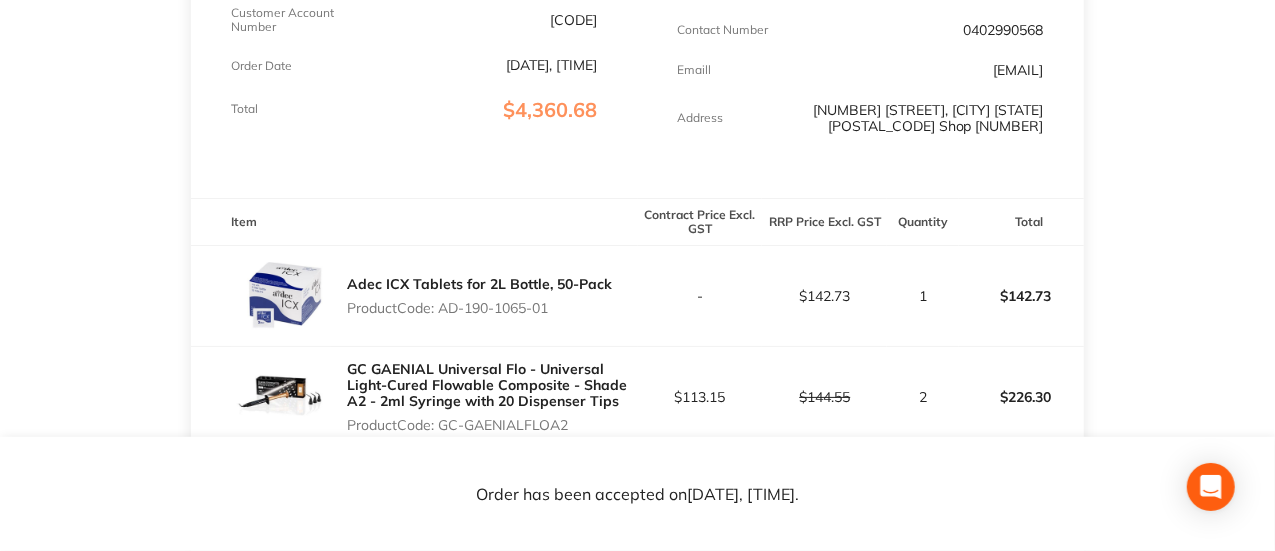 scroll, scrollTop: 0, scrollLeft: 0, axis: both 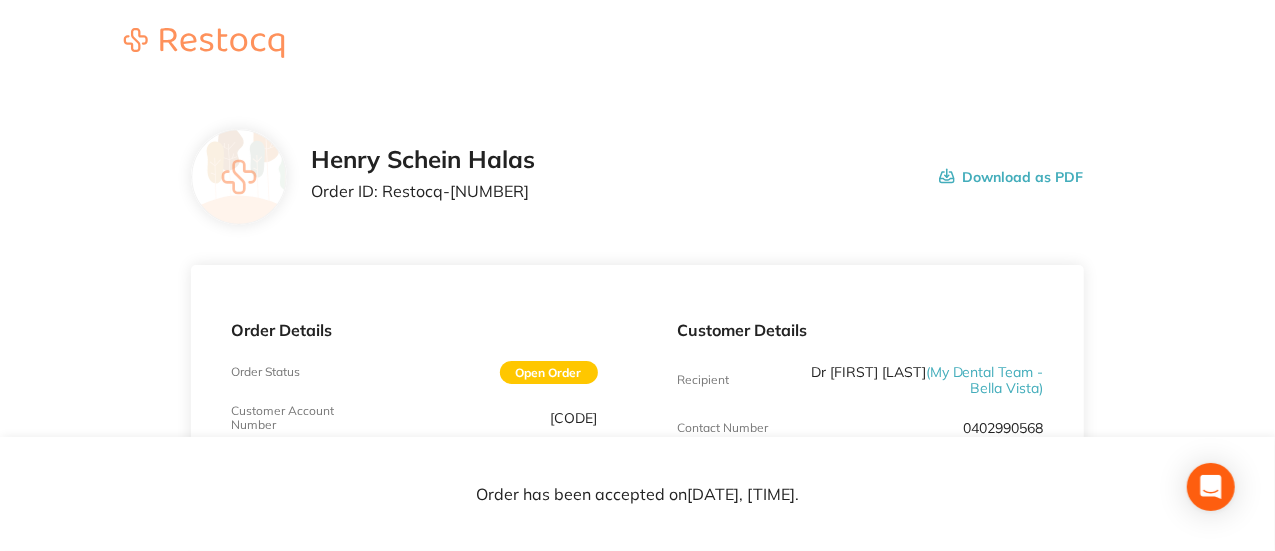 click on "Henry Schein Halas Order ID: Restocq- 88647" at bounding box center (423, 177) 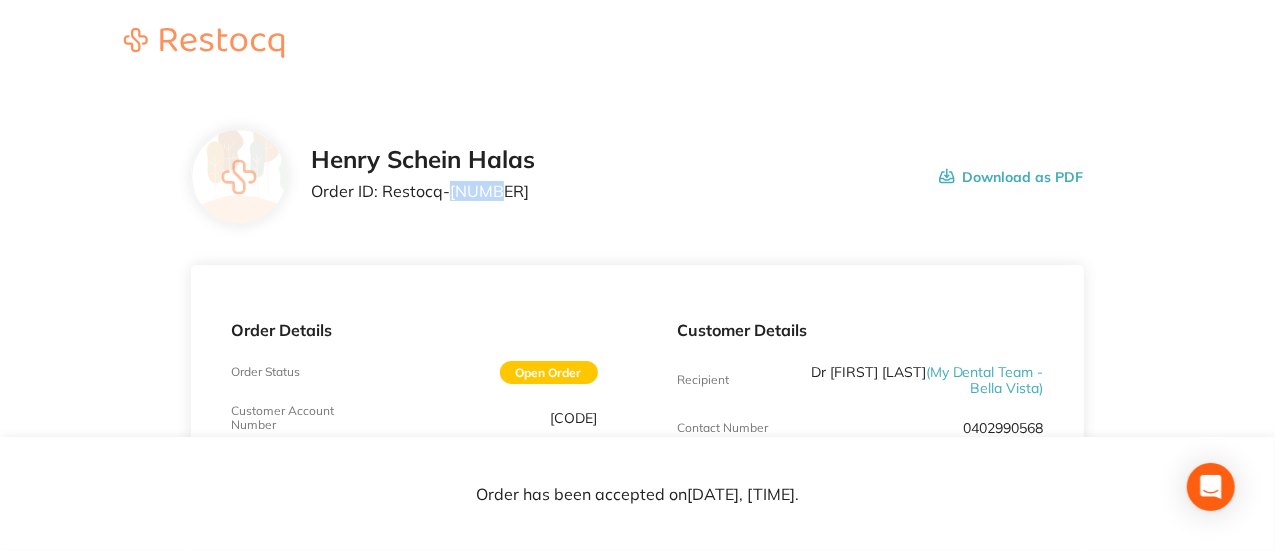 click on "Order ID: Restocq- 88647" at bounding box center [423, 191] 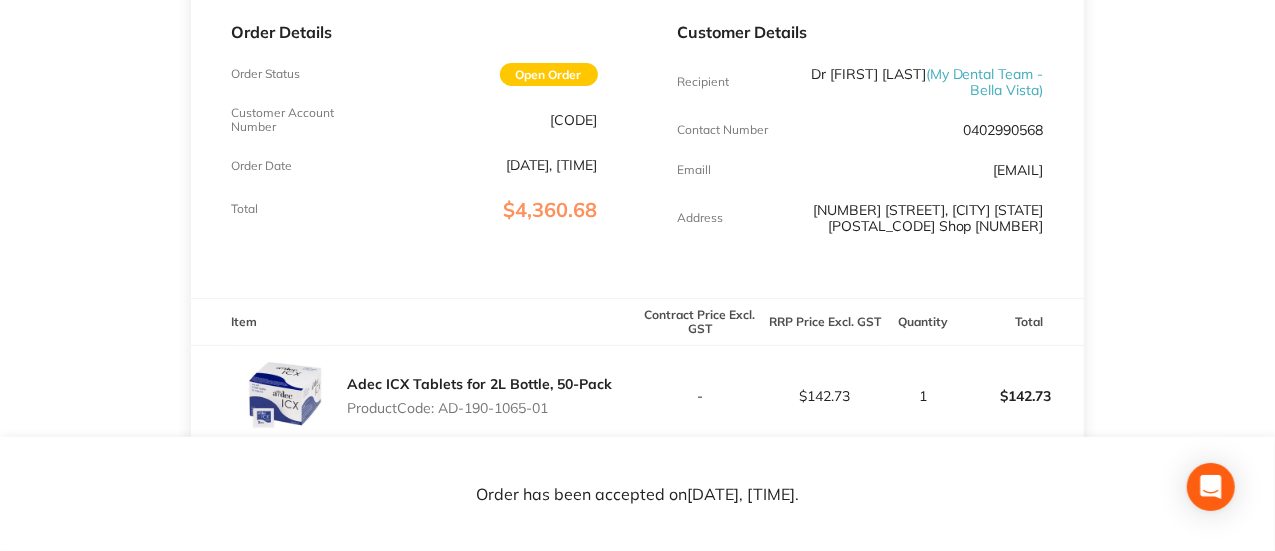 scroll, scrollTop: 299, scrollLeft: 0, axis: vertical 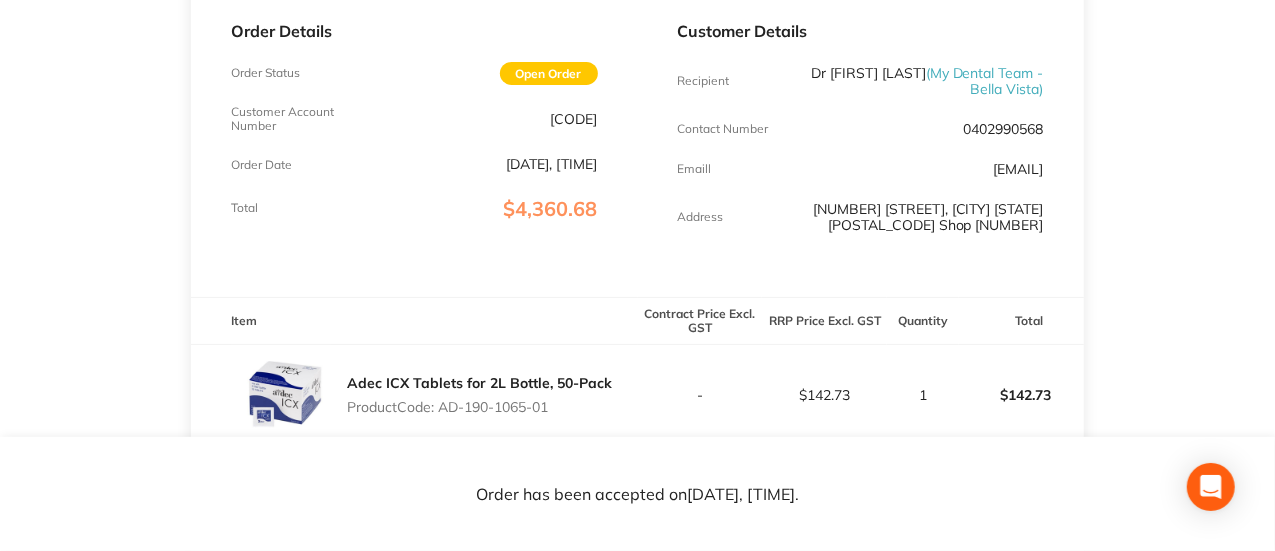 drag, startPoint x: 1054, startPoint y: 176, endPoint x: 829, endPoint y: 168, distance: 225.14218 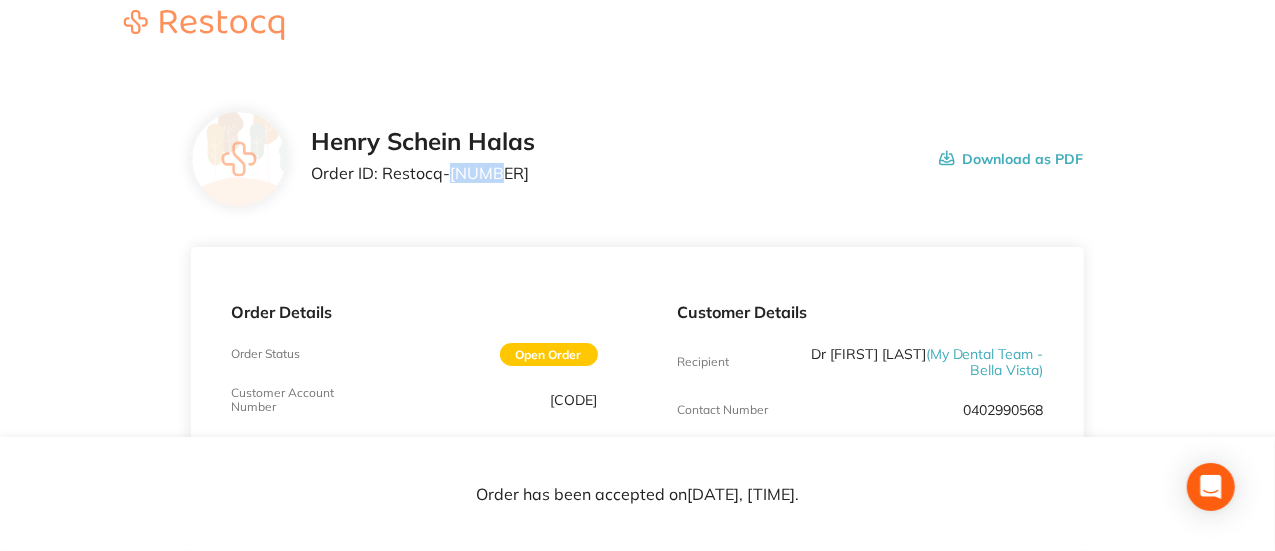 scroll, scrollTop: 0, scrollLeft: 0, axis: both 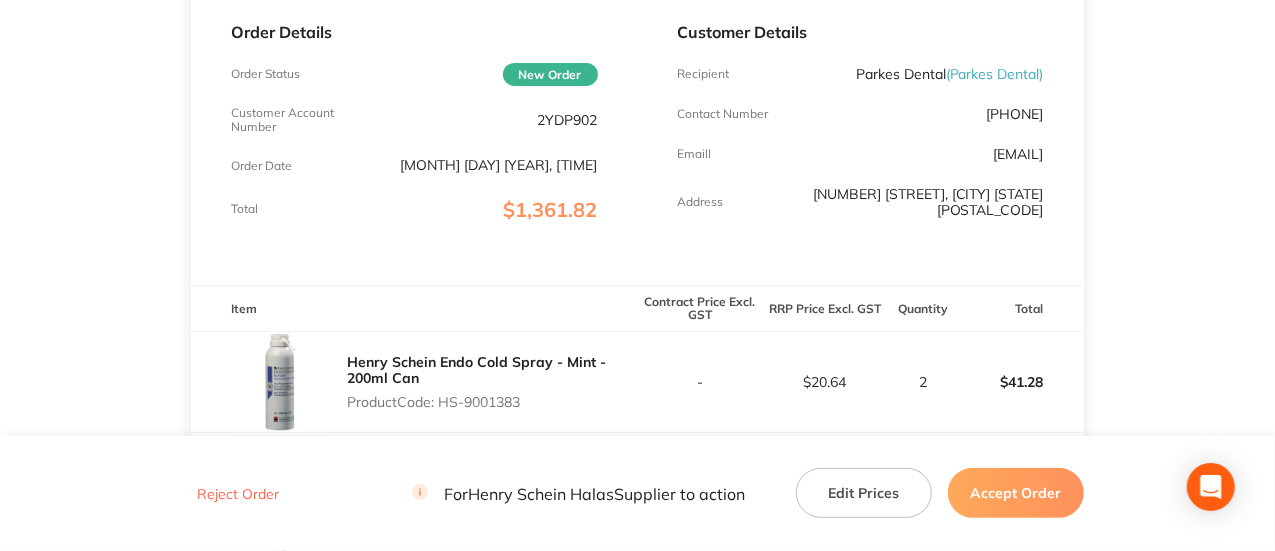 click on "Order Details Order Status New Order Customer Account Number [ACCOUNT_NUMBER] Order Date [MONTH] [DAY] [YEAR], [TIME] Total  $1,361.82" at bounding box center (414, 125) 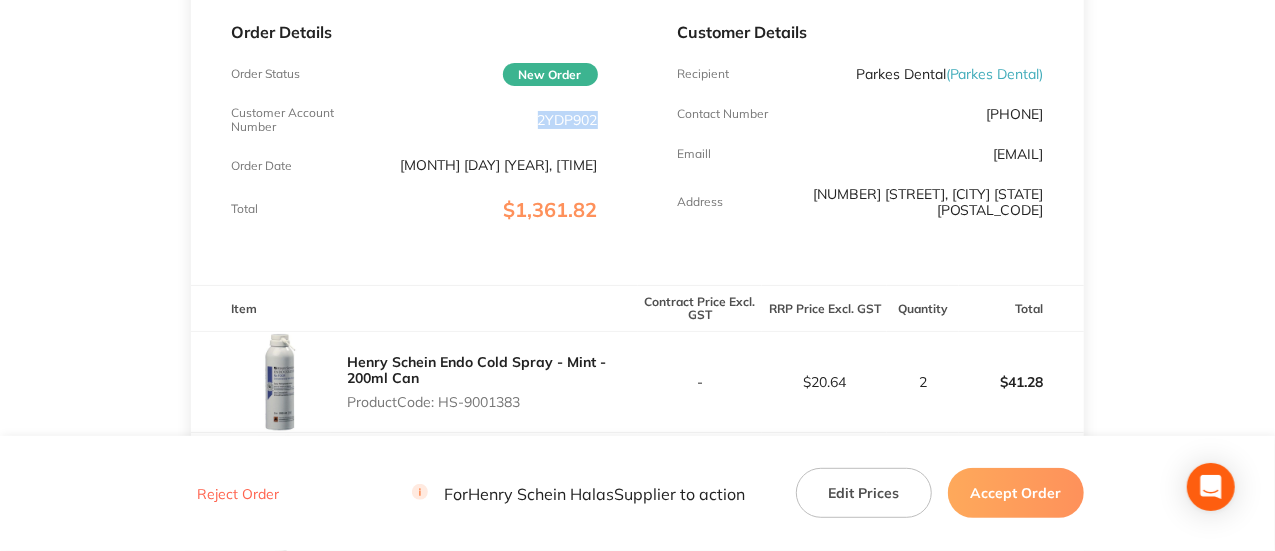 click on "2YDP902" at bounding box center [568, 120] 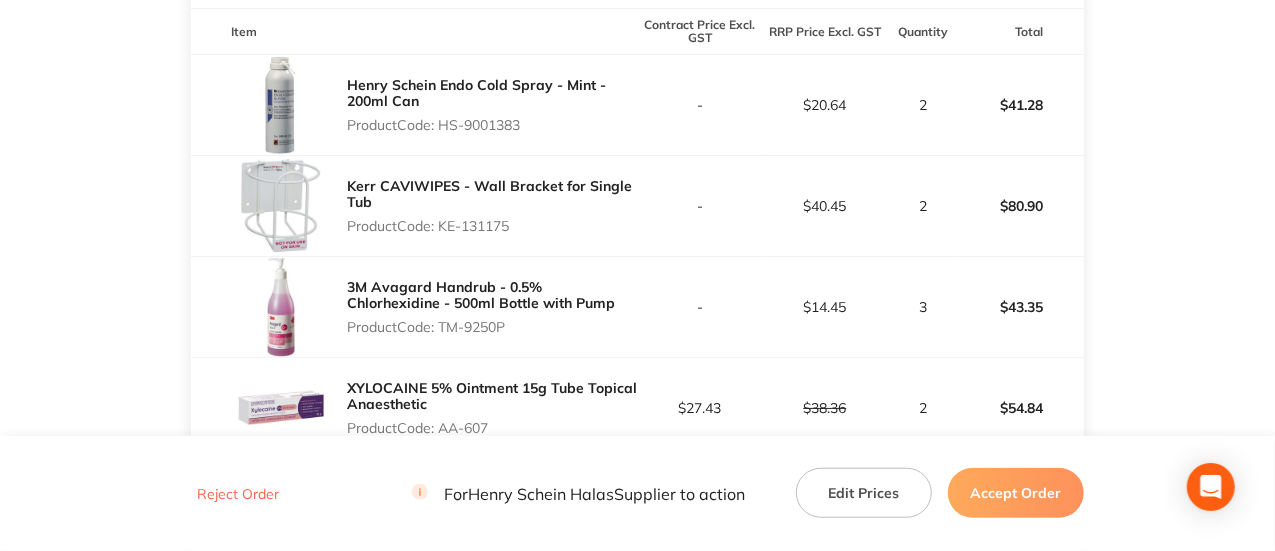 scroll, scrollTop: 576, scrollLeft: 0, axis: vertical 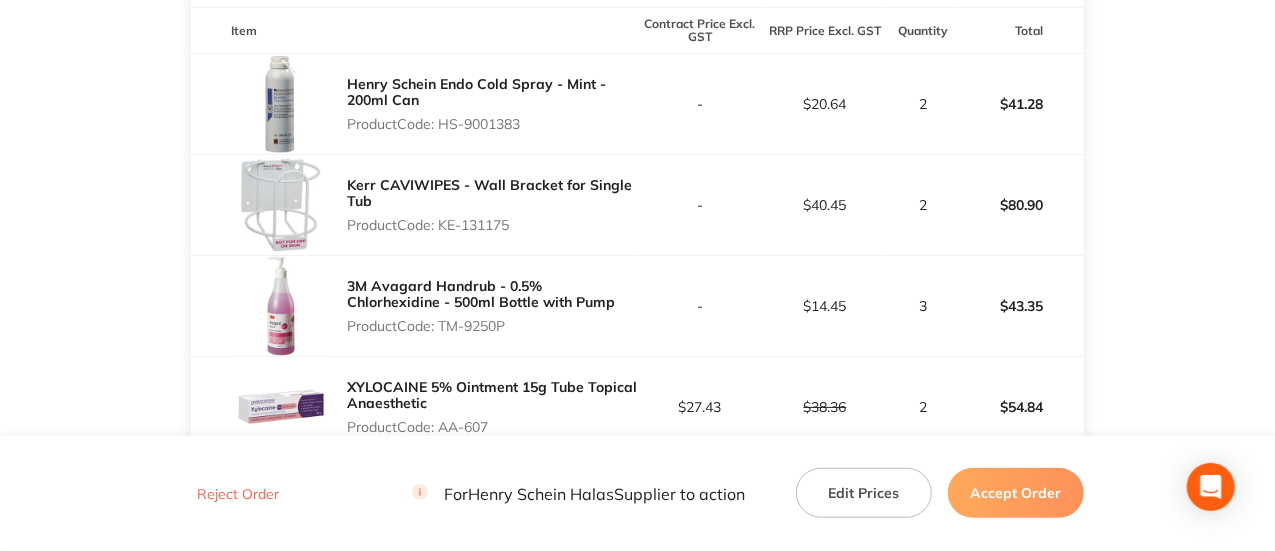 drag, startPoint x: 465, startPoint y: 126, endPoint x: 439, endPoint y: 129, distance: 26.172504 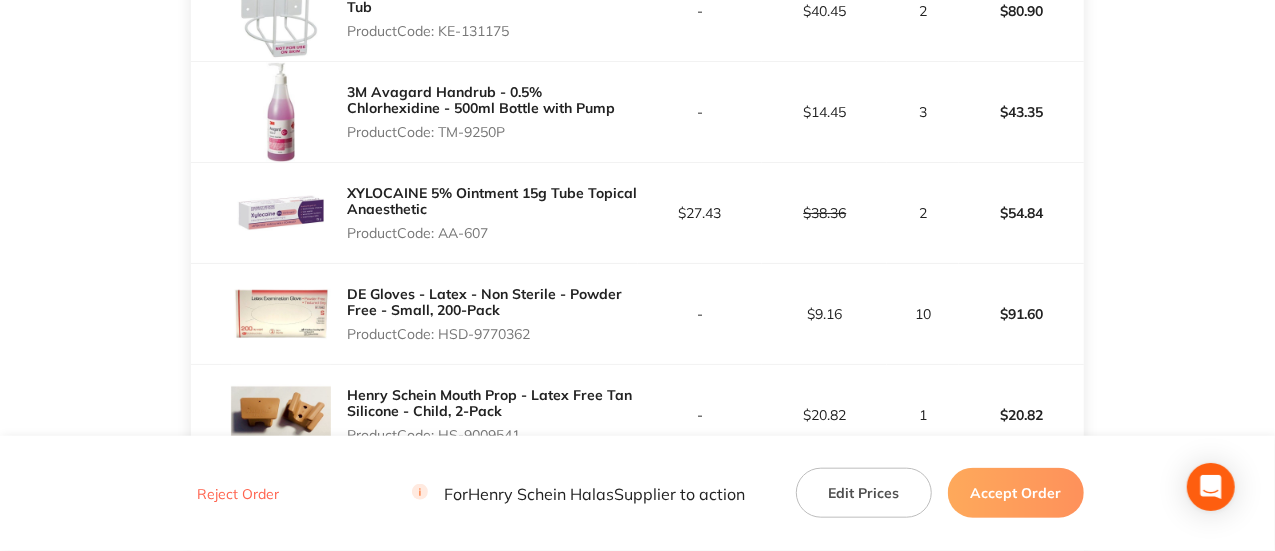 scroll, scrollTop: 770, scrollLeft: 0, axis: vertical 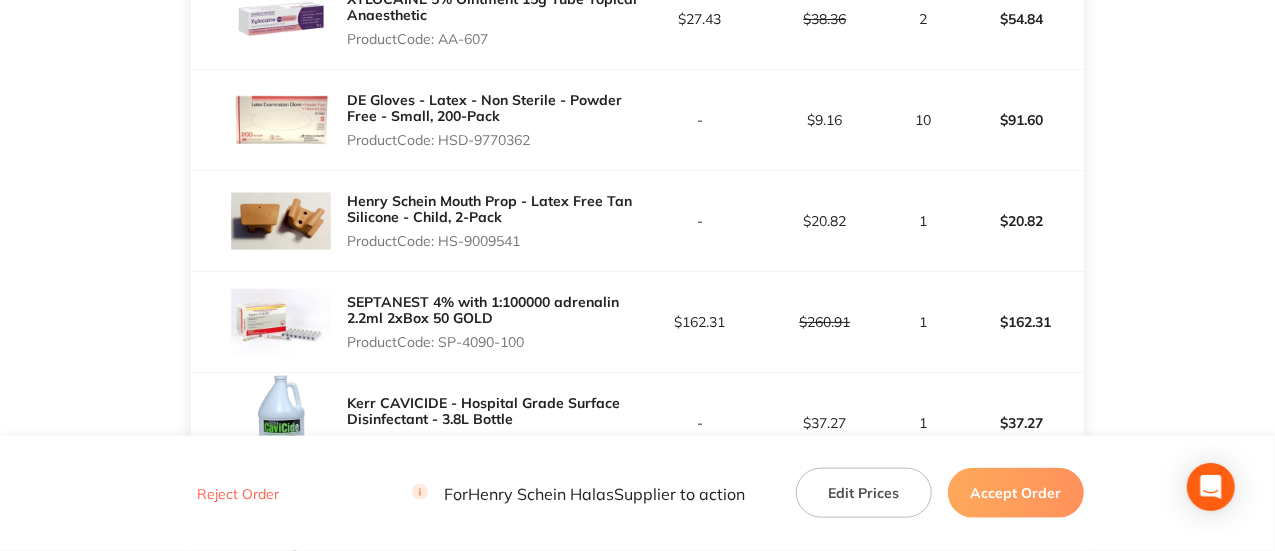 drag, startPoint x: 540, startPoint y: 279, endPoint x: 443, endPoint y: 247, distance: 102.14206 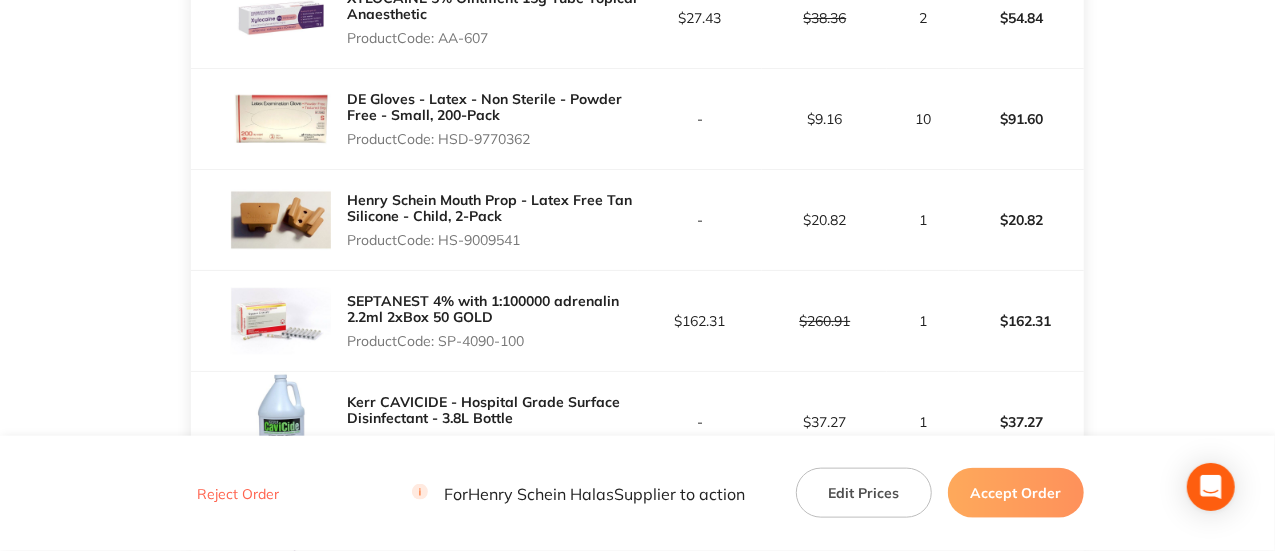 drag, startPoint x: 551, startPoint y: 351, endPoint x: 444, endPoint y: 344, distance: 107.22873 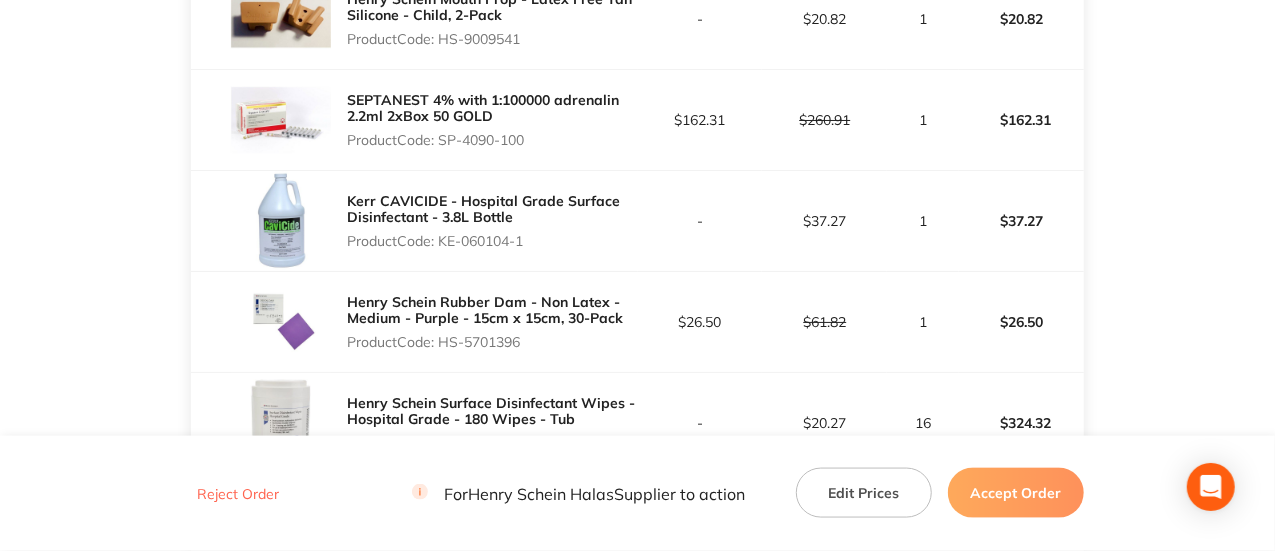 scroll, scrollTop: 1167, scrollLeft: 0, axis: vertical 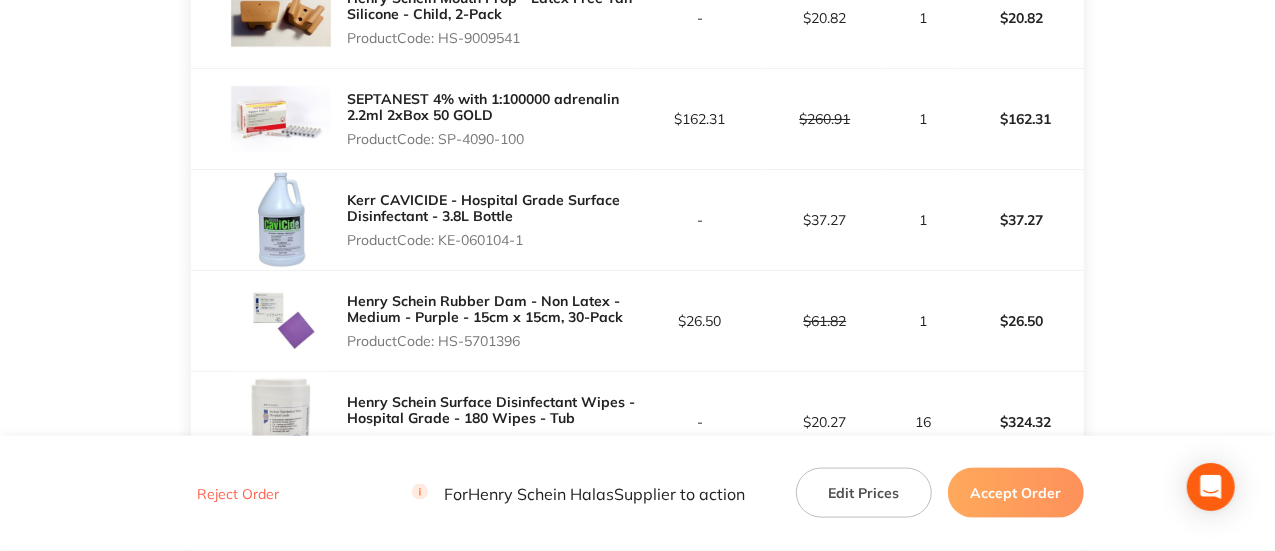 drag, startPoint x: 540, startPoint y: 251, endPoint x: 442, endPoint y: 245, distance: 98.1835 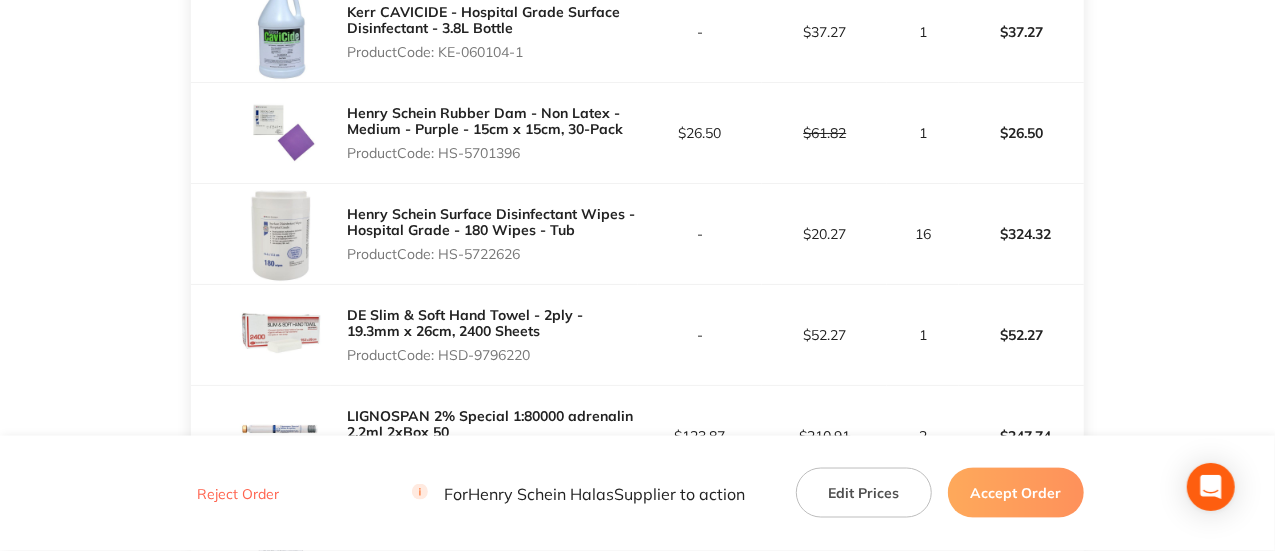 scroll, scrollTop: 1356, scrollLeft: 0, axis: vertical 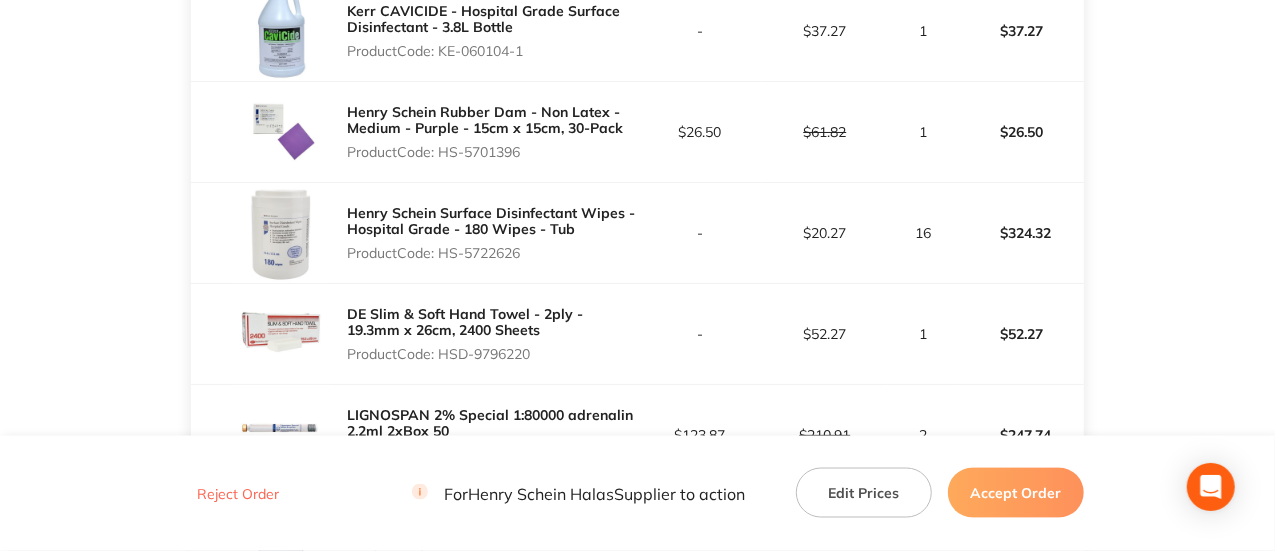 drag, startPoint x: 536, startPoint y: 242, endPoint x: 444, endPoint y: 257, distance: 93.214806 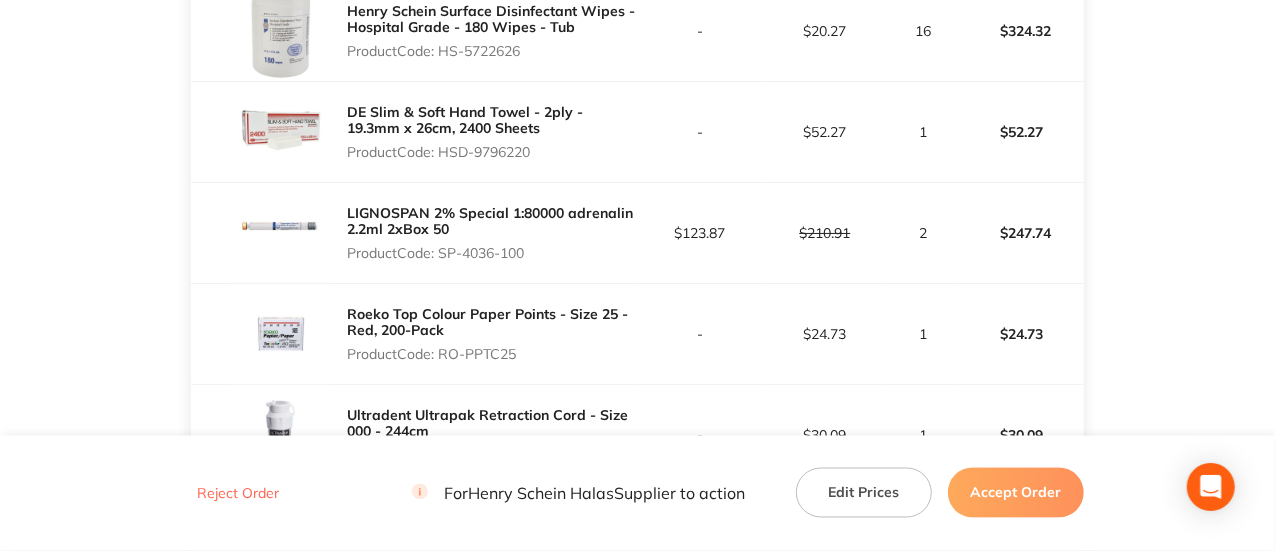 scroll, scrollTop: 1559, scrollLeft: 0, axis: vertical 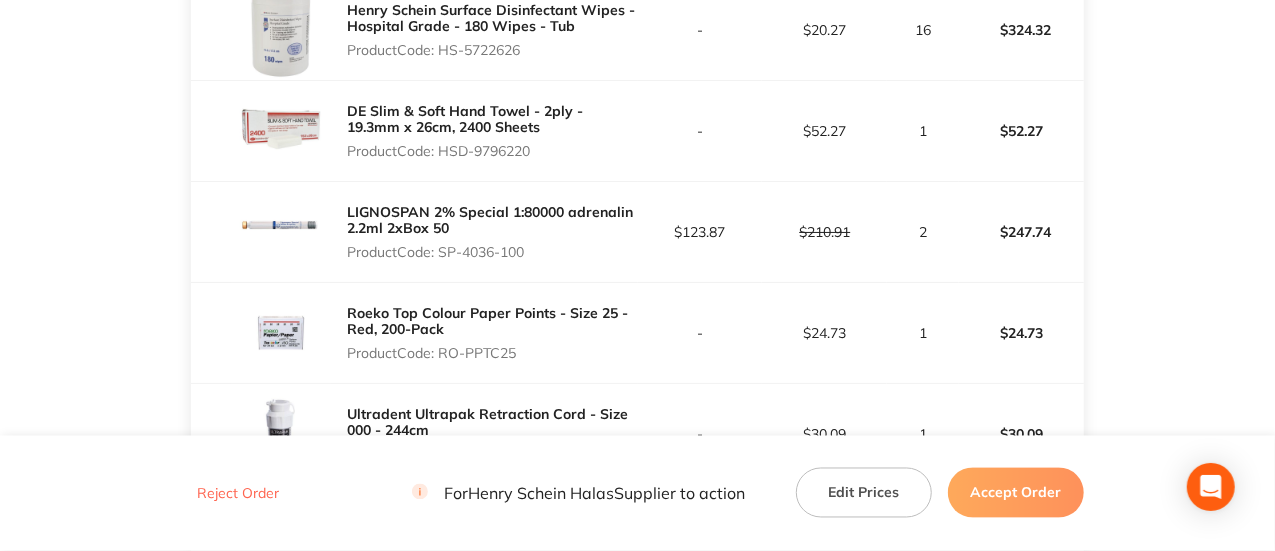 drag, startPoint x: 515, startPoint y: 251, endPoint x: 443, endPoint y: 257, distance: 72.249565 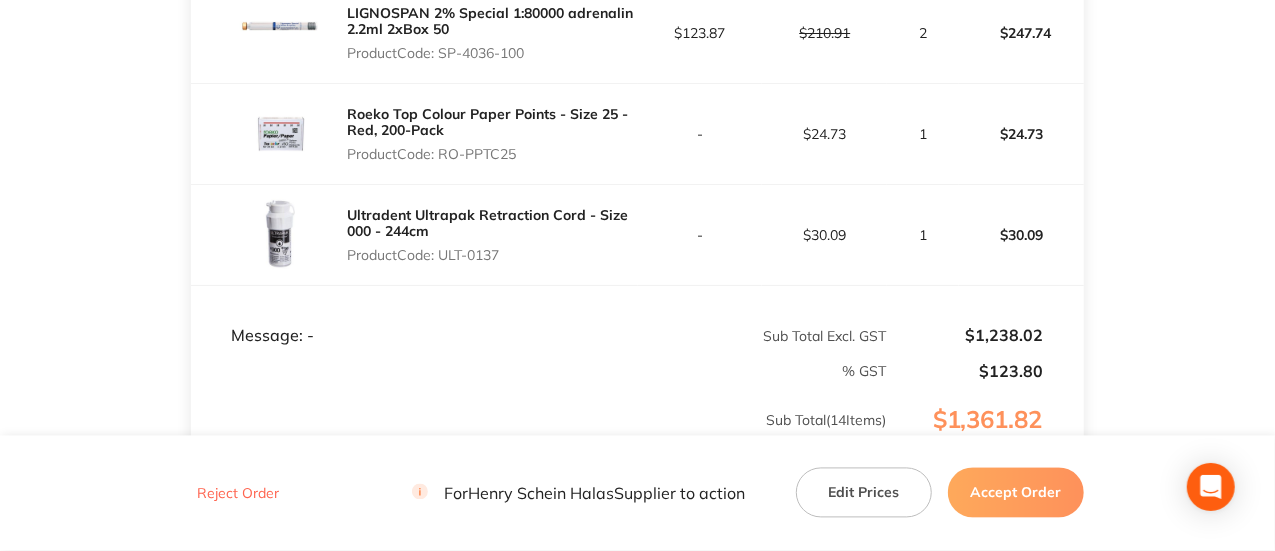 scroll, scrollTop: 1759, scrollLeft: 0, axis: vertical 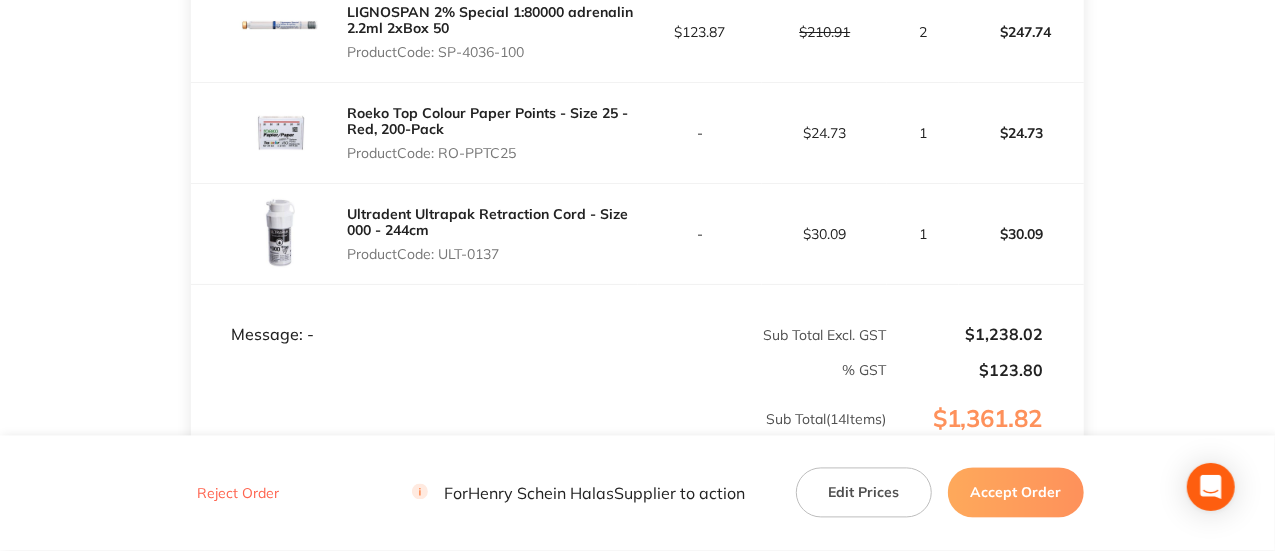 drag, startPoint x: 528, startPoint y: 236, endPoint x: 446, endPoint y: 259, distance: 85.16454 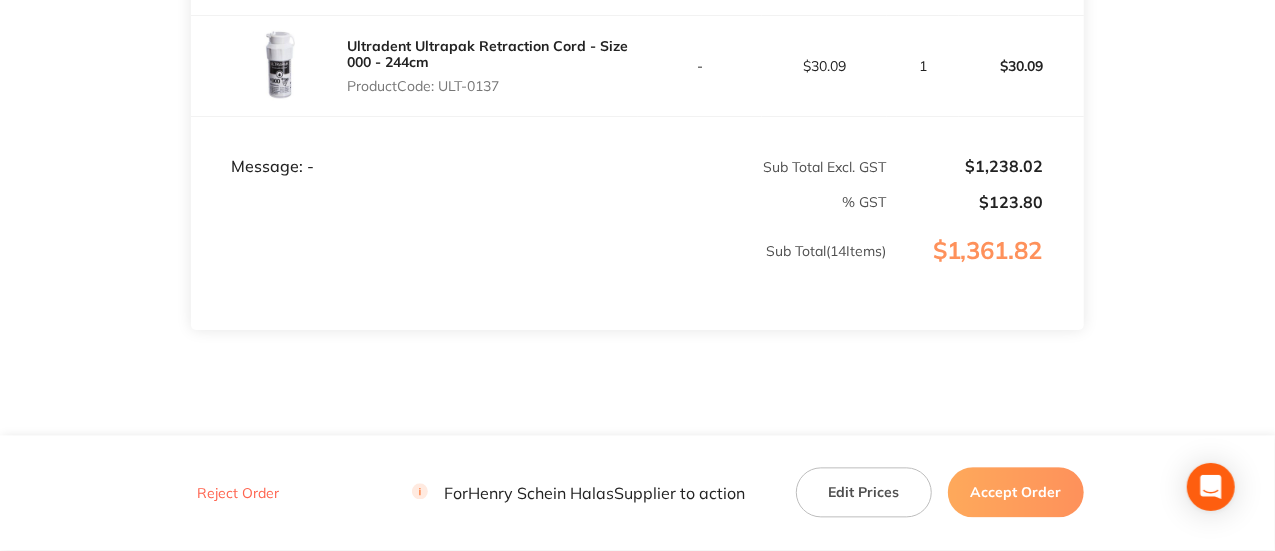 scroll, scrollTop: 1976, scrollLeft: 0, axis: vertical 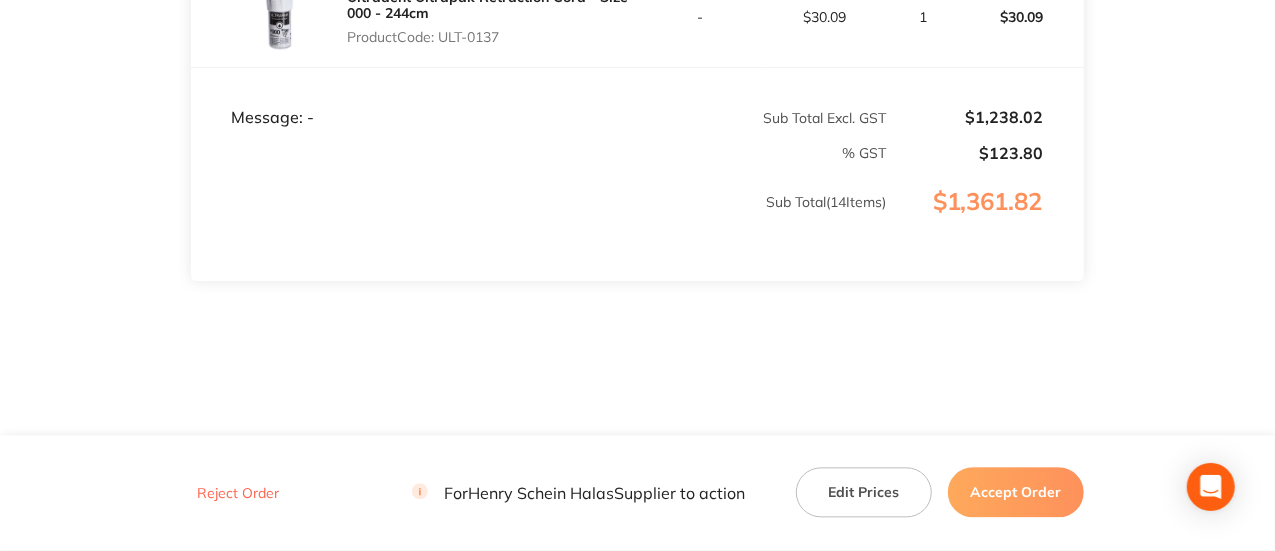 click on "Reject Order For  [COMPANY]  Supplier to action Edit Prices Accept Order" at bounding box center [637, 493] 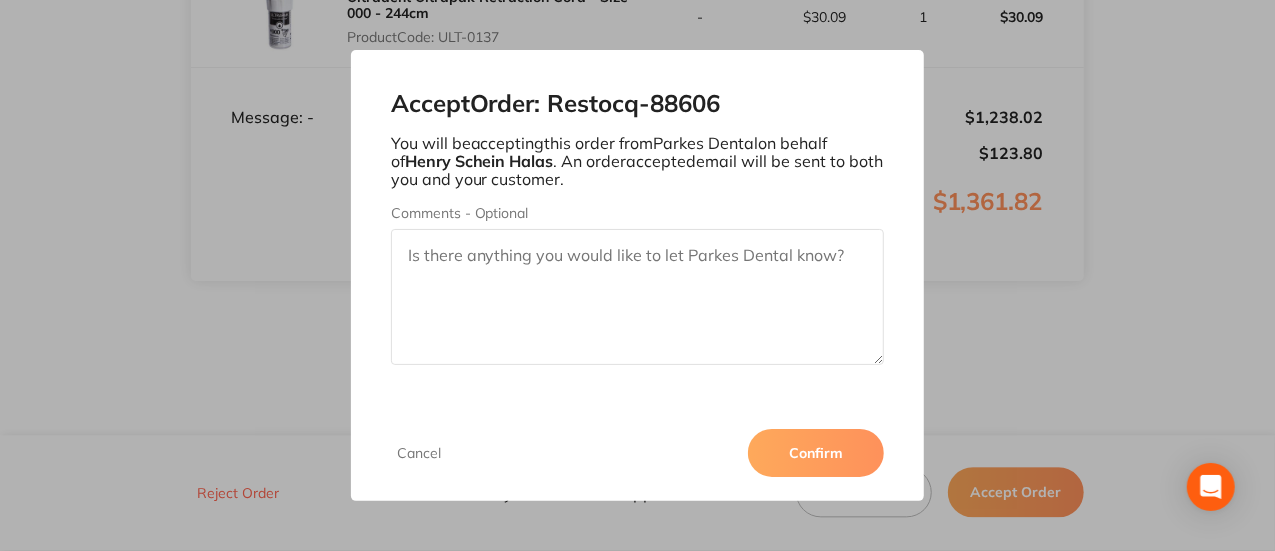 click on "Confirm" at bounding box center (816, 453) 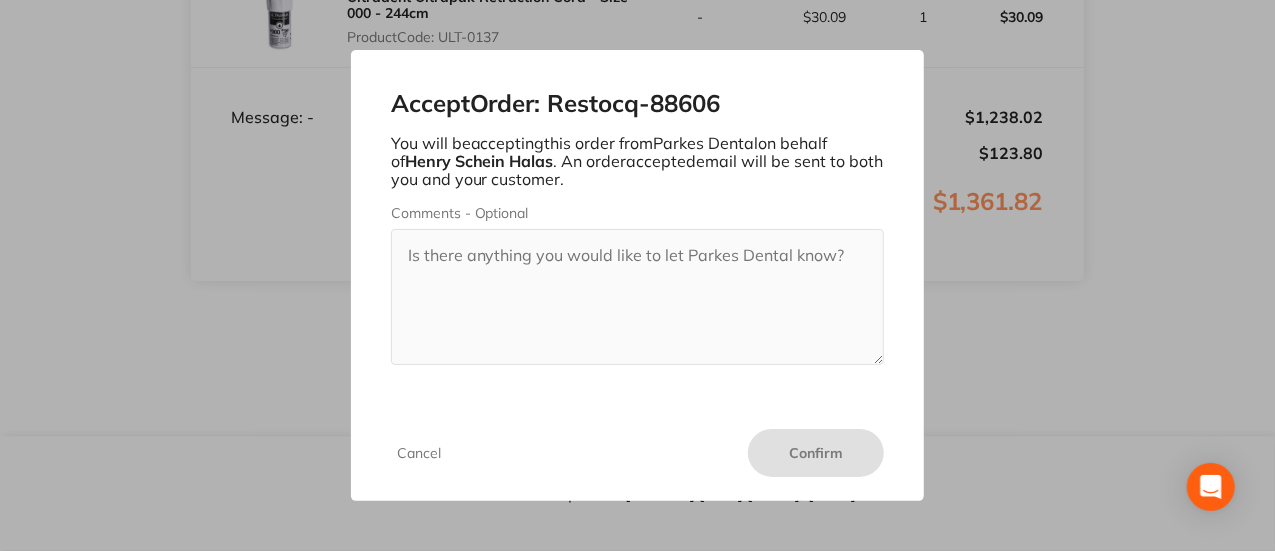 scroll, scrollTop: 1975, scrollLeft: 0, axis: vertical 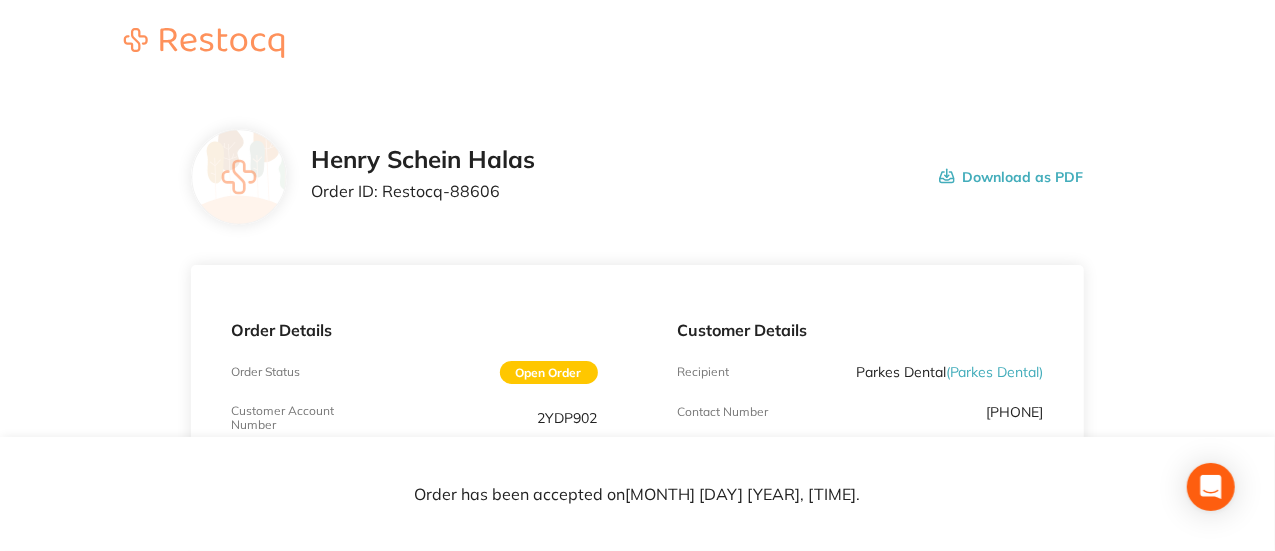 click on "Order ID: Restocq- 88606" at bounding box center [423, 191] 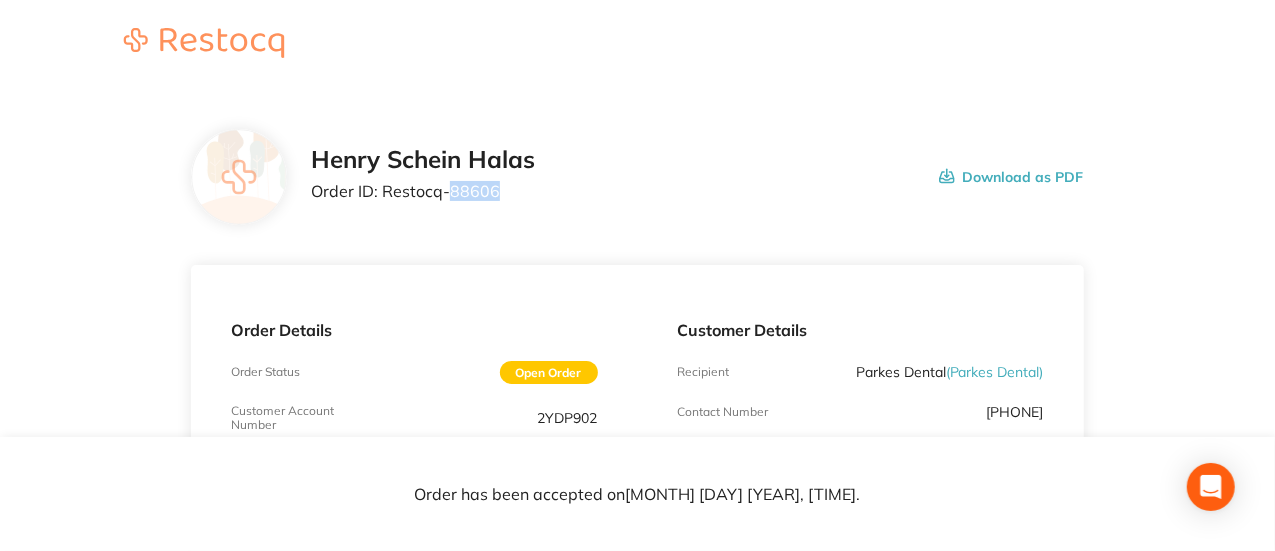 click on "Order ID: Restocq- 88606" at bounding box center (423, 191) 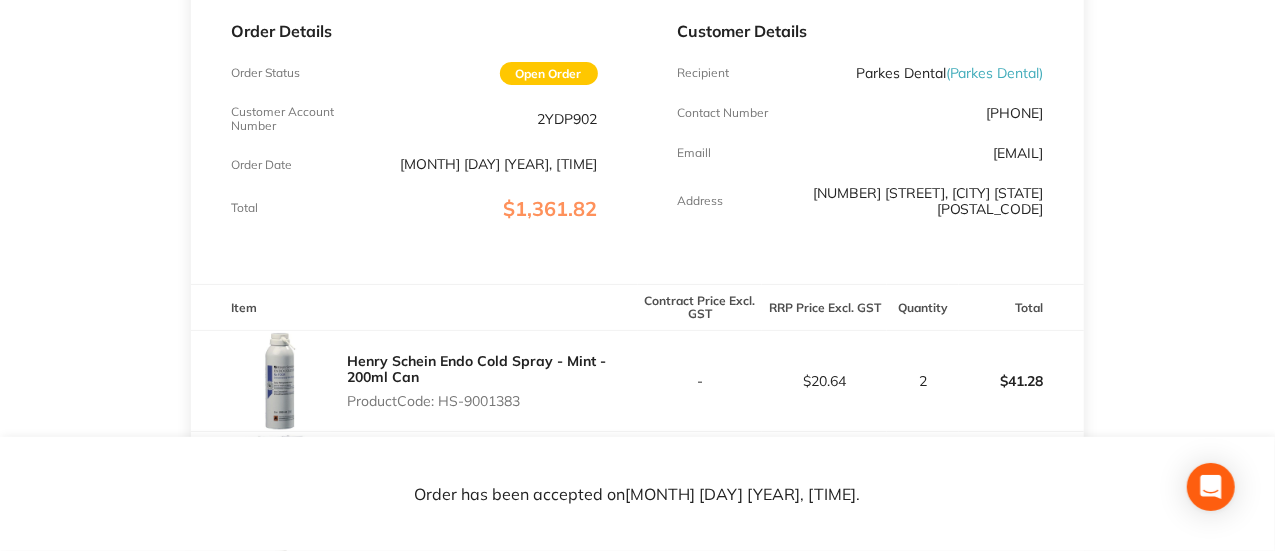 scroll, scrollTop: 300, scrollLeft: 0, axis: vertical 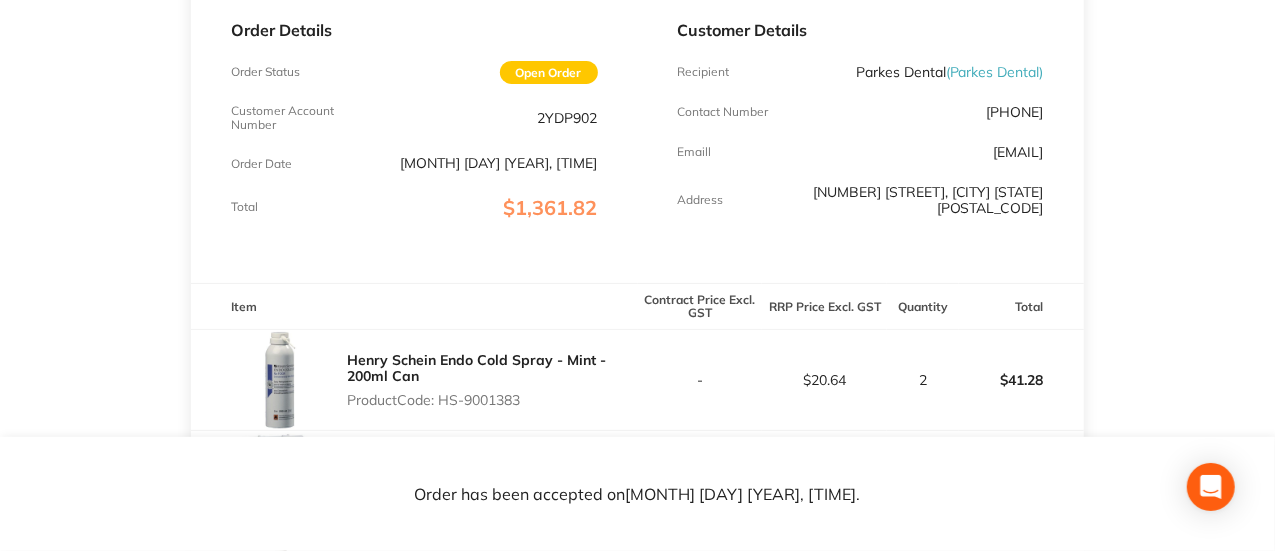 drag, startPoint x: 1052, startPoint y: 149, endPoint x: 872, endPoint y: 157, distance: 180.17769 